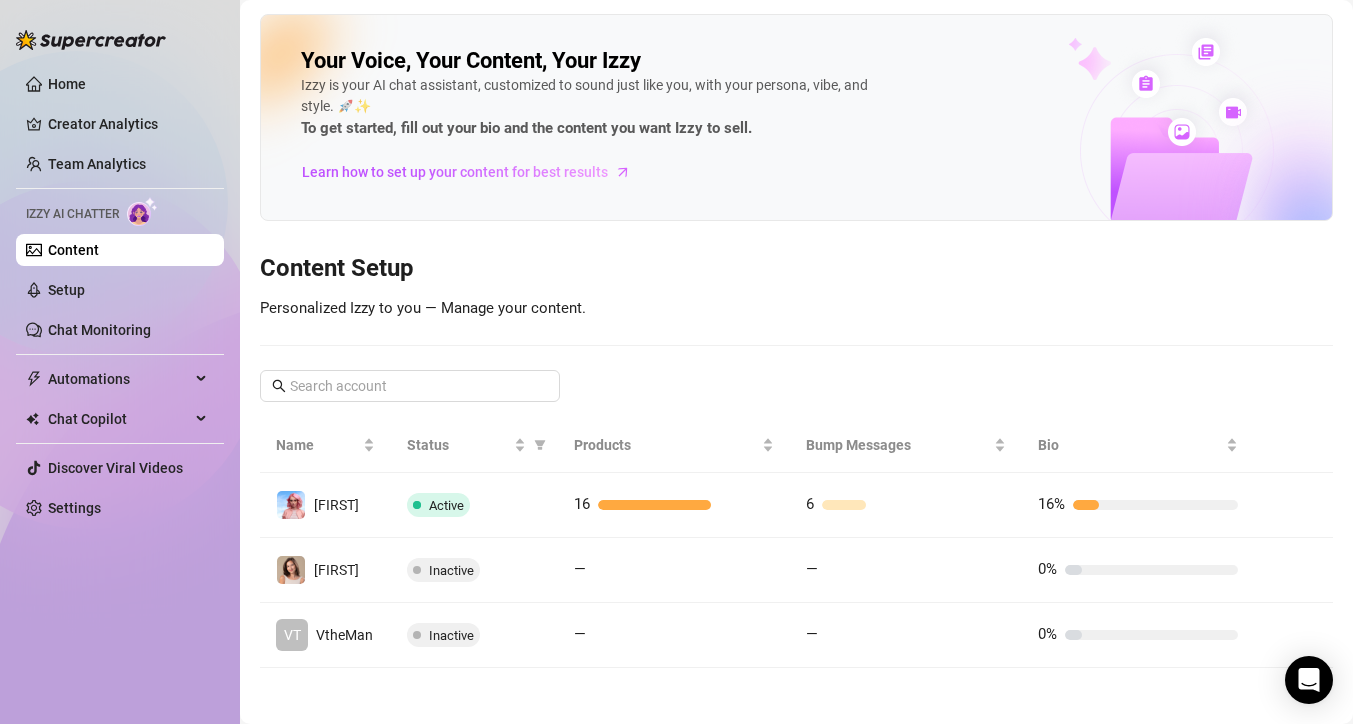scroll, scrollTop: 0, scrollLeft: 0, axis: both 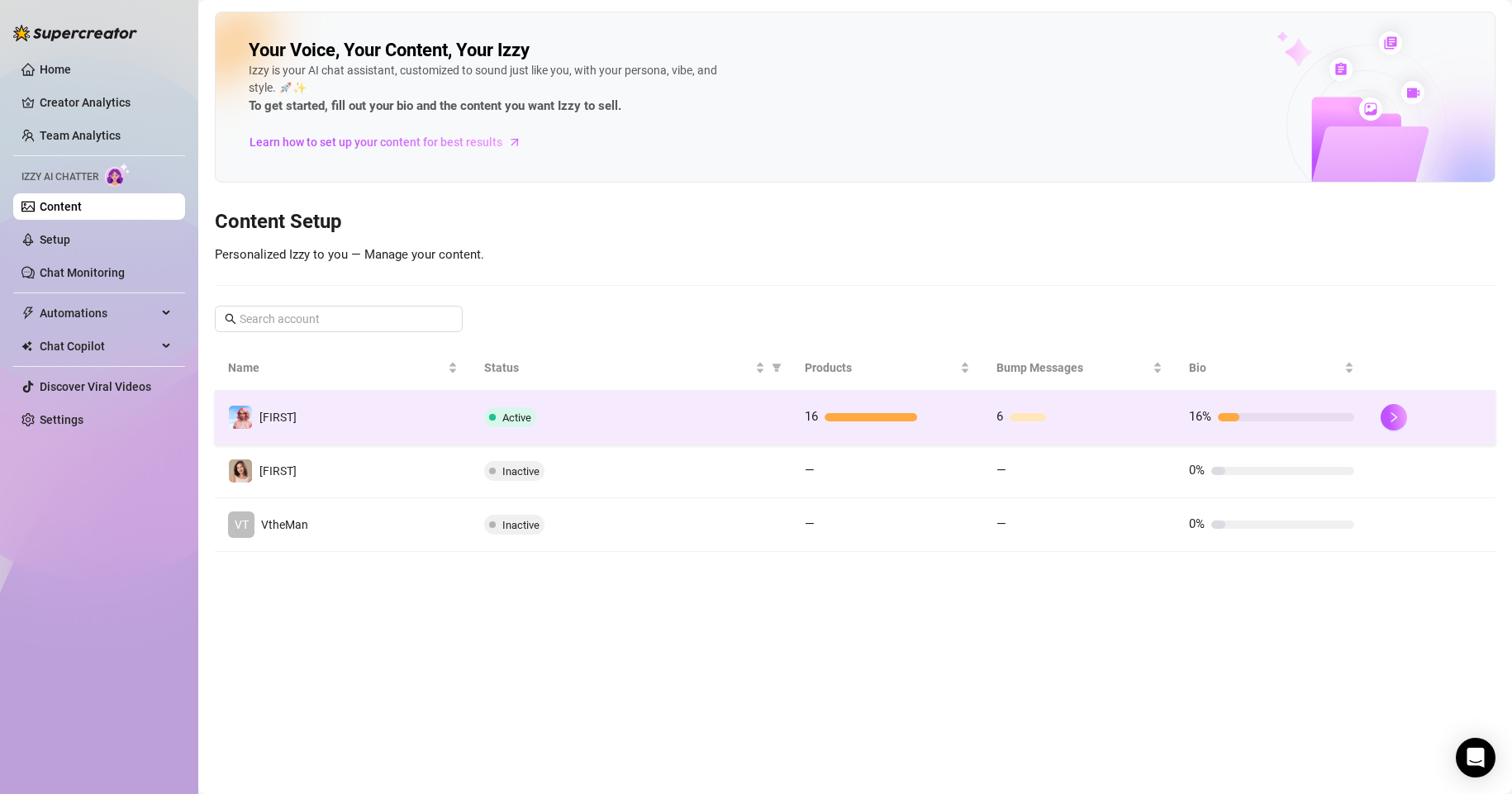 click on "Active" at bounding box center (631, 417) 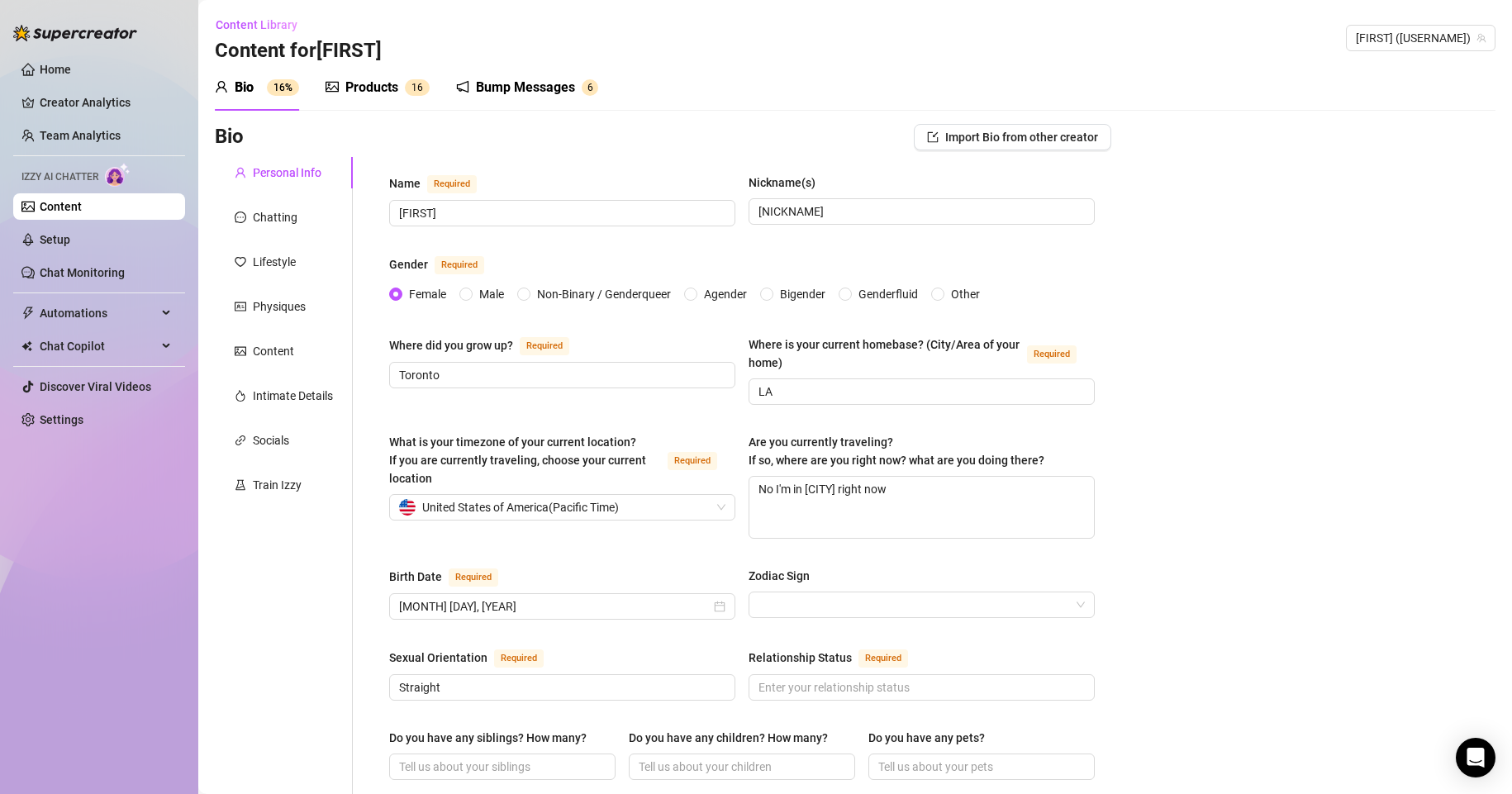 scroll, scrollTop: 864, scrollLeft: 0, axis: vertical 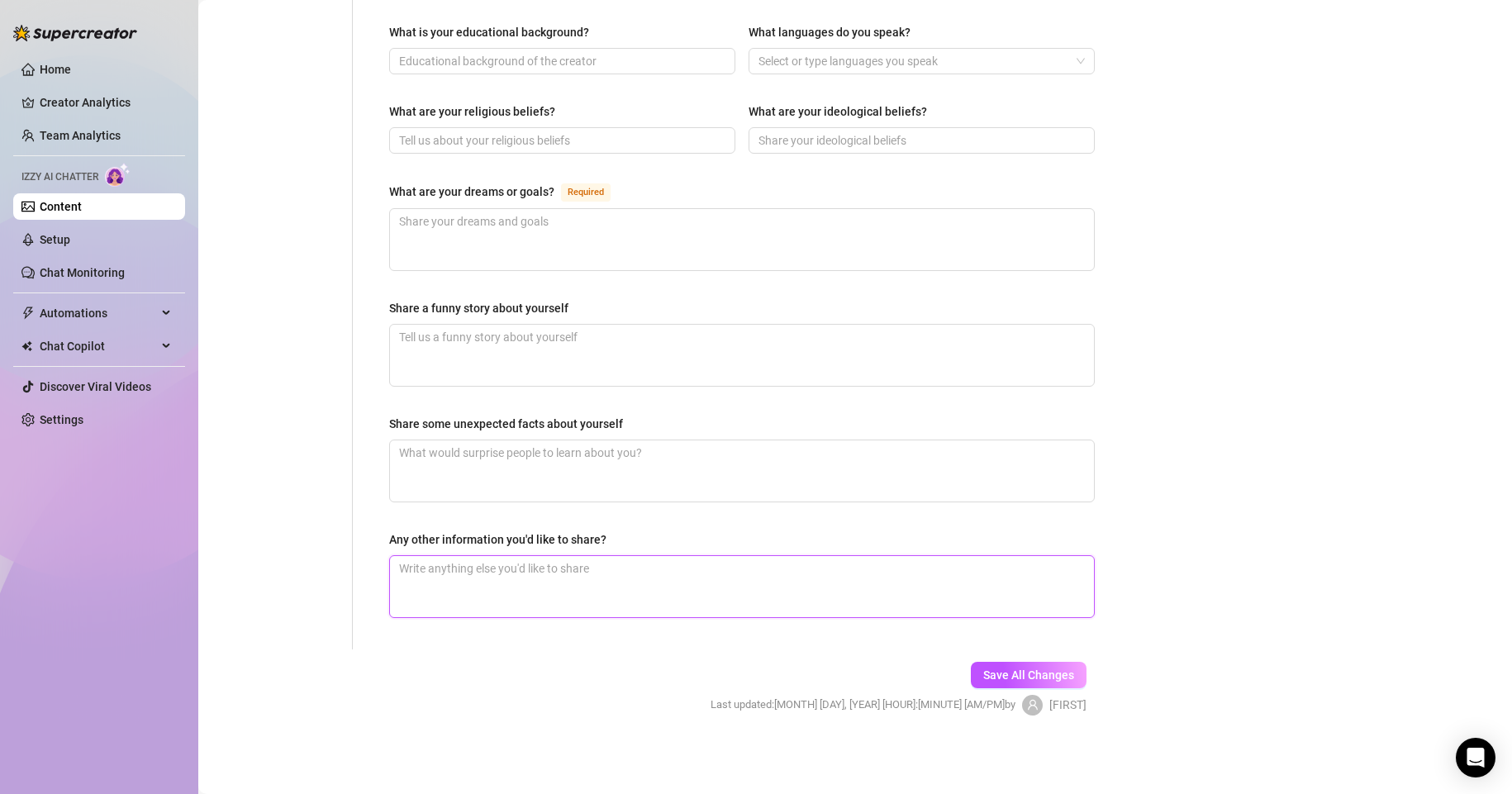 click on "Any other information you'd like to share?" at bounding box center [742, 587] 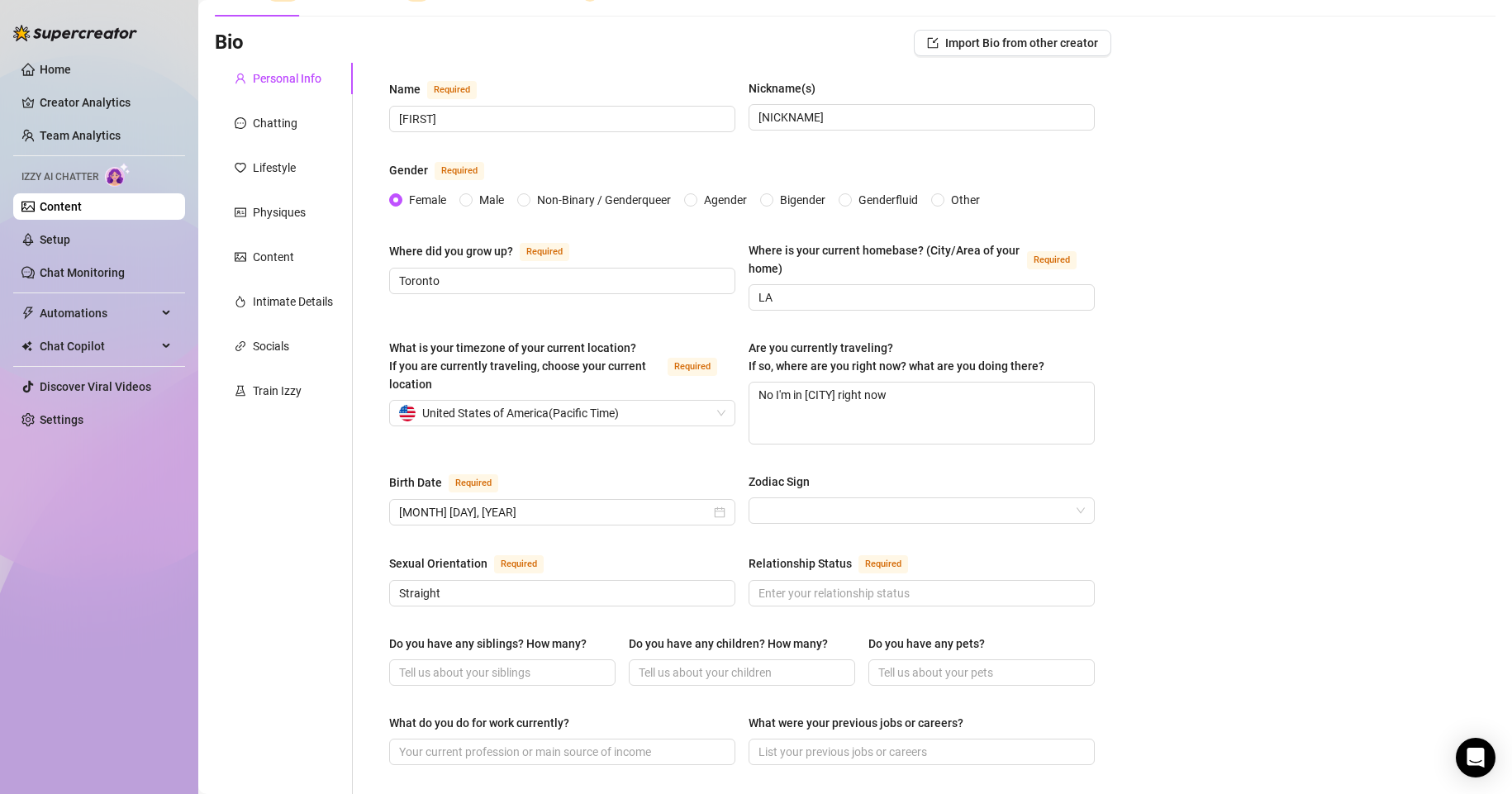 scroll, scrollTop: 0, scrollLeft: 0, axis: both 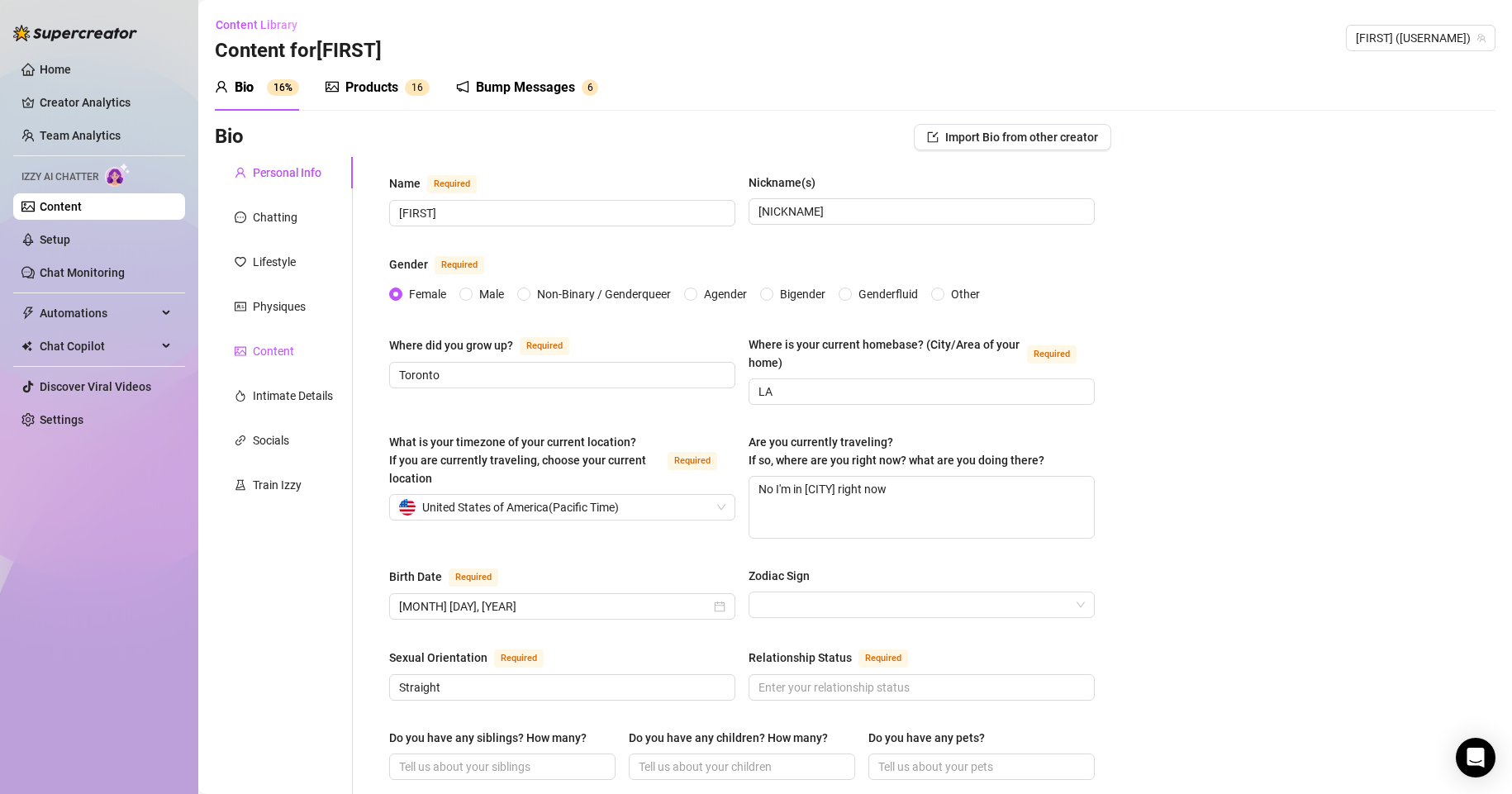 click on "Content" at bounding box center (273, 351) 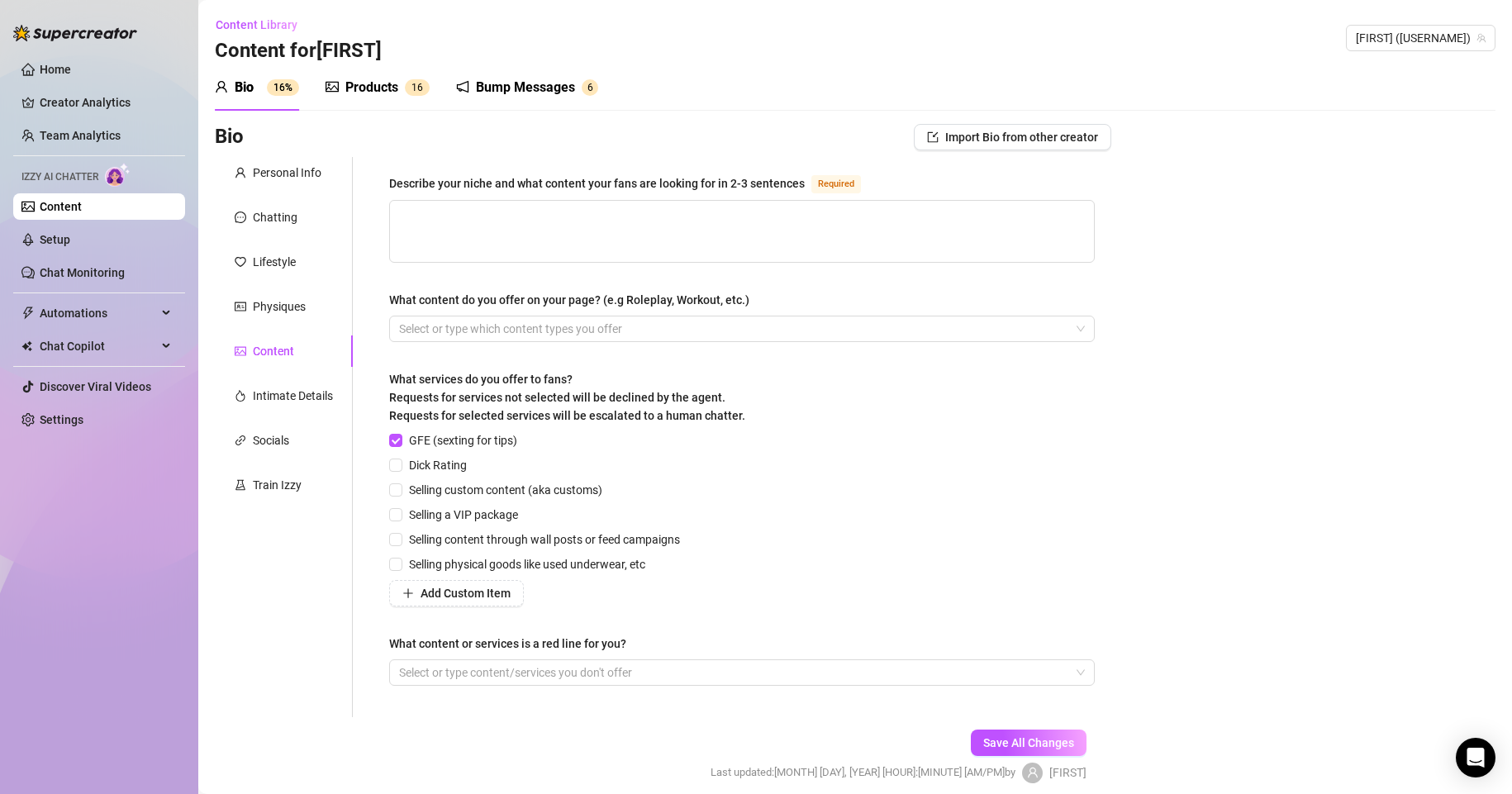 click on "Describe your niche and what content your fans are looking for in 2-3 sentences" at bounding box center (597, 183) 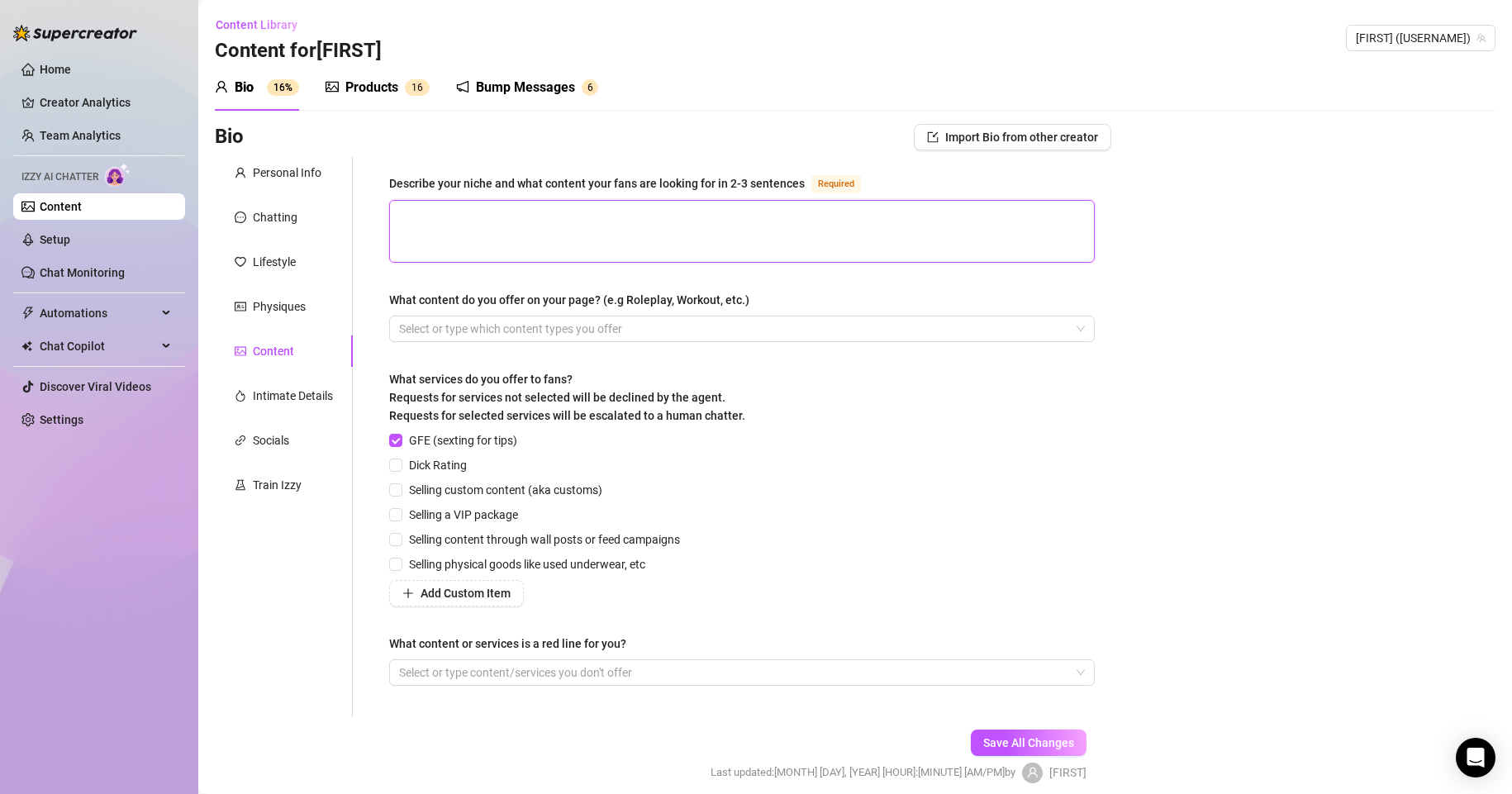 click on "Describe your niche and what content your fans are looking for in 2-3 sentences Required" at bounding box center (742, 231) 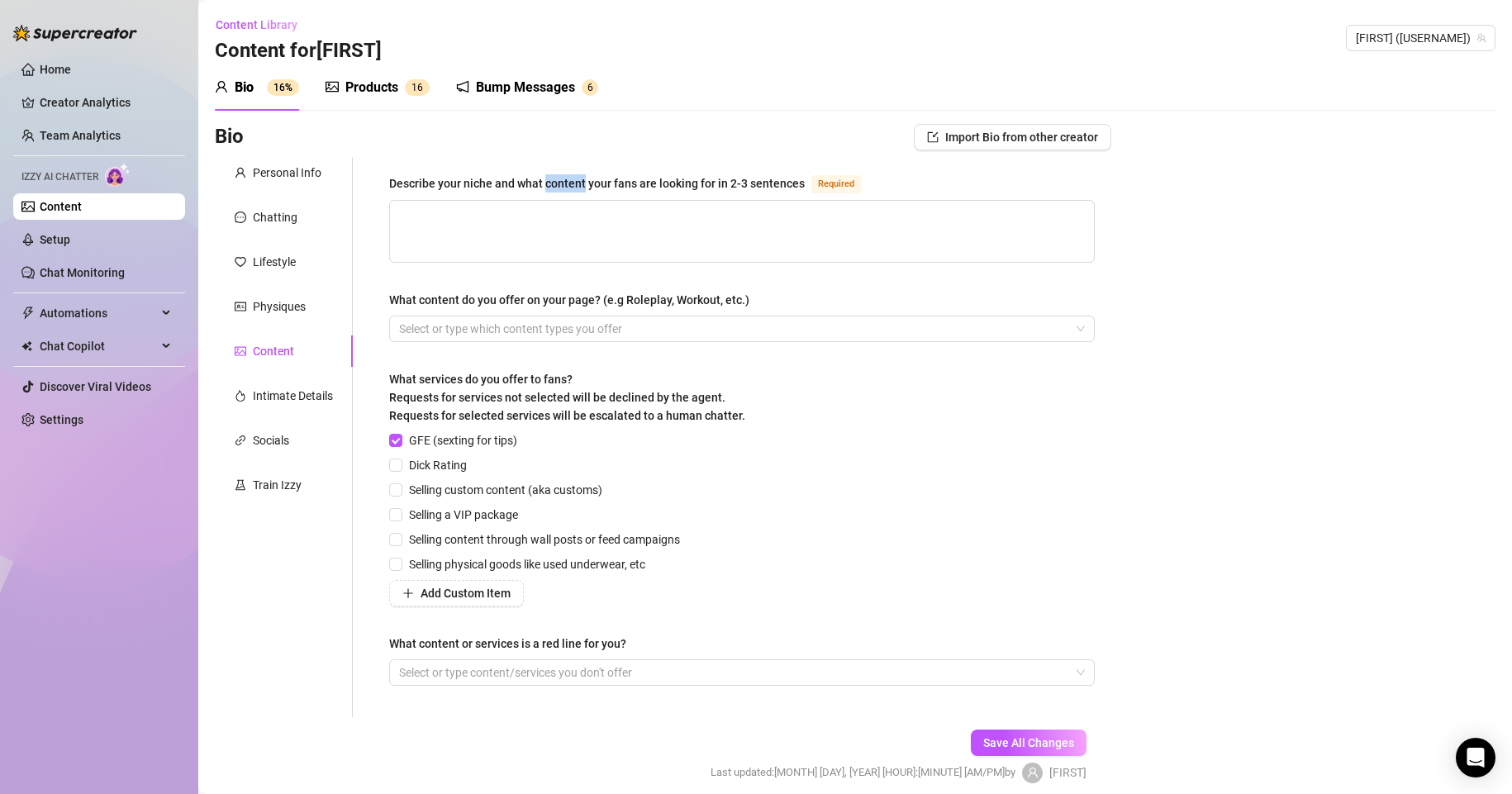 click on "Describe your niche and what content your fans are looking for in 2-3 sentences" at bounding box center (597, 183) 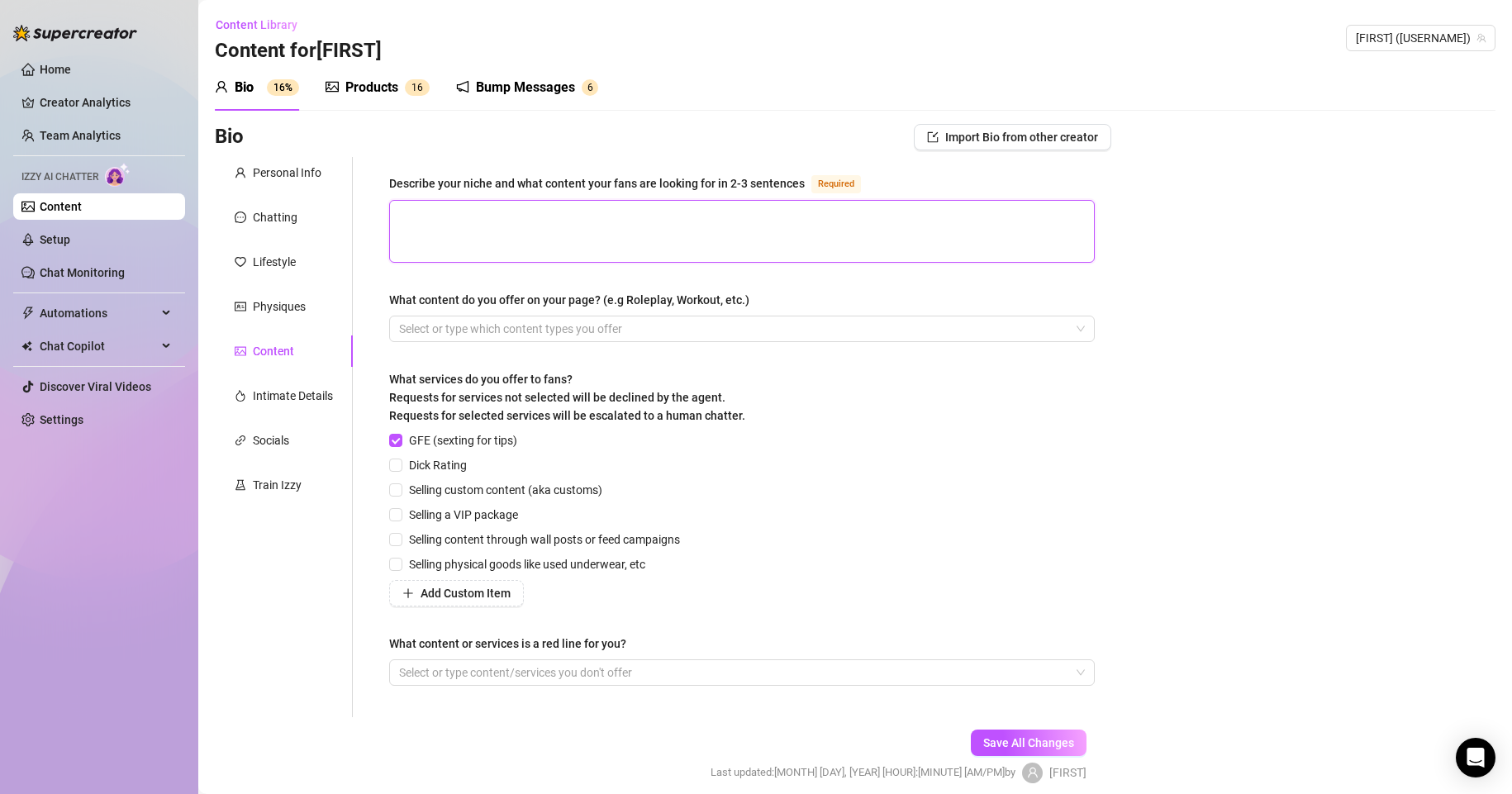 click on "Describe your niche and what content your fans are looking for in 2-3 sentences Required" at bounding box center (742, 231) 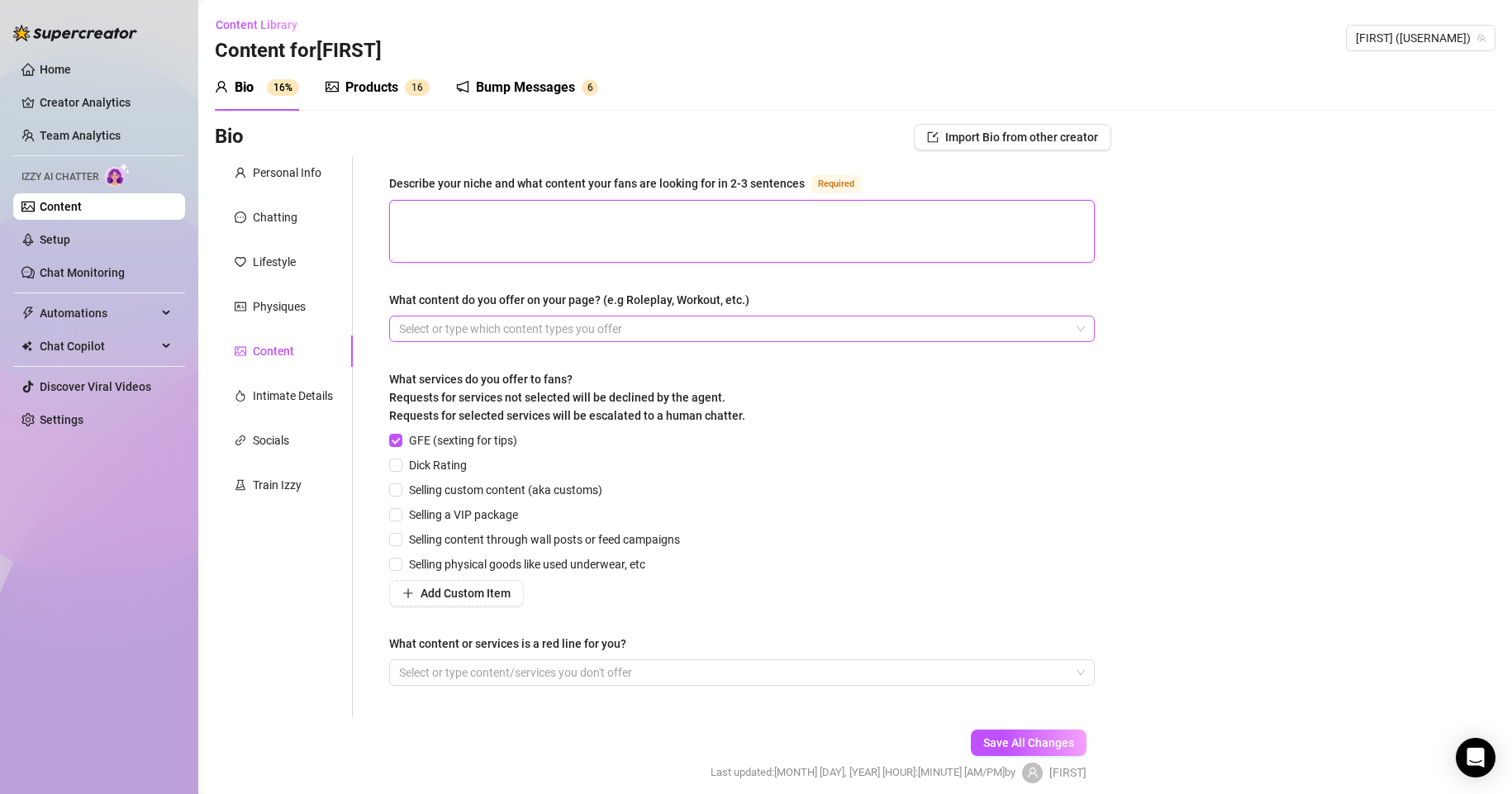 click at bounding box center [733, 329] 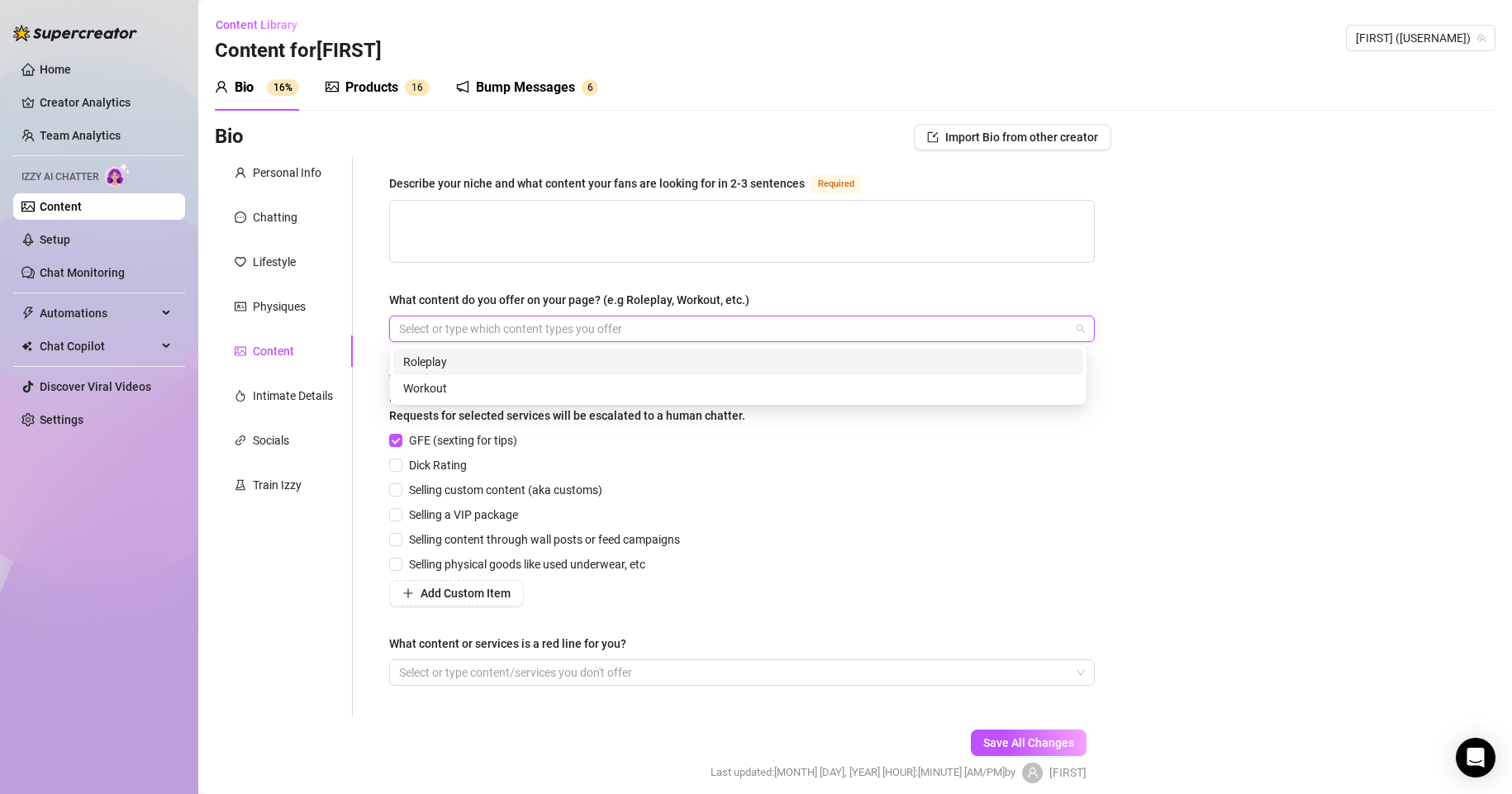 click at bounding box center (733, 329) 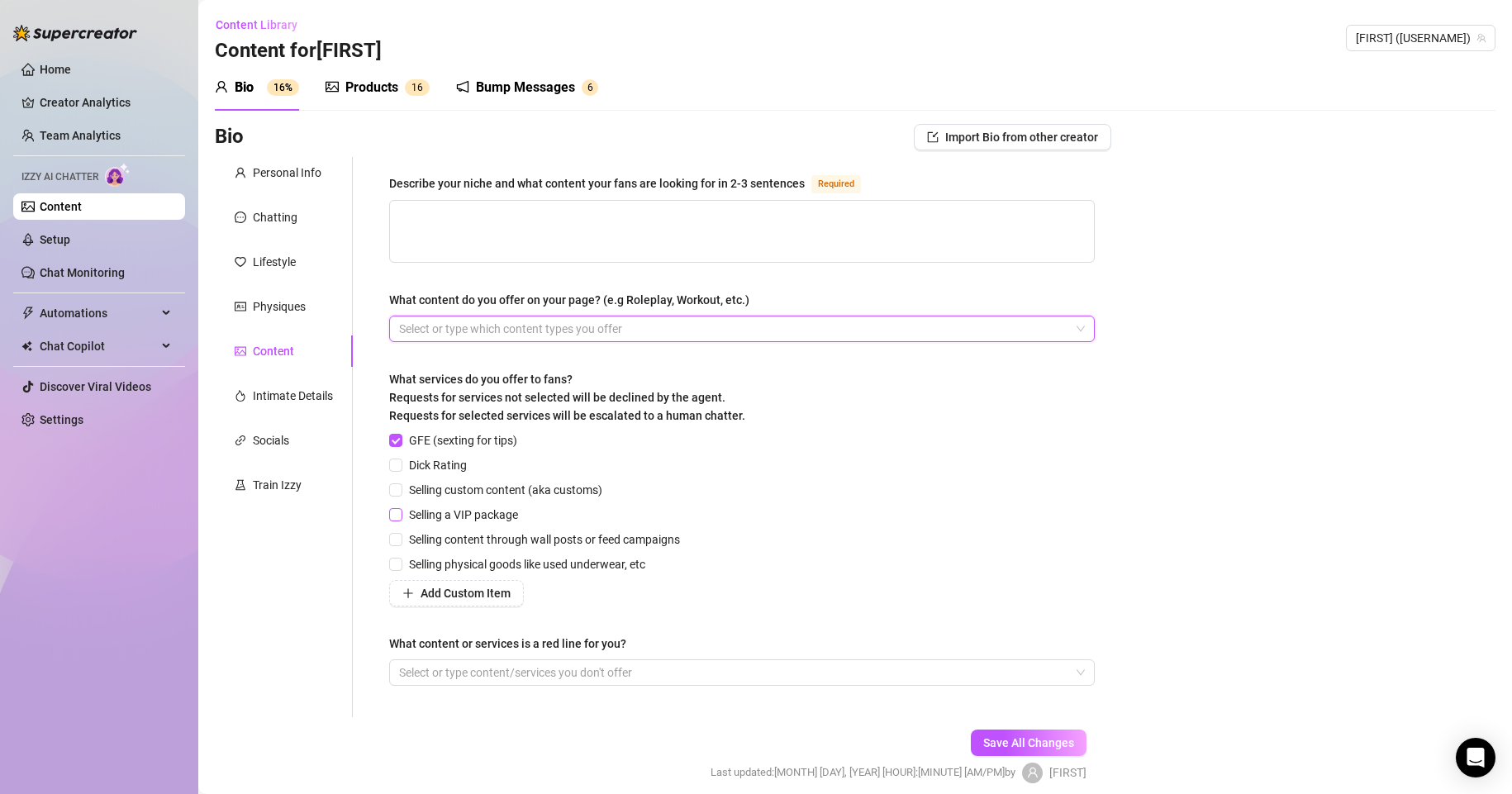 click on "Selling a VIP package" at bounding box center [464, 515] 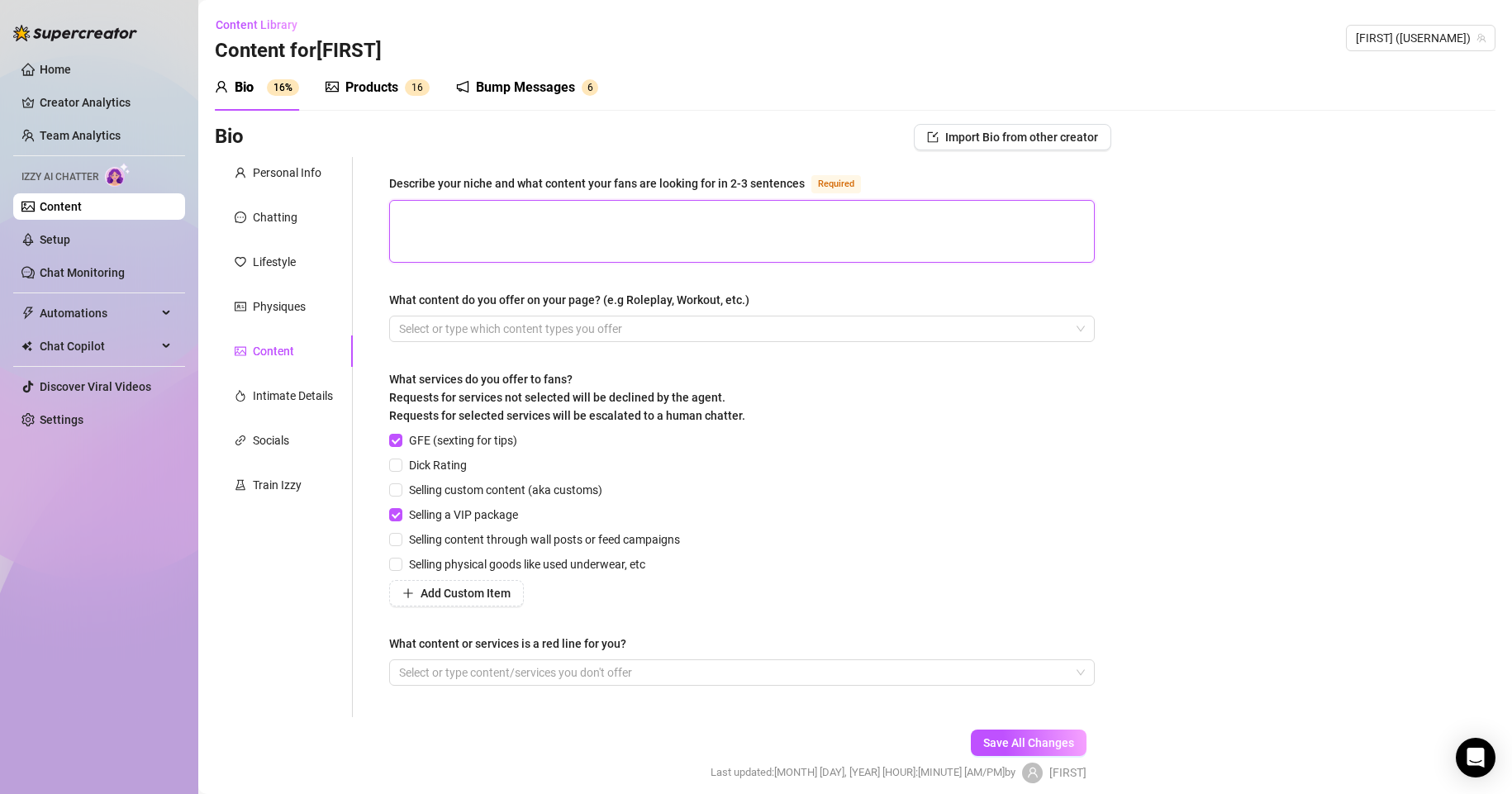 click on "Describe your niche and what content your fans are looking for in 2-3 sentences Required" at bounding box center (742, 231) 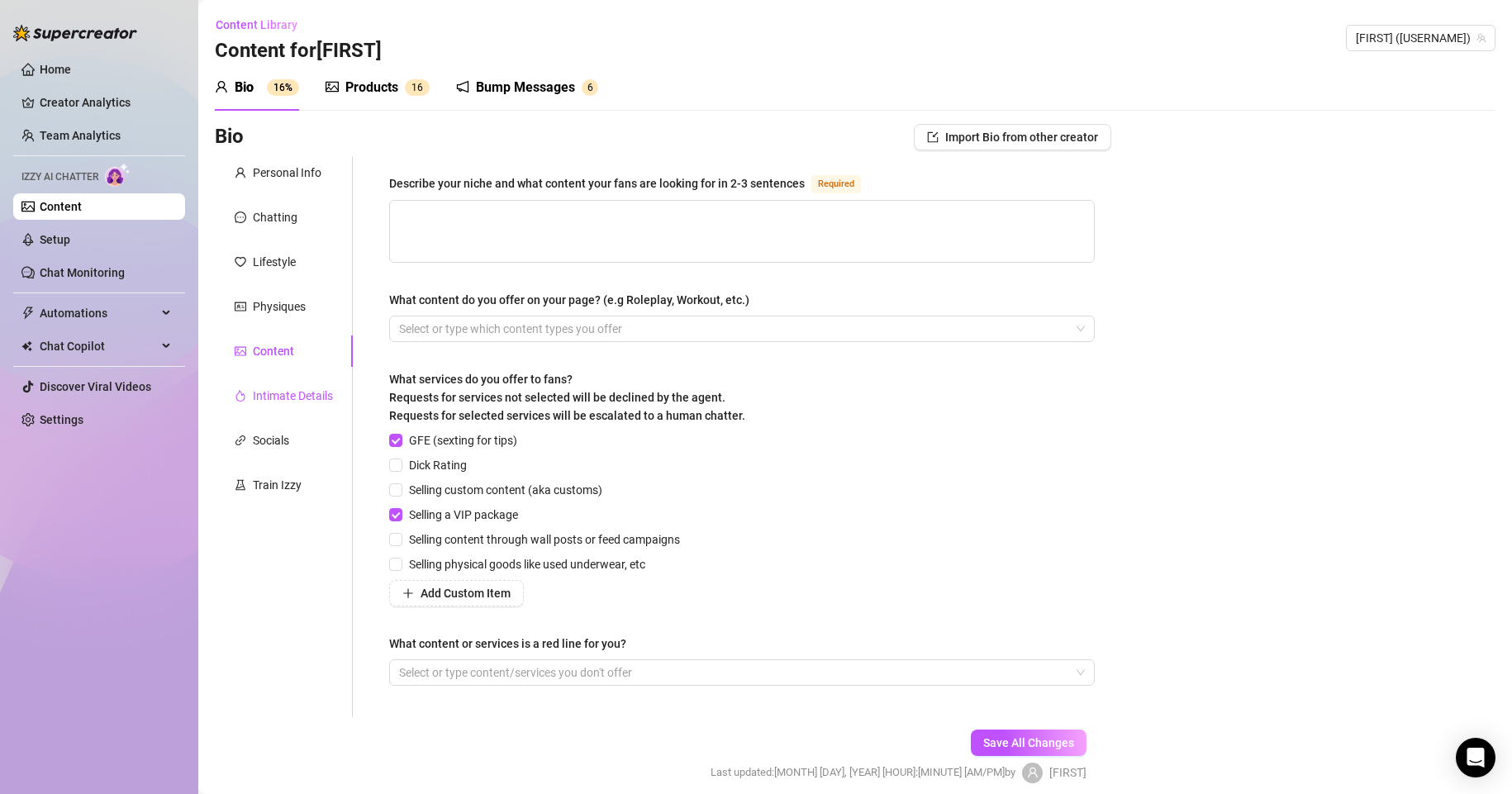 click on "Intimate Details" at bounding box center [292, 396] 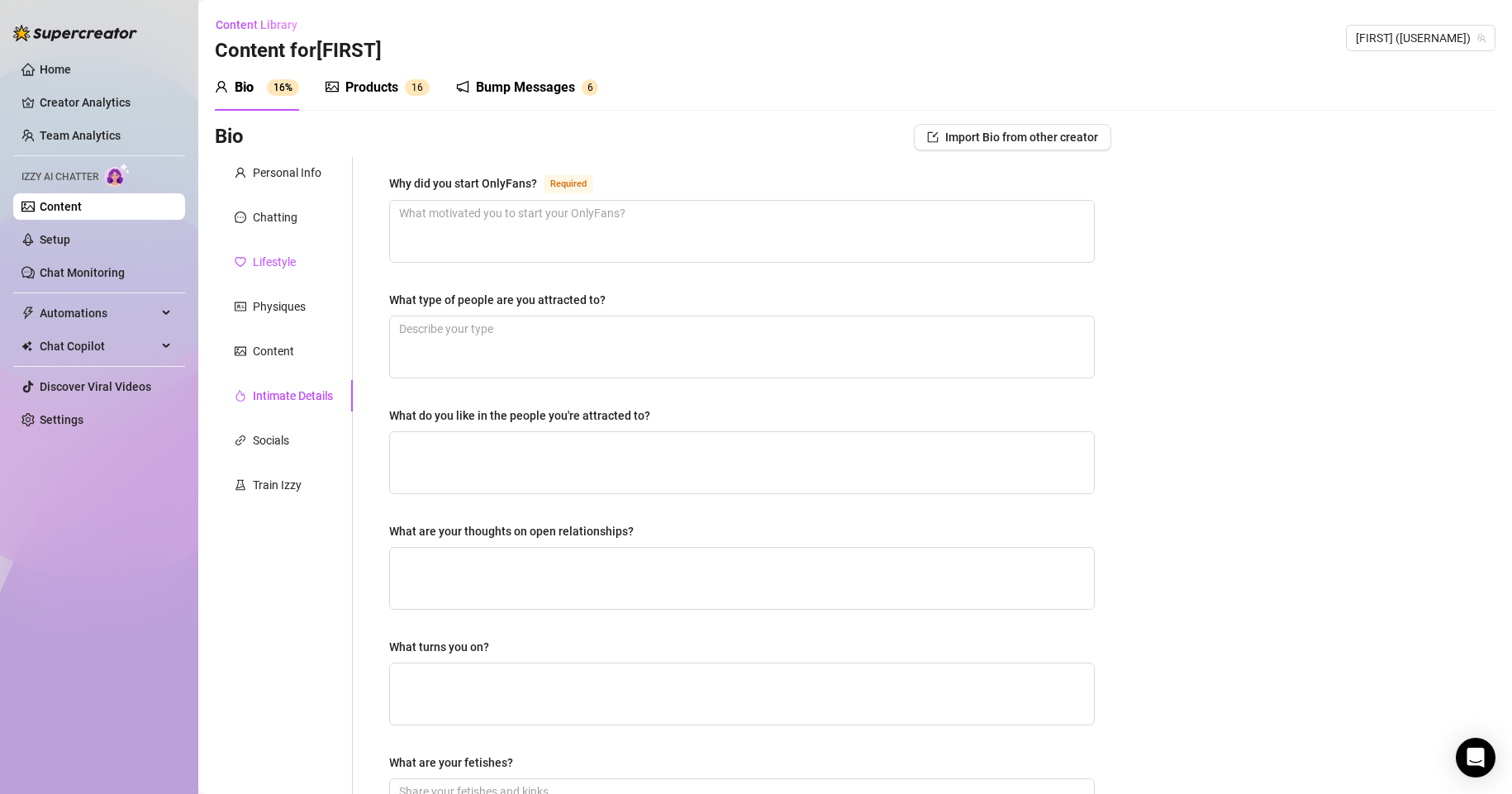 click on "Lifestyle" at bounding box center [274, 262] 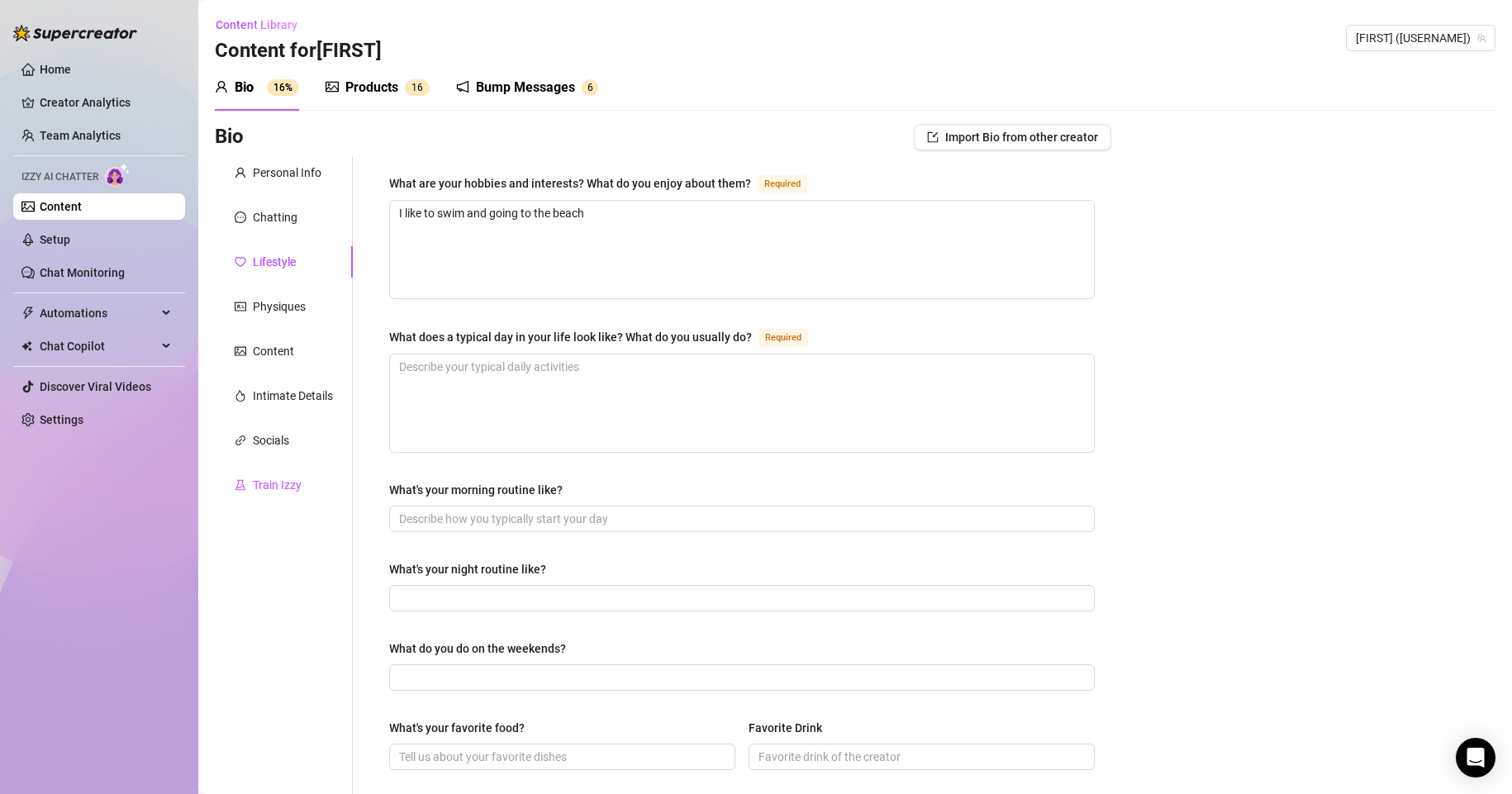 click on "Train Izzy" at bounding box center (277, 485) 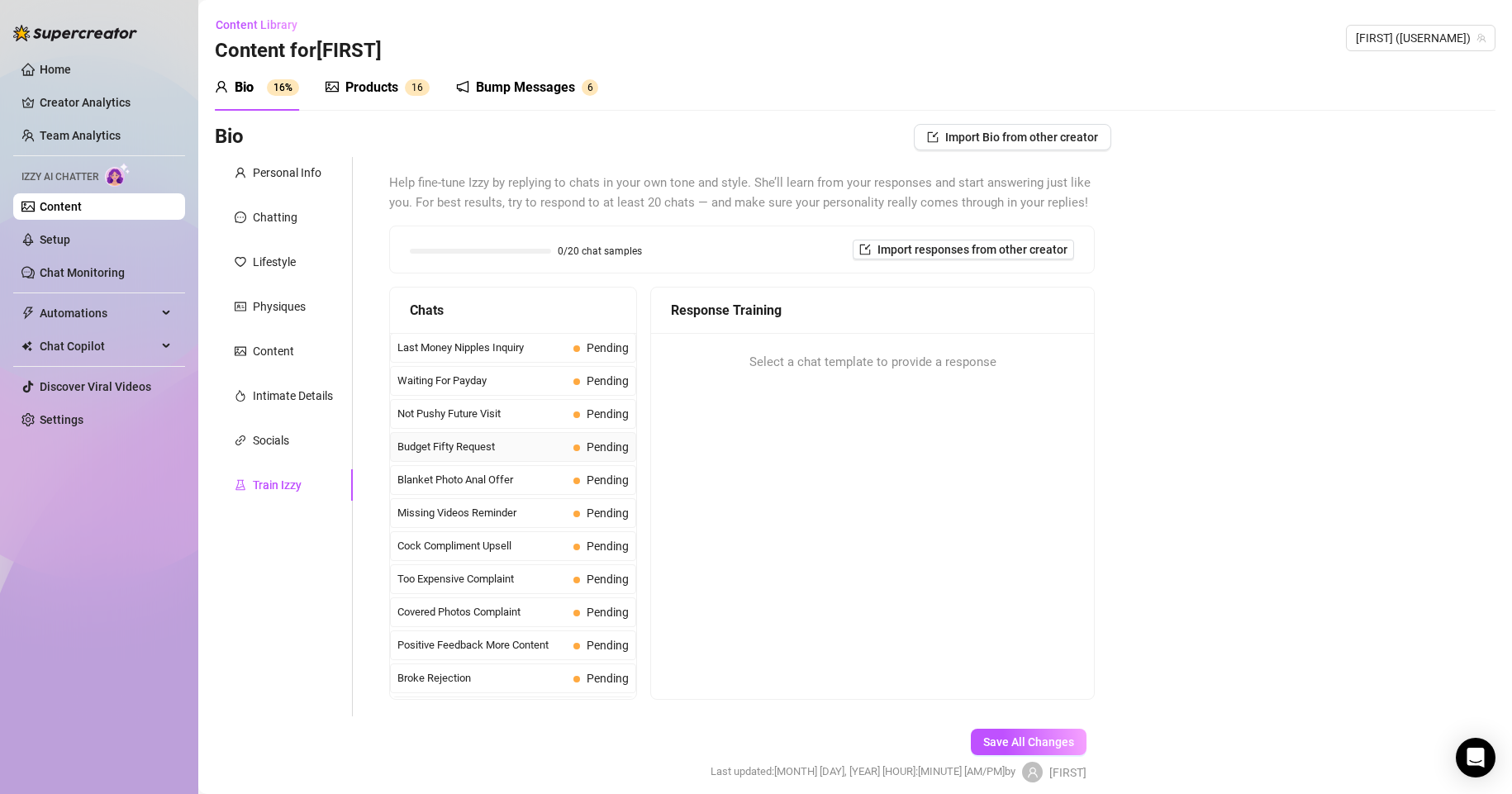 click on "Budget Fifty Request Pending" at bounding box center (513, 447) 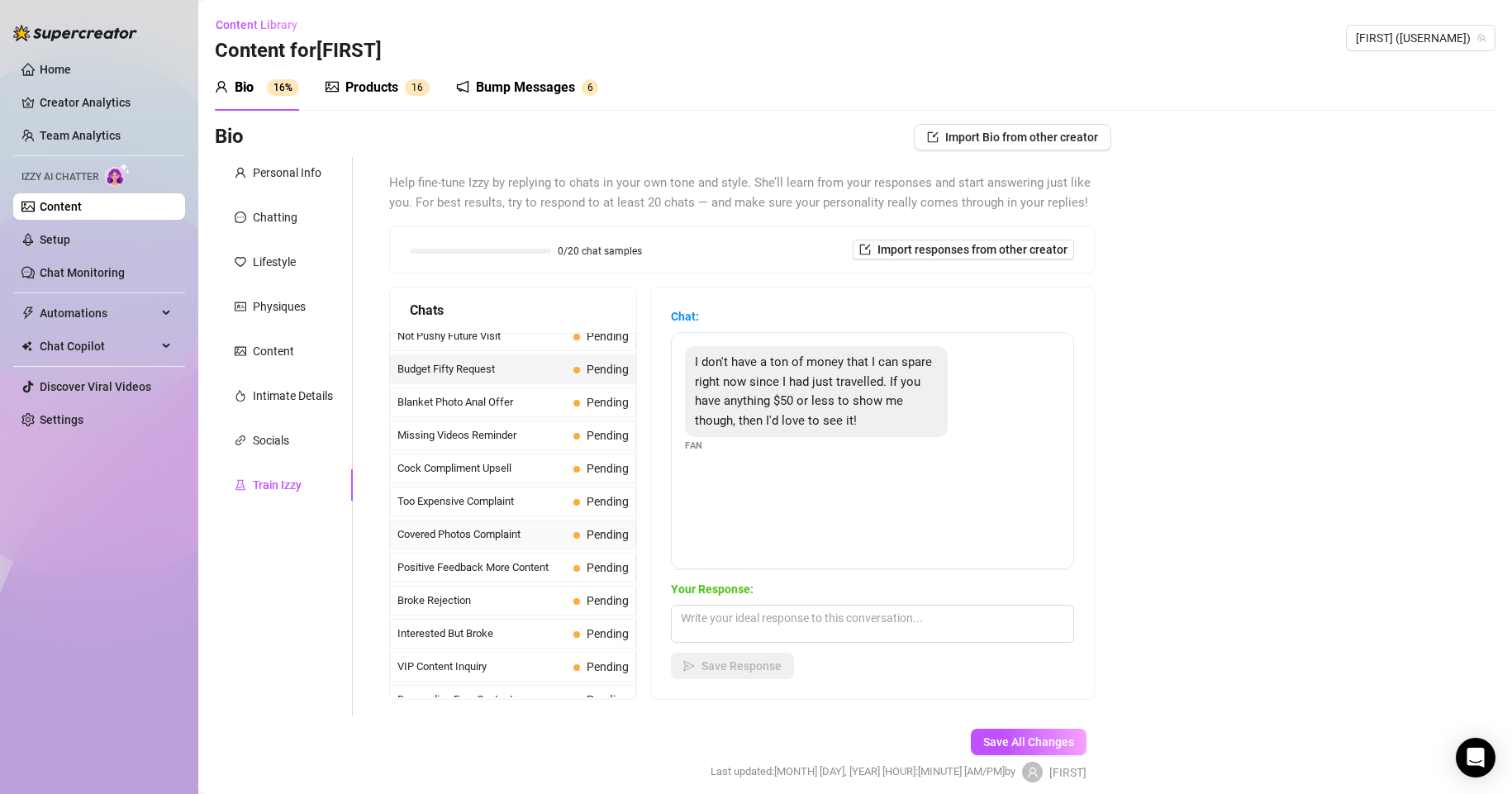 scroll, scrollTop: 91, scrollLeft: 0, axis: vertical 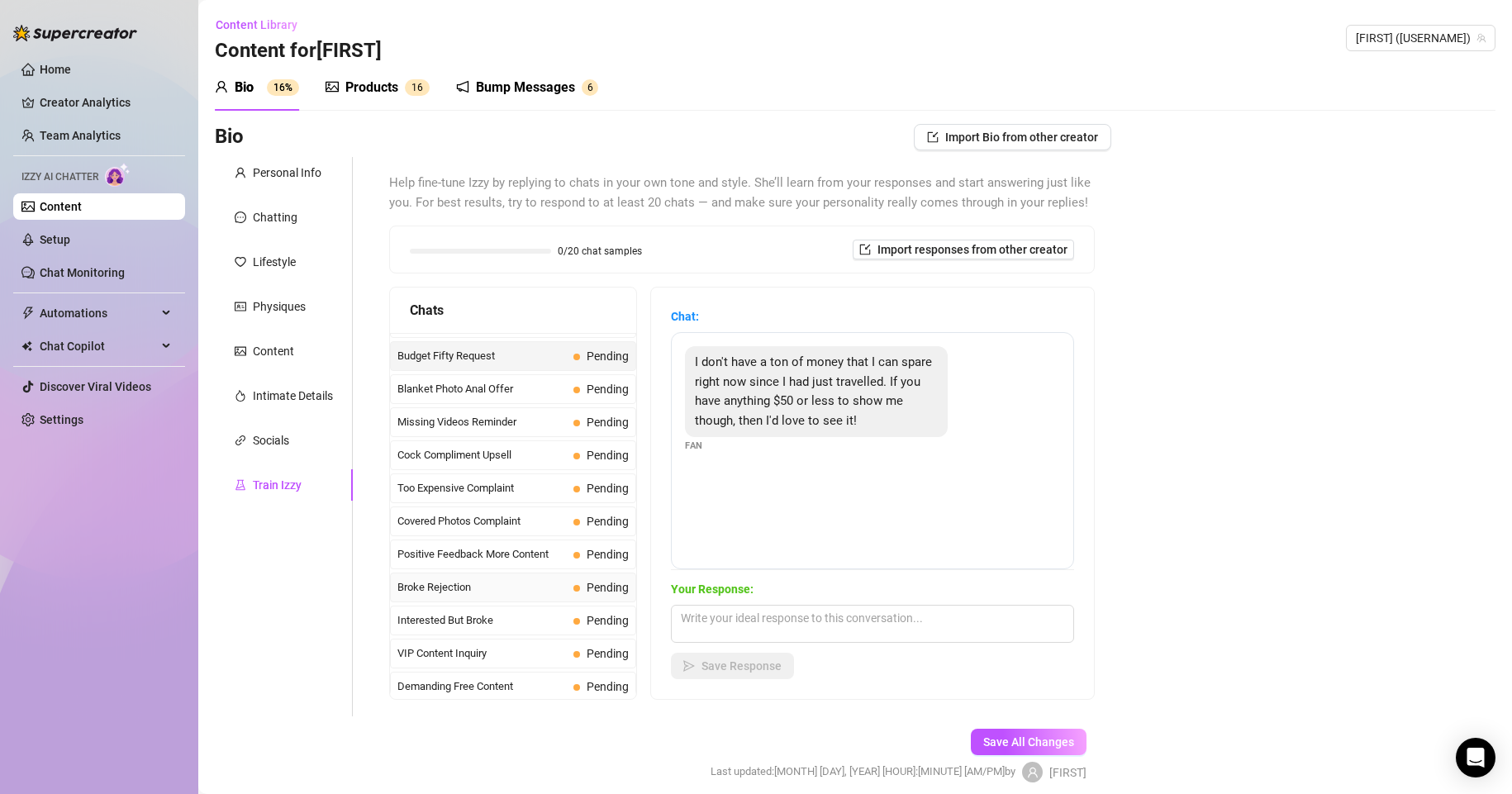 click on "Broke Rejection Pending" at bounding box center [513, 587] 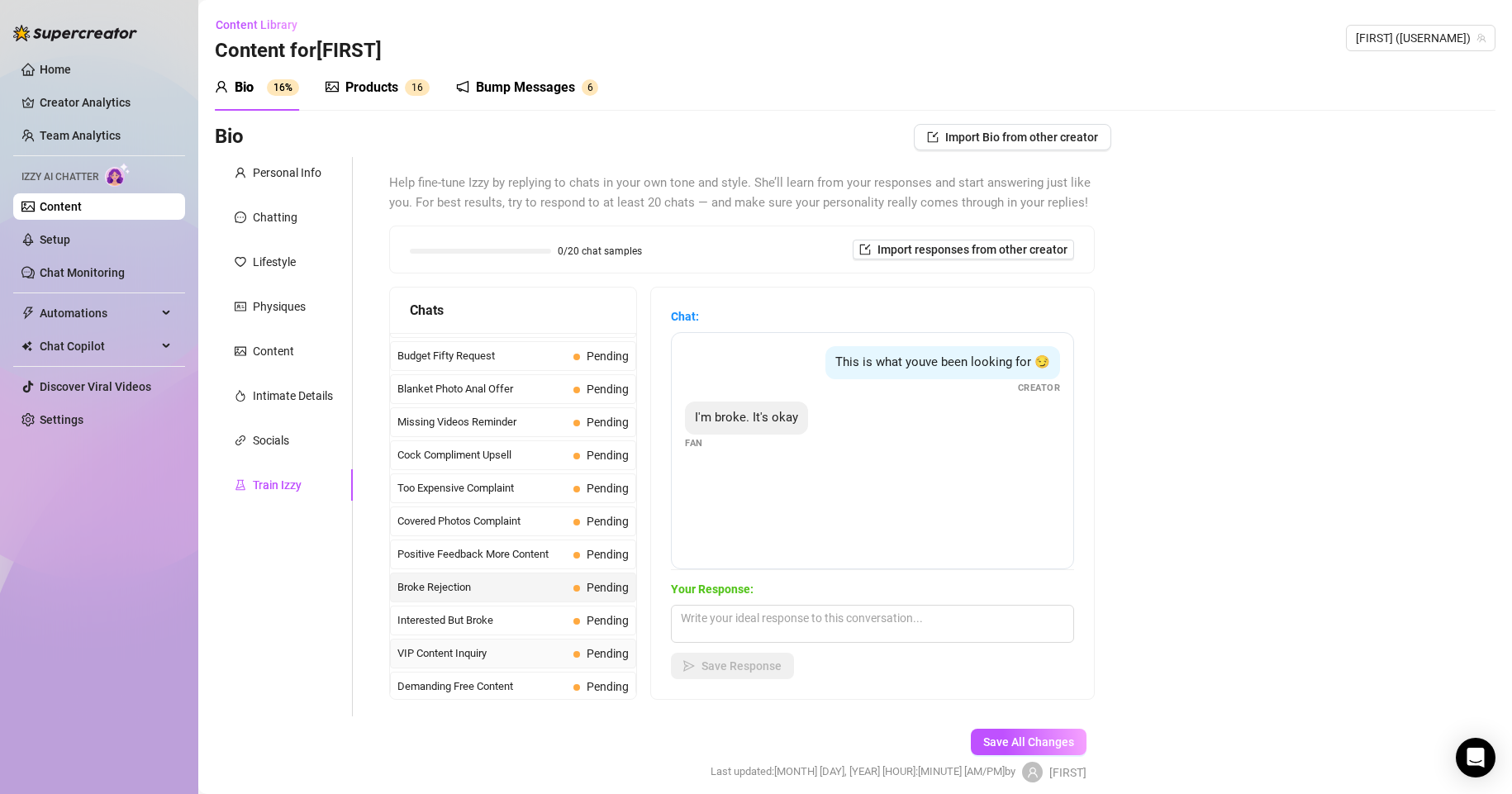click on "VIP Content Inquiry" at bounding box center [482, 654] 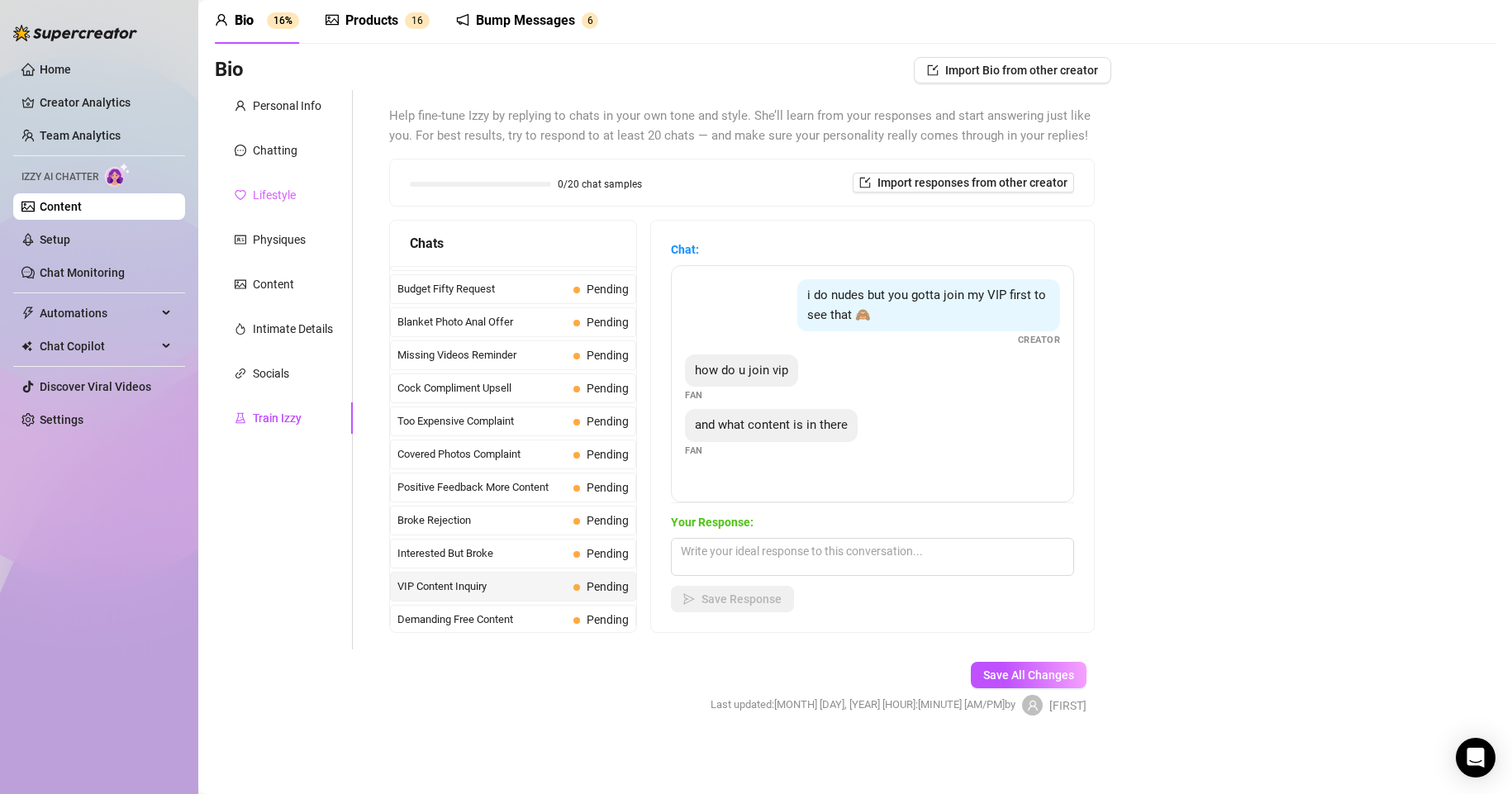 scroll, scrollTop: 56, scrollLeft: 0, axis: vertical 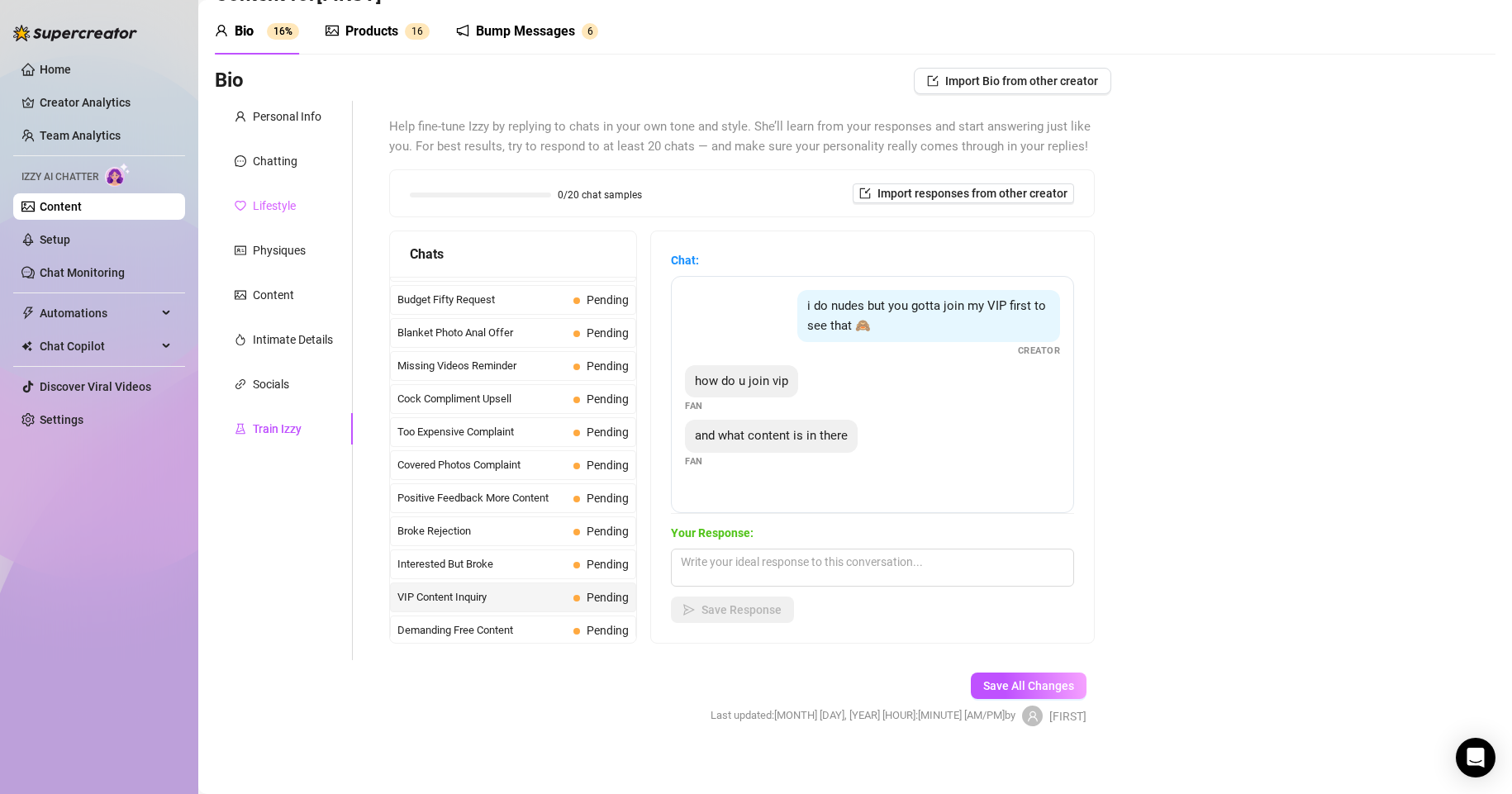 click on "Lifestyle" at bounding box center [283, 206] 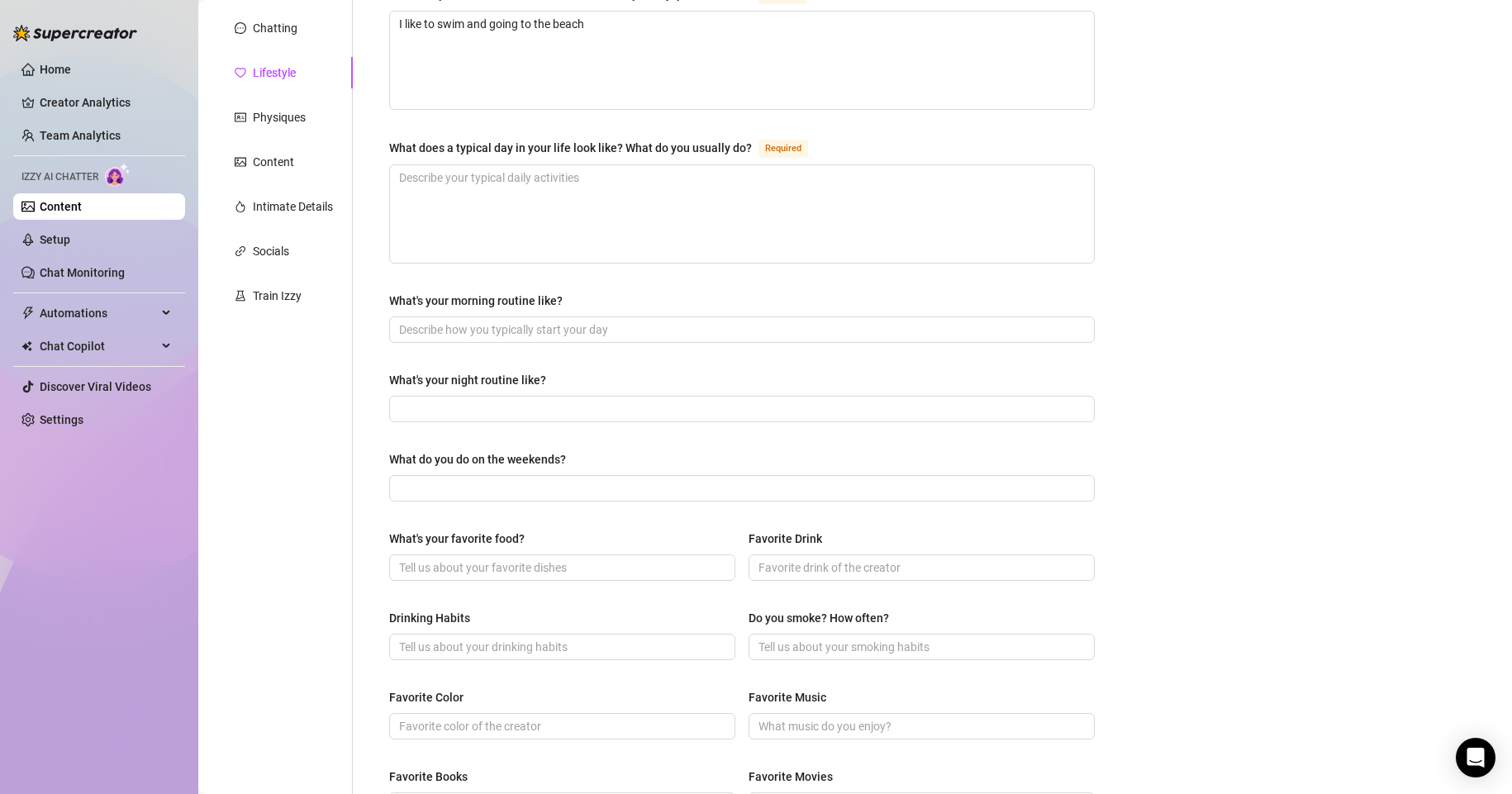 scroll, scrollTop: 0, scrollLeft: 0, axis: both 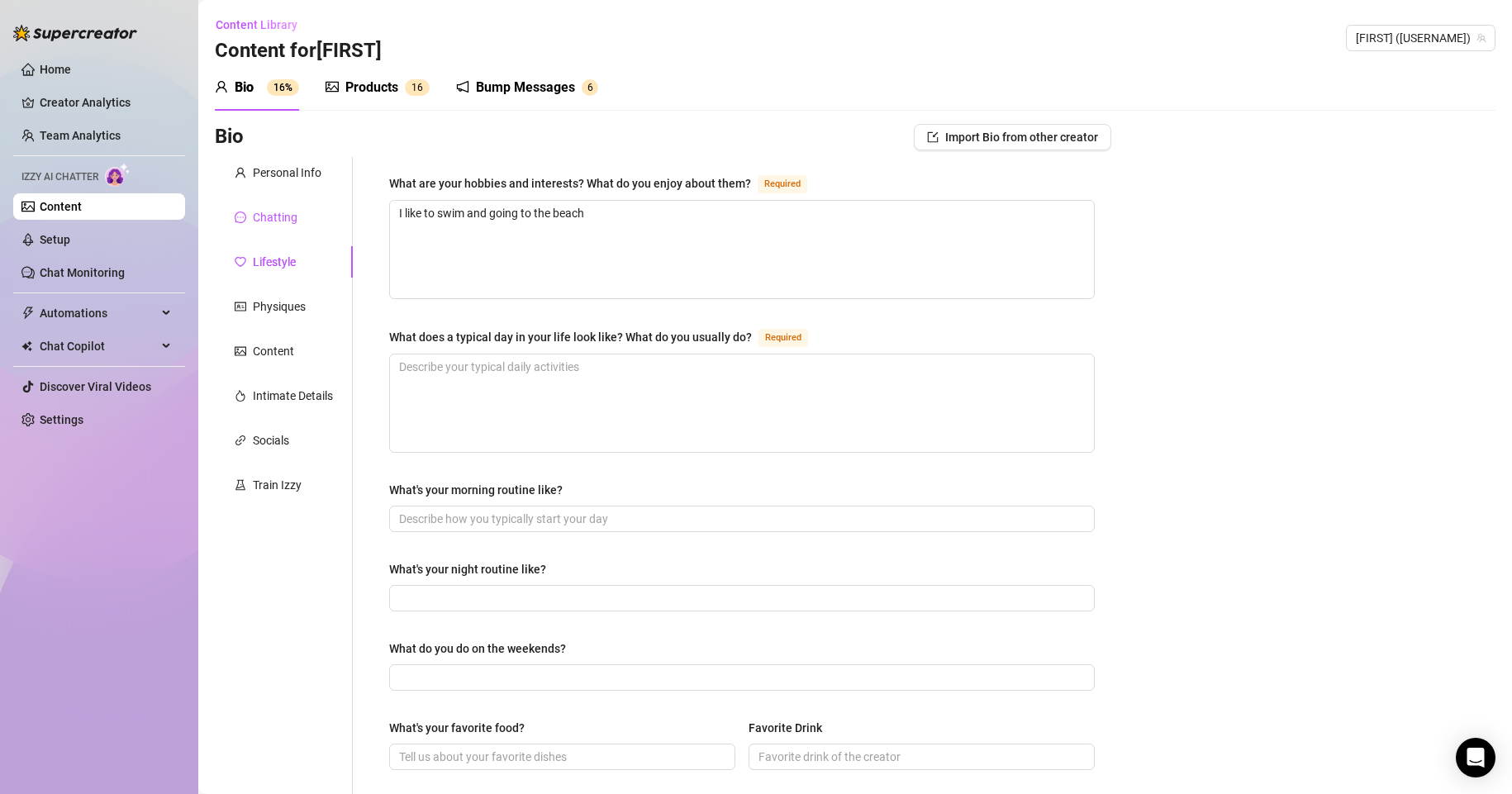 click on "Chatting" at bounding box center [266, 217] 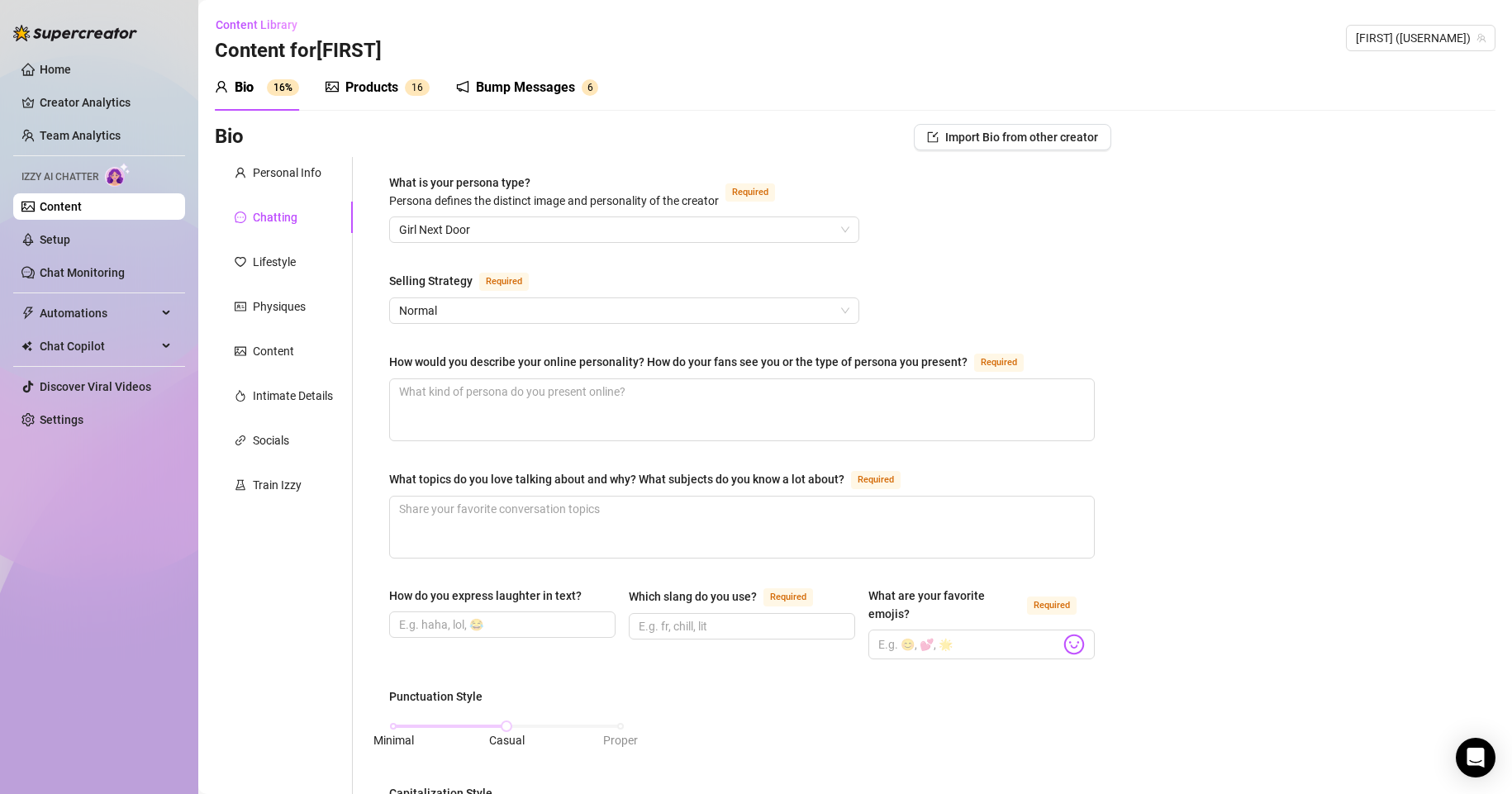 scroll, scrollTop: 759, scrollLeft: 0, axis: vertical 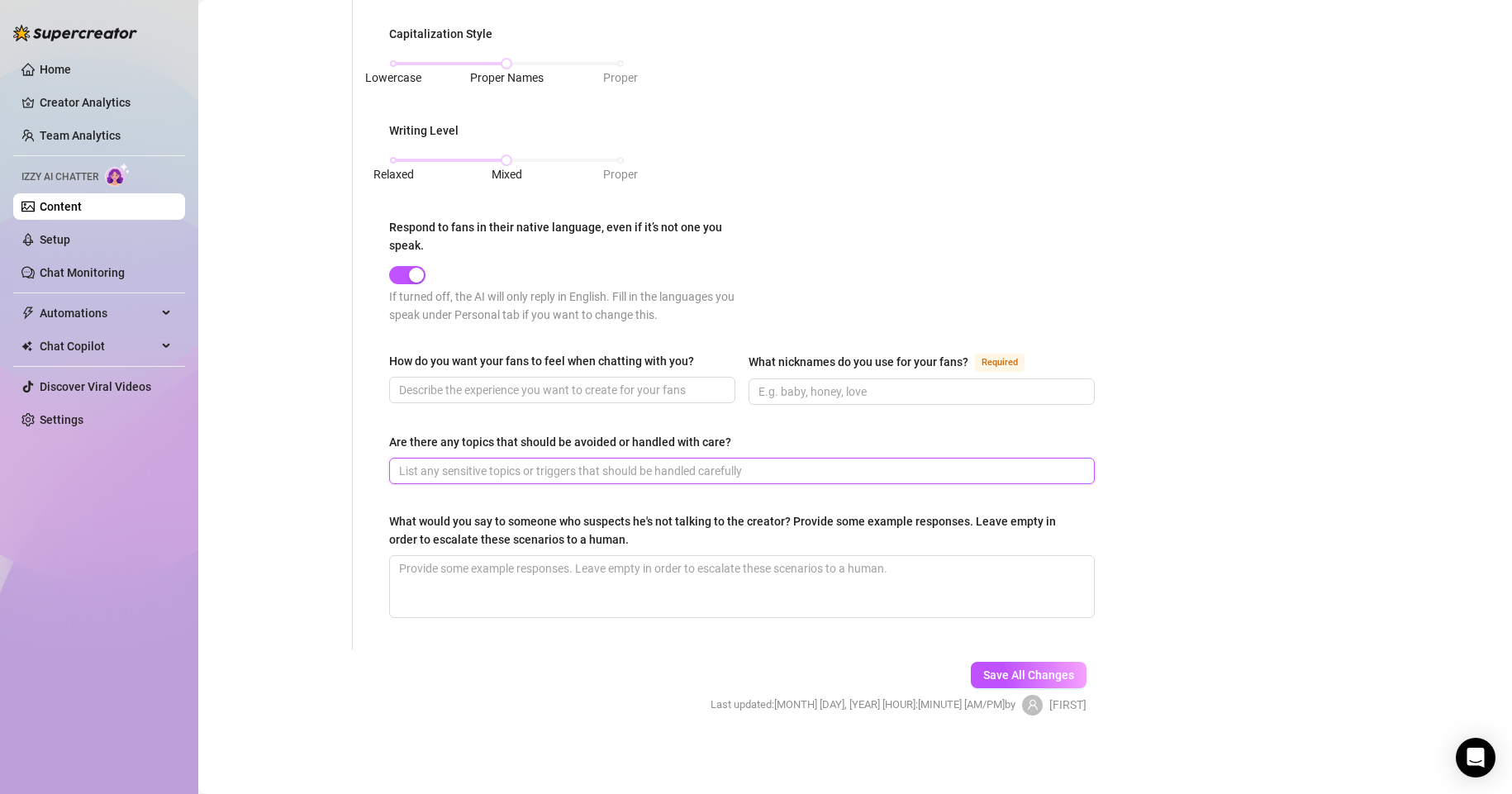 click on "Are there any topics that should be avoided or handled with care?" at bounding box center (740, 471) 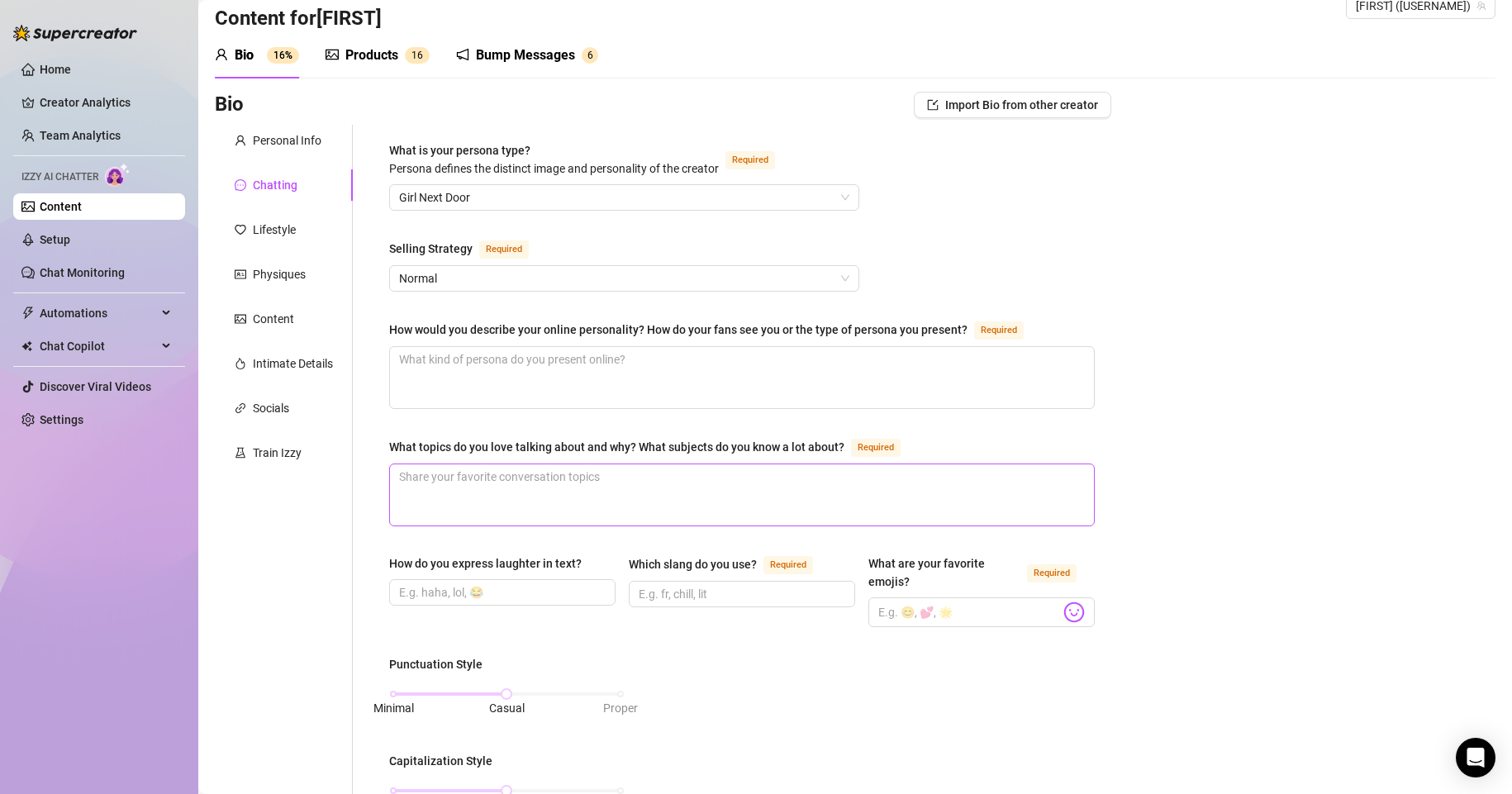 scroll, scrollTop: 29, scrollLeft: 0, axis: vertical 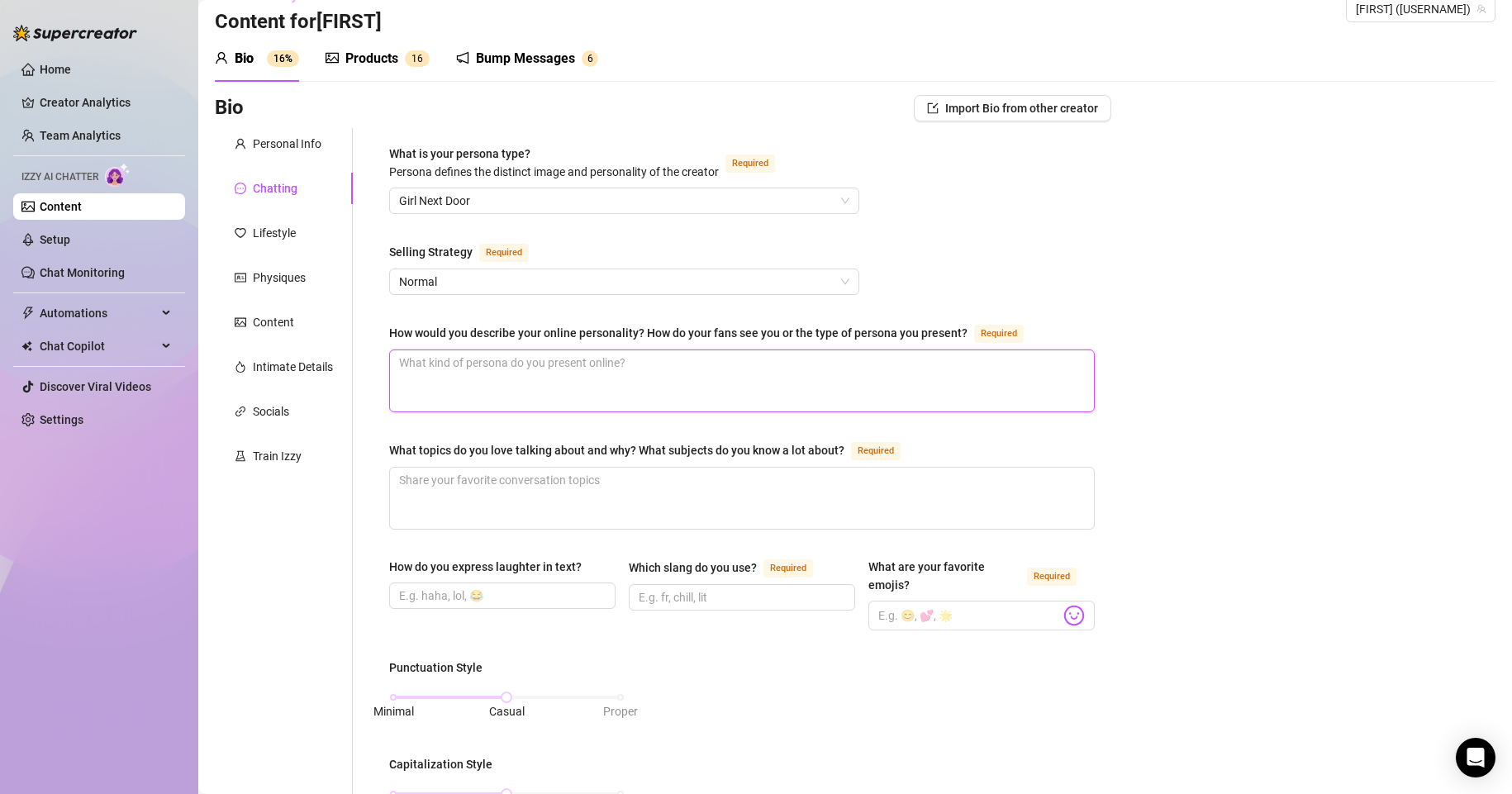 click on "How would you describe your online personality? How do your fans see you or the type of persona you present? Required" at bounding box center [742, 381] 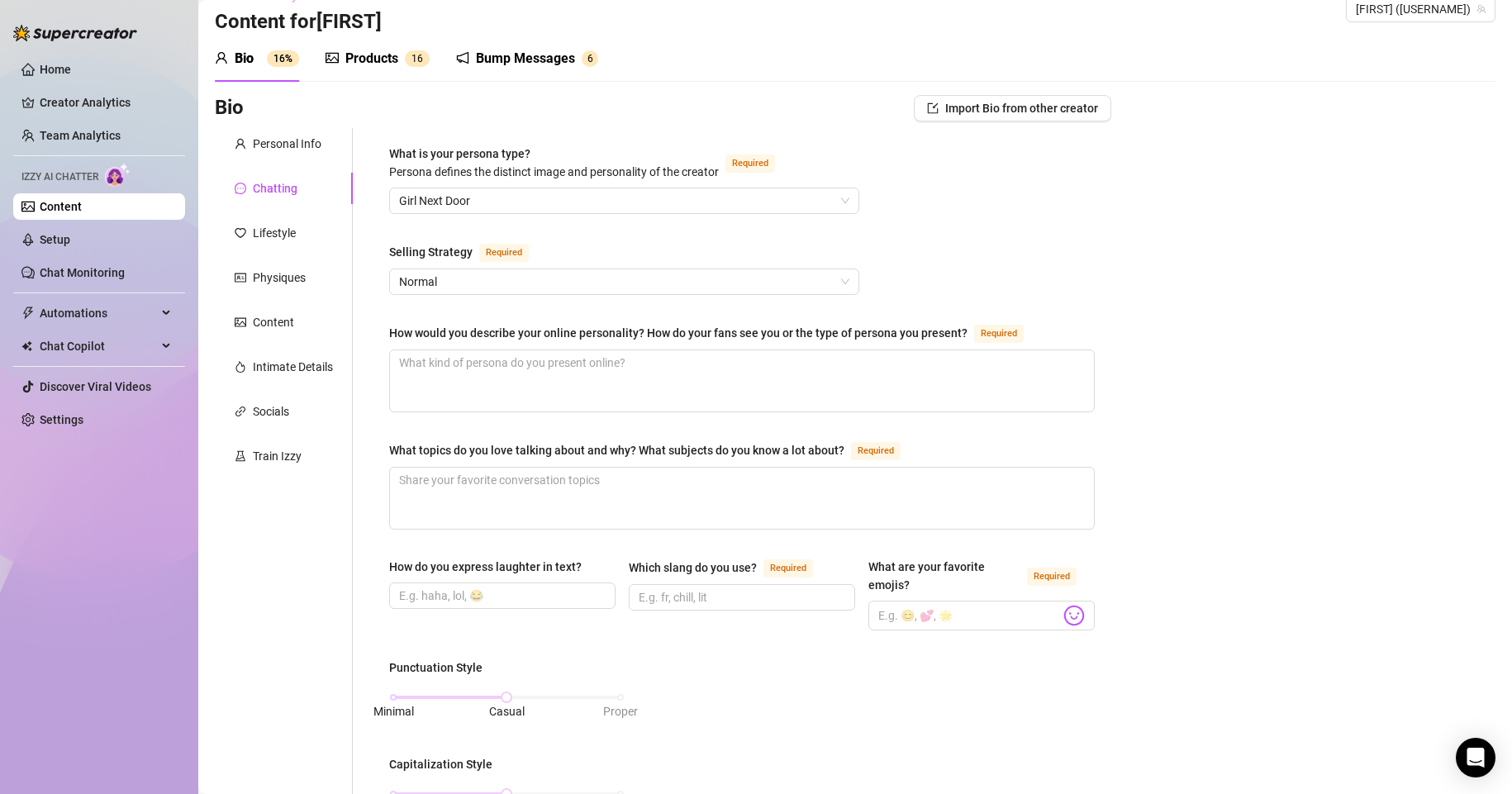 click on "How would you describe your online personality? How do your fans see you or the type of persona you present?" at bounding box center (678, 333) 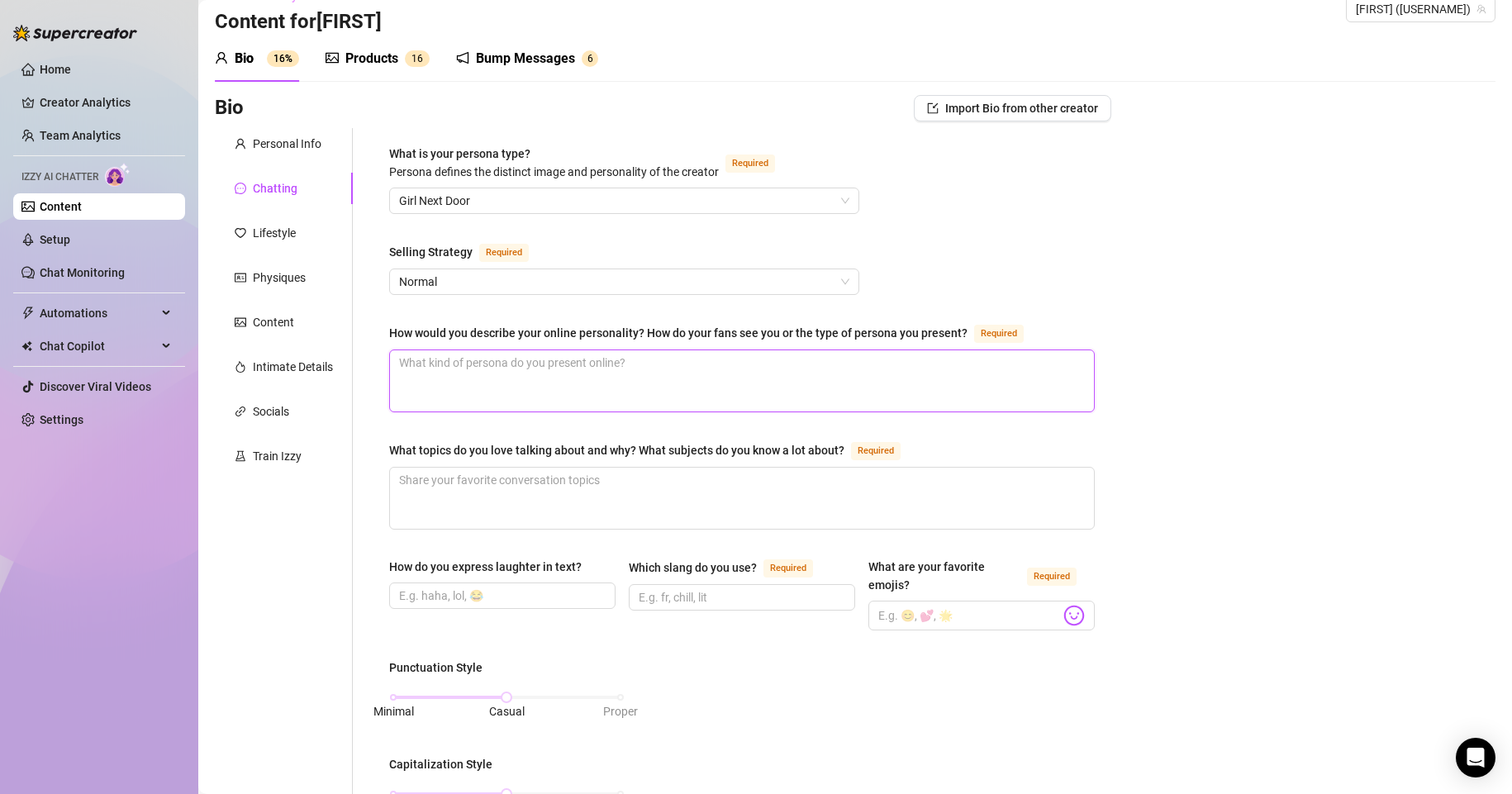 click on "How would you describe your online personality? How do your fans see you or the type of persona you present? Required" at bounding box center (742, 381) 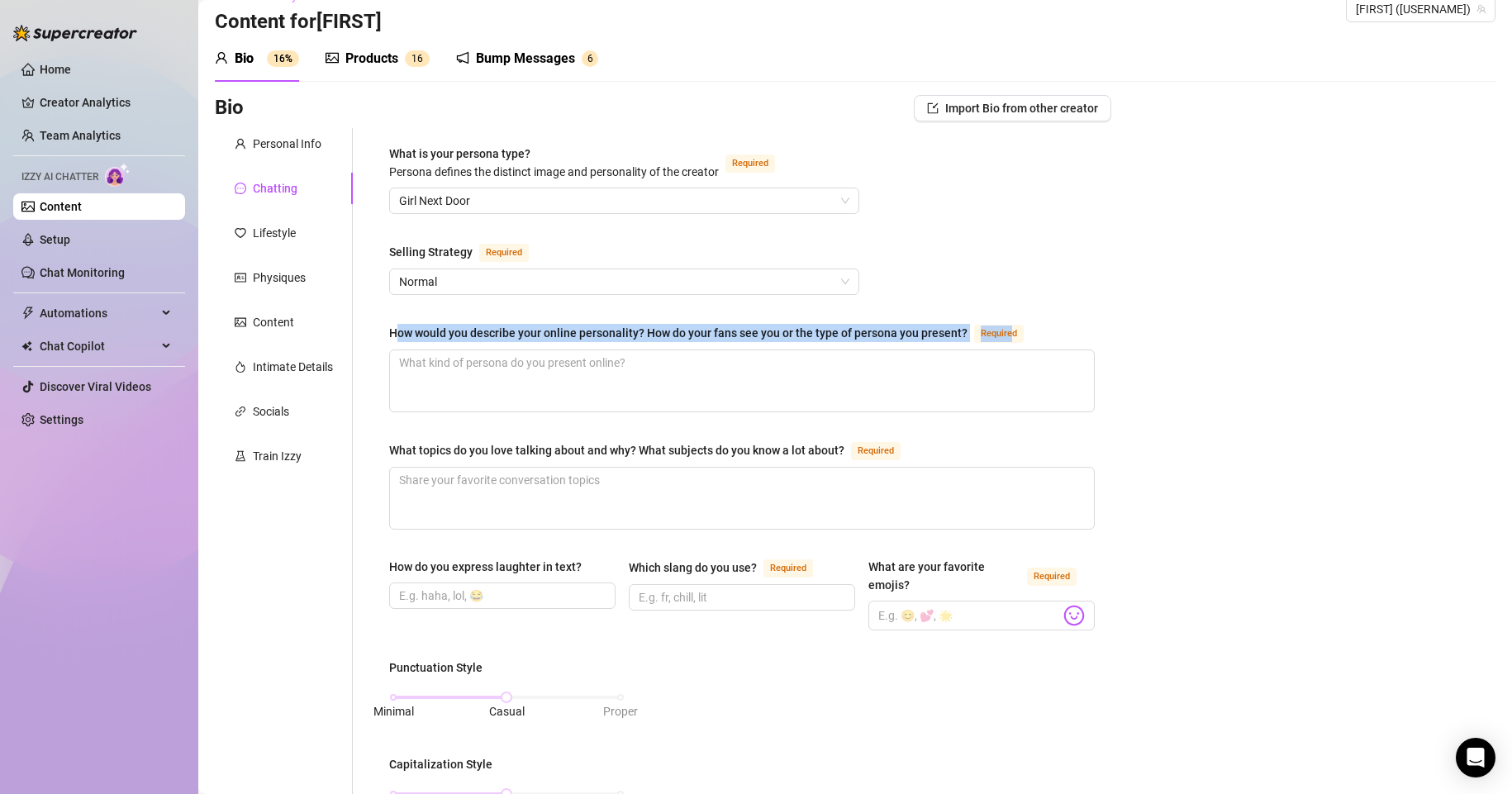 drag, startPoint x: 397, startPoint y: 330, endPoint x: 1010, endPoint y: 330, distance: 613 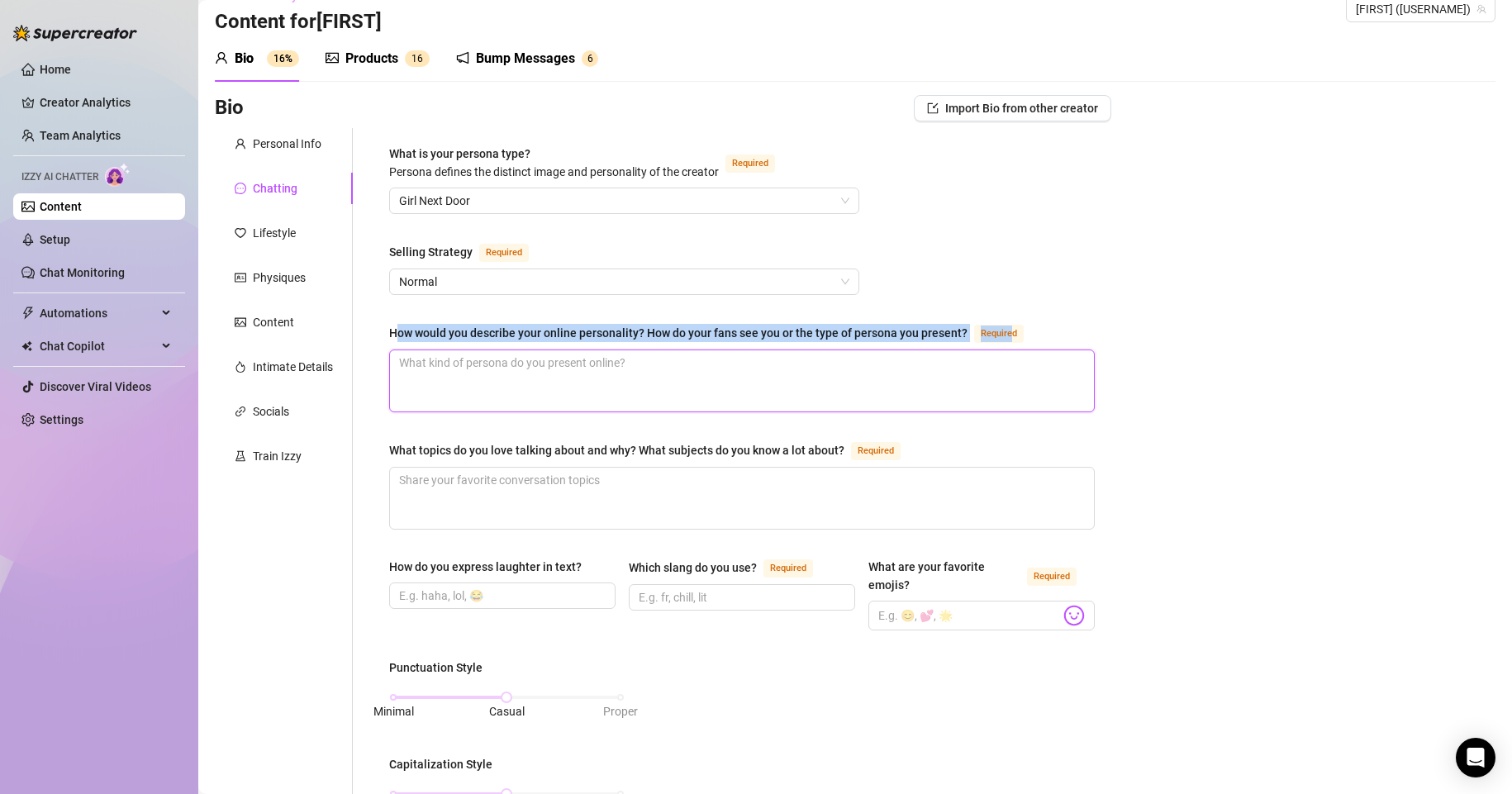 click on "How would you describe your online personality? How do your fans see you or the type of persona you present? Required" at bounding box center [742, 381] 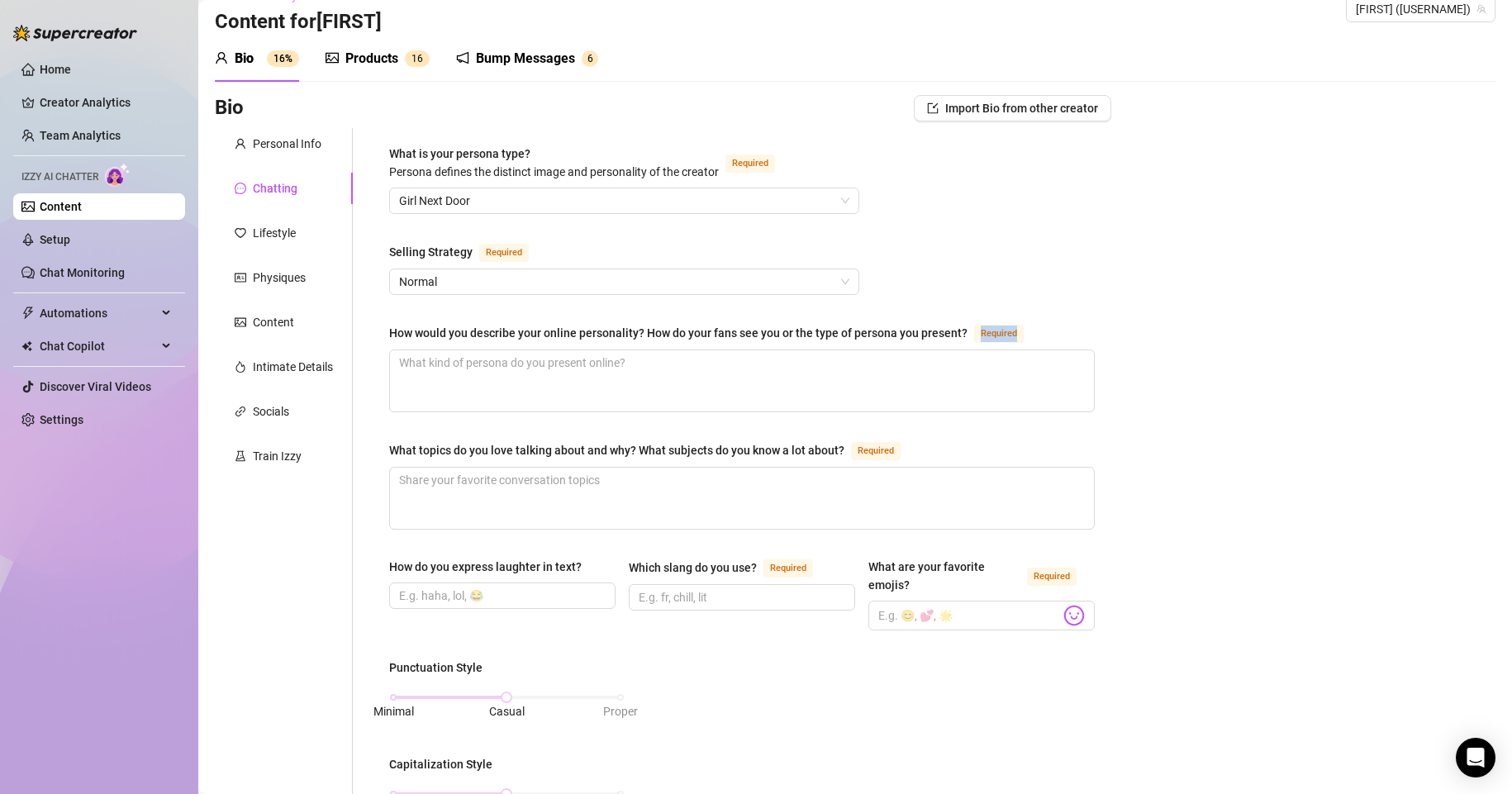 click on "Required" at bounding box center [999, 334] 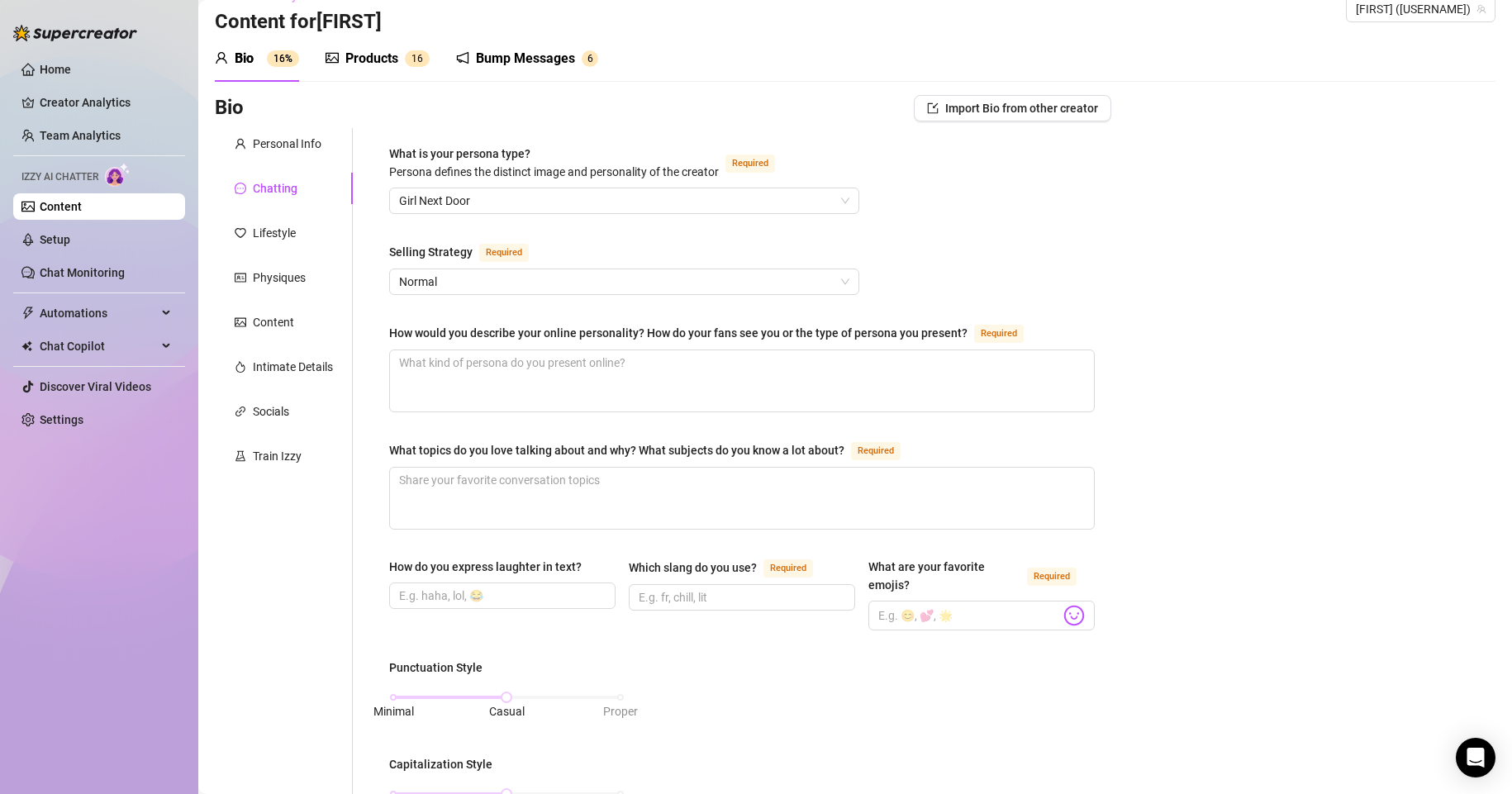 click on "How would you describe your online personality? How do your fans see you or the type of persona you present? Required" at bounding box center (710, 333) 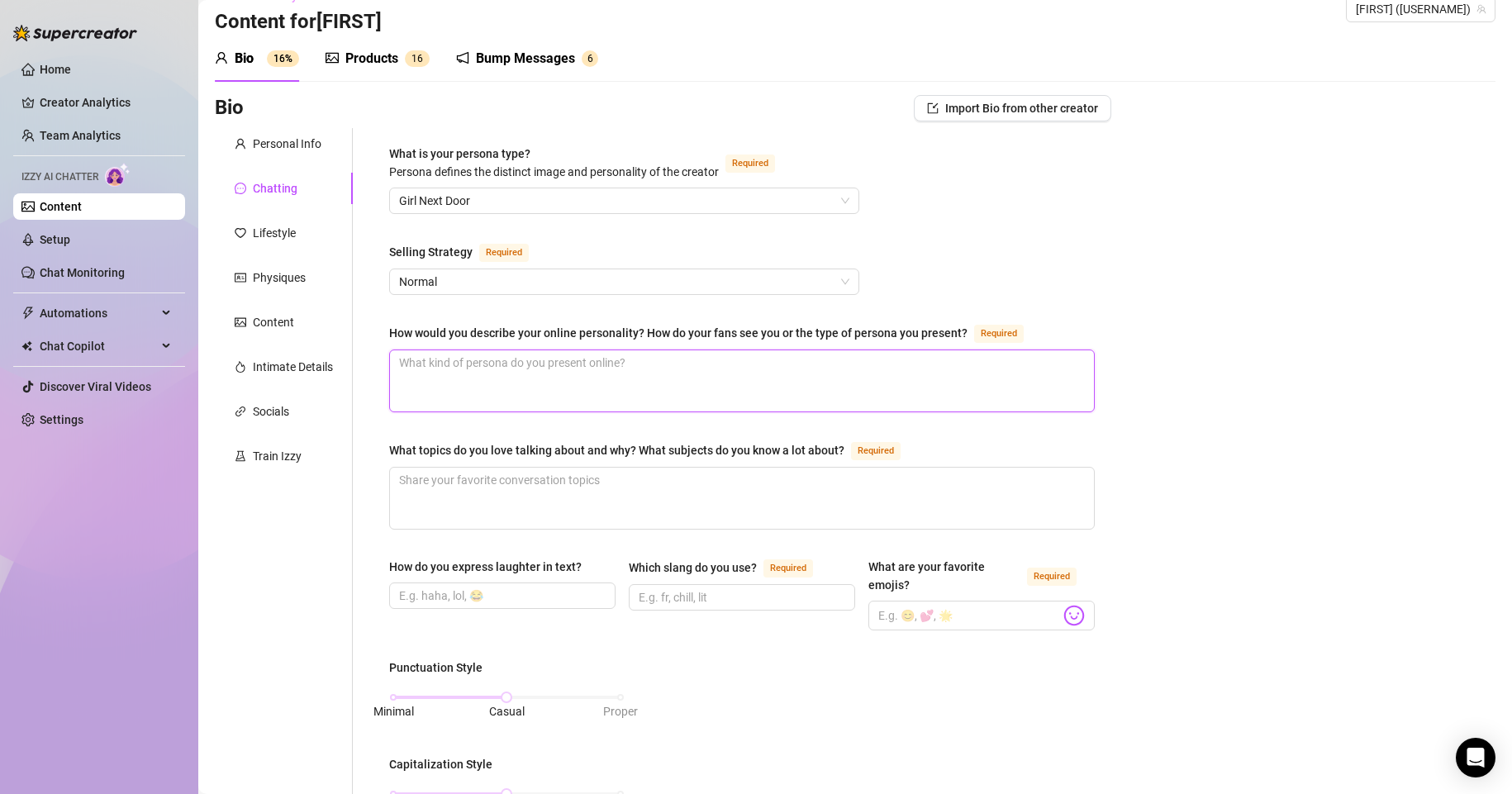click on "How would you describe your online personality? How do your fans see you or the type of persona you present? Required" at bounding box center [742, 381] 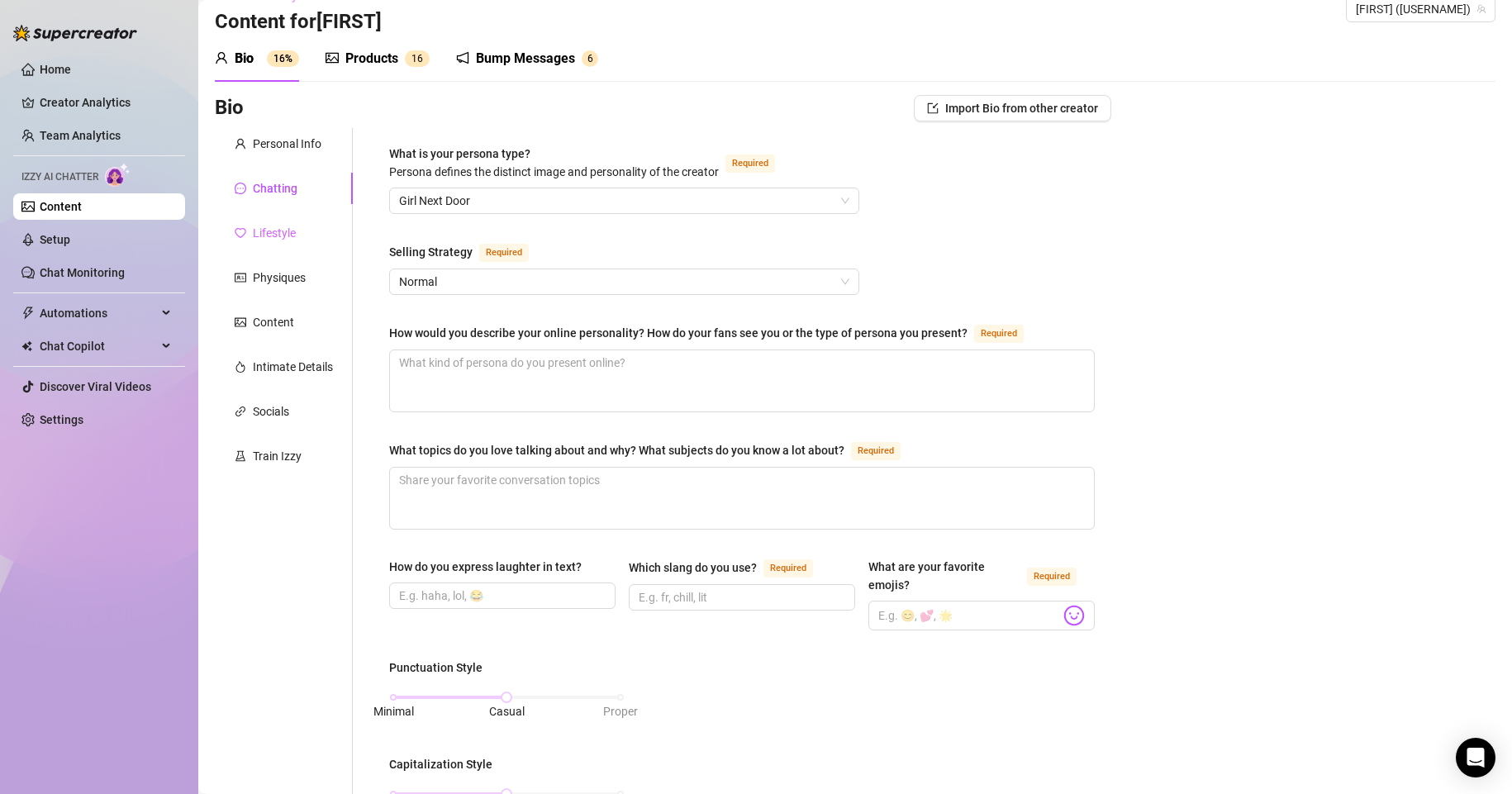 click on "Lifestyle" at bounding box center (283, 233) 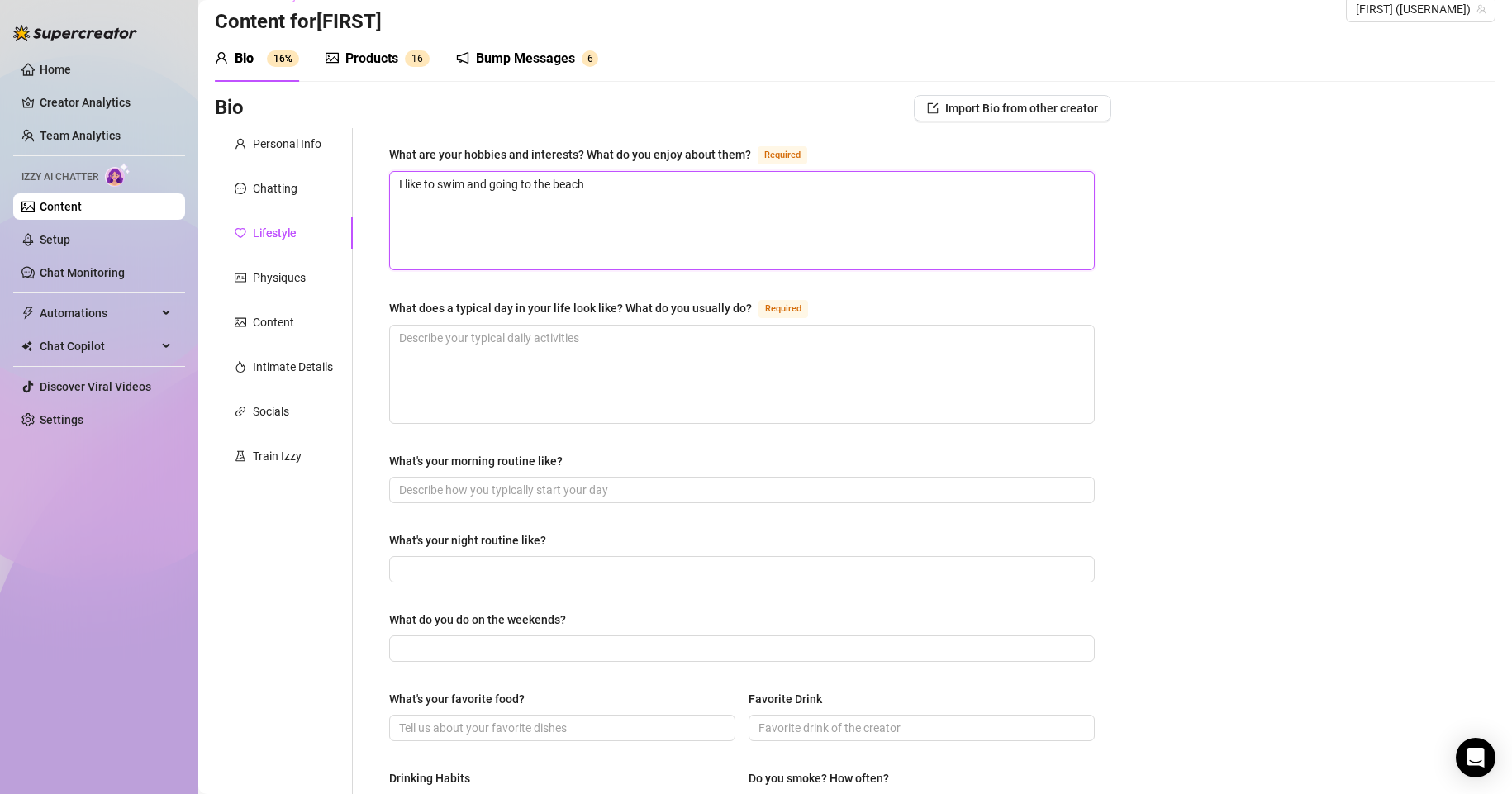 click on "I like to swim and going to the beach" at bounding box center [742, 221] 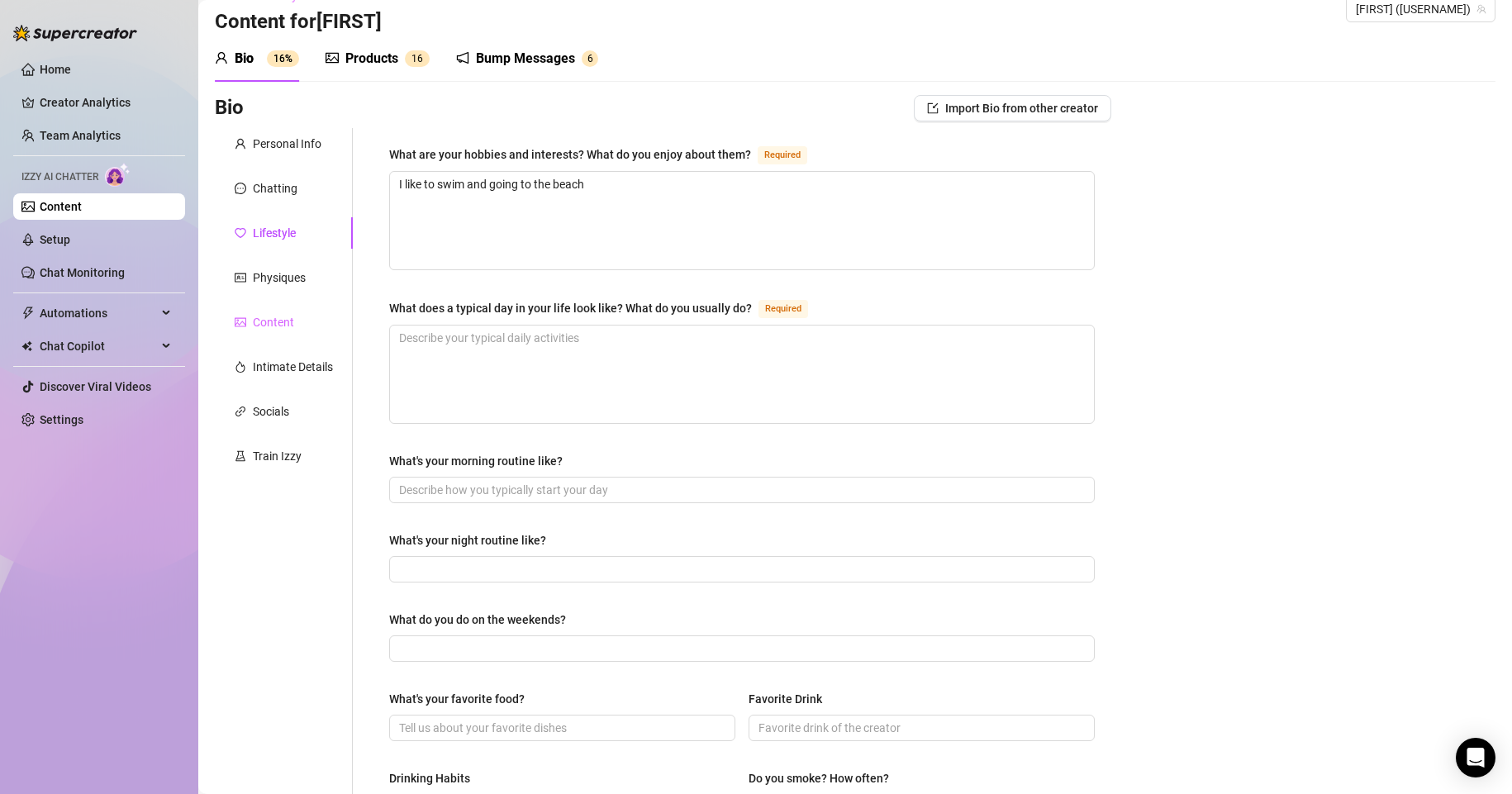 click on "Content" at bounding box center [283, 322] 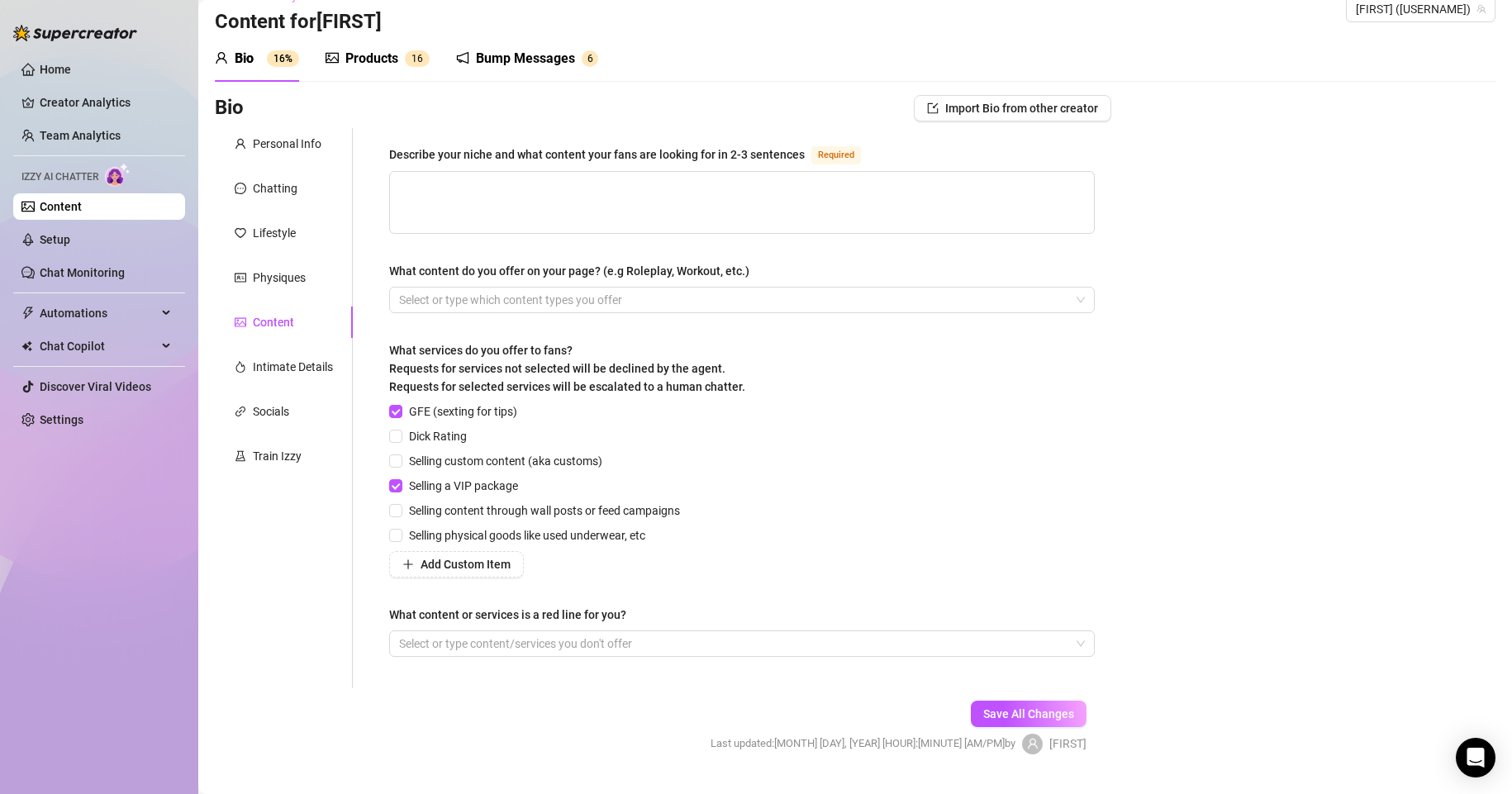 click on "Products 1 6" at bounding box center [378, 59] 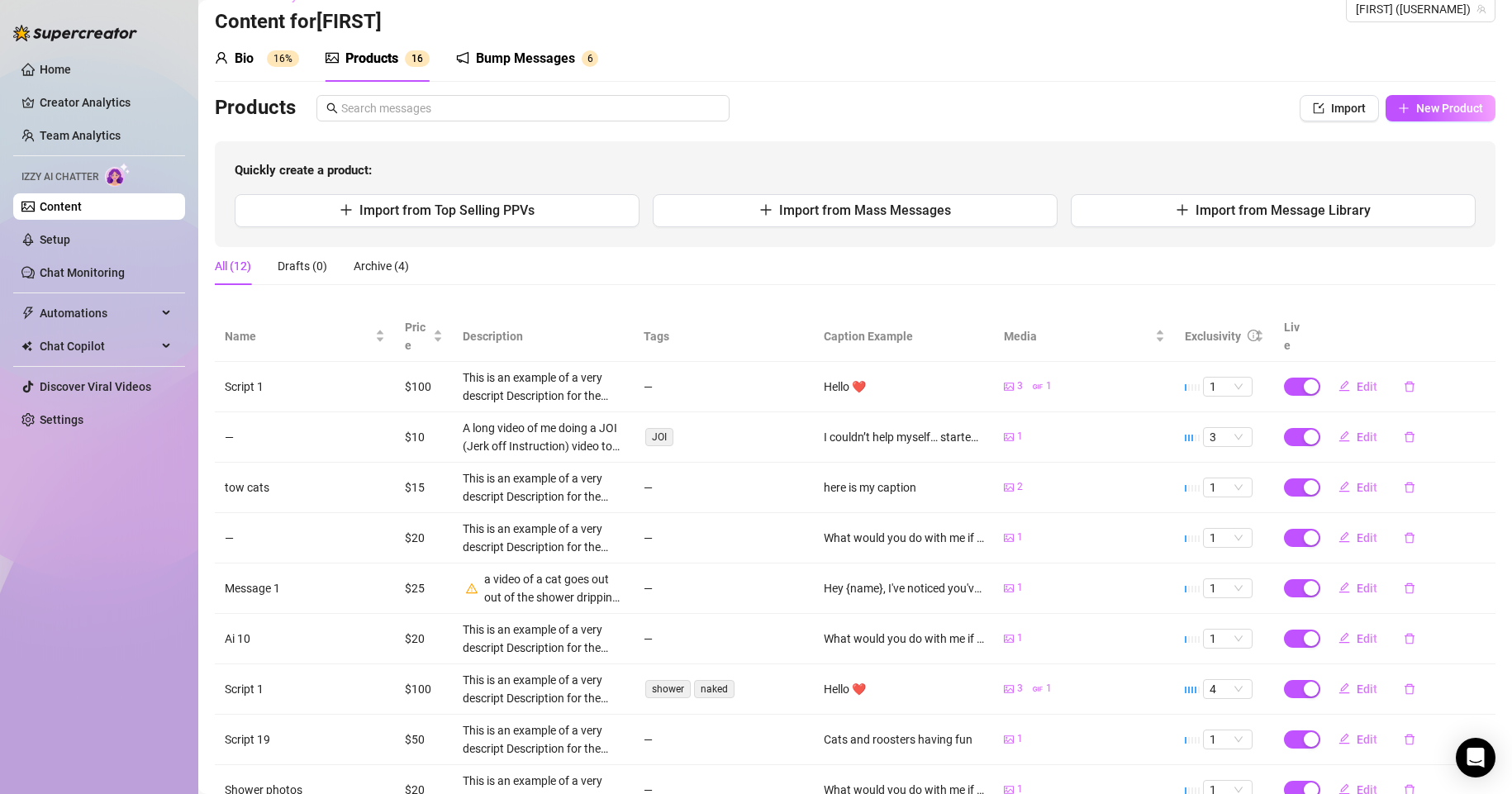 click on "Home Creator Analytics   Team Analytics Izzy AI Chatter Content Setup Chat Monitoring Automations Chat Copilot Discover Viral Videos Settings" at bounding box center (99, 245) 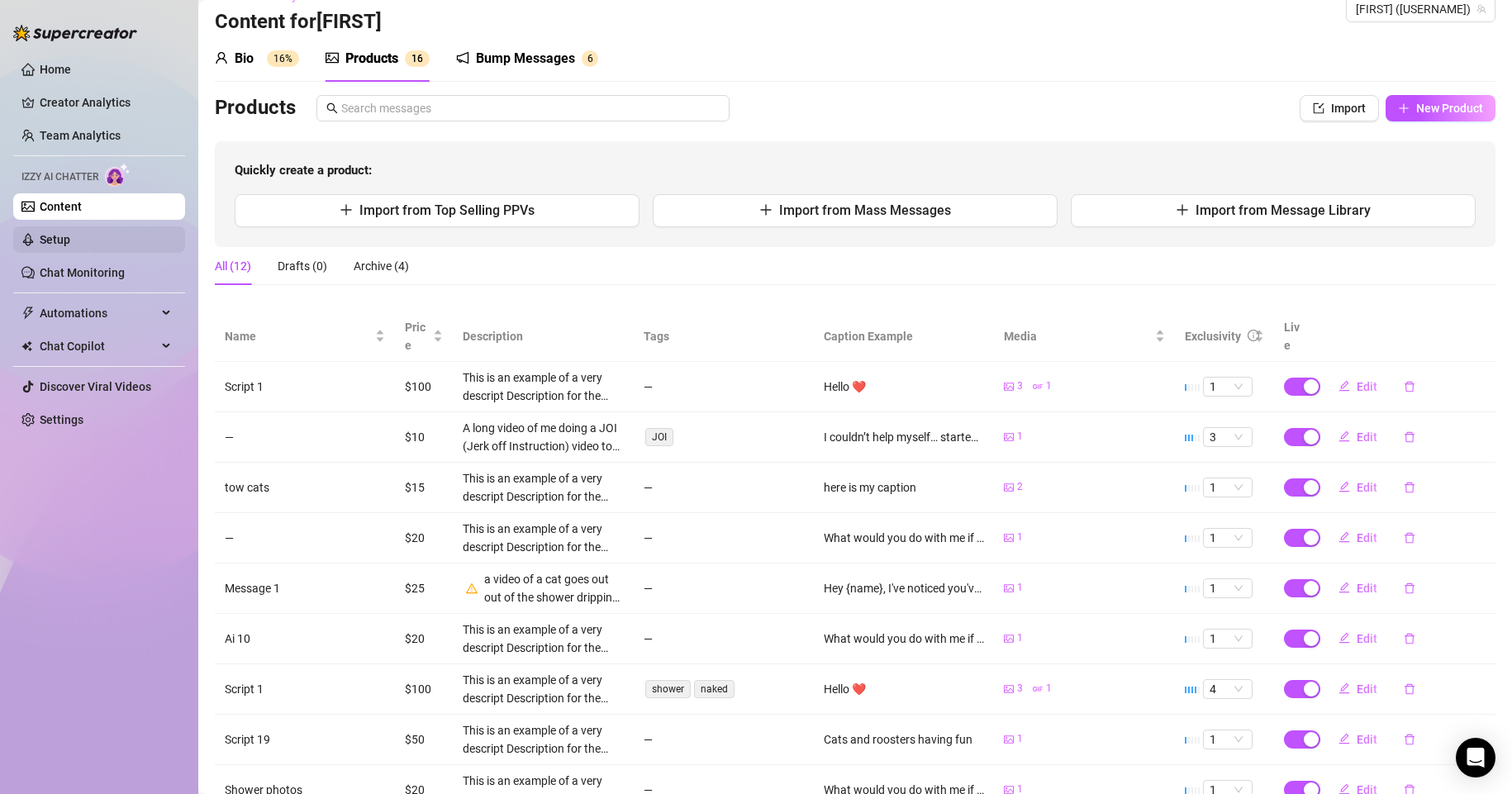 click on "Setup" at bounding box center (55, 240) 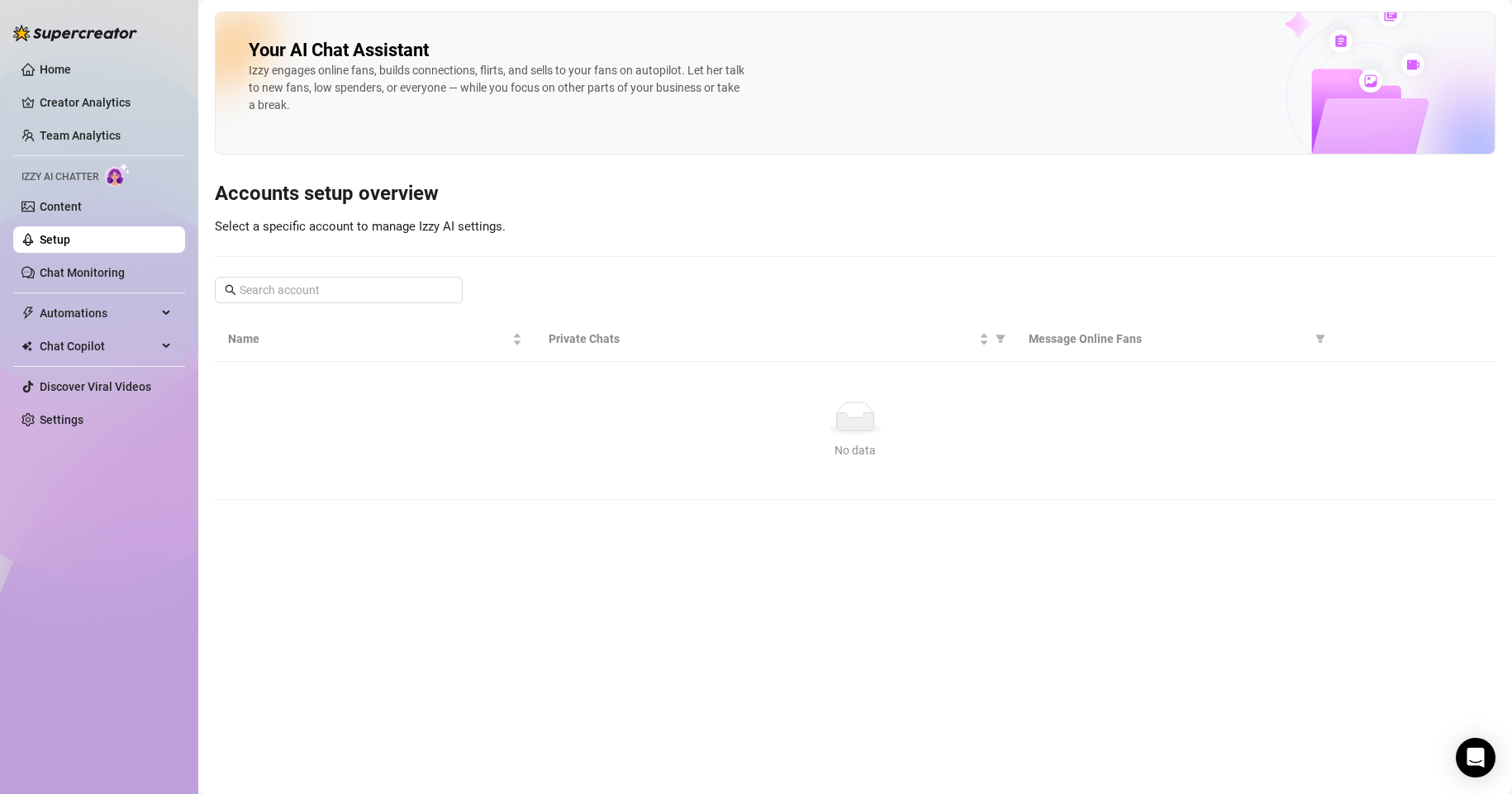 scroll, scrollTop: 0, scrollLeft: 0, axis: both 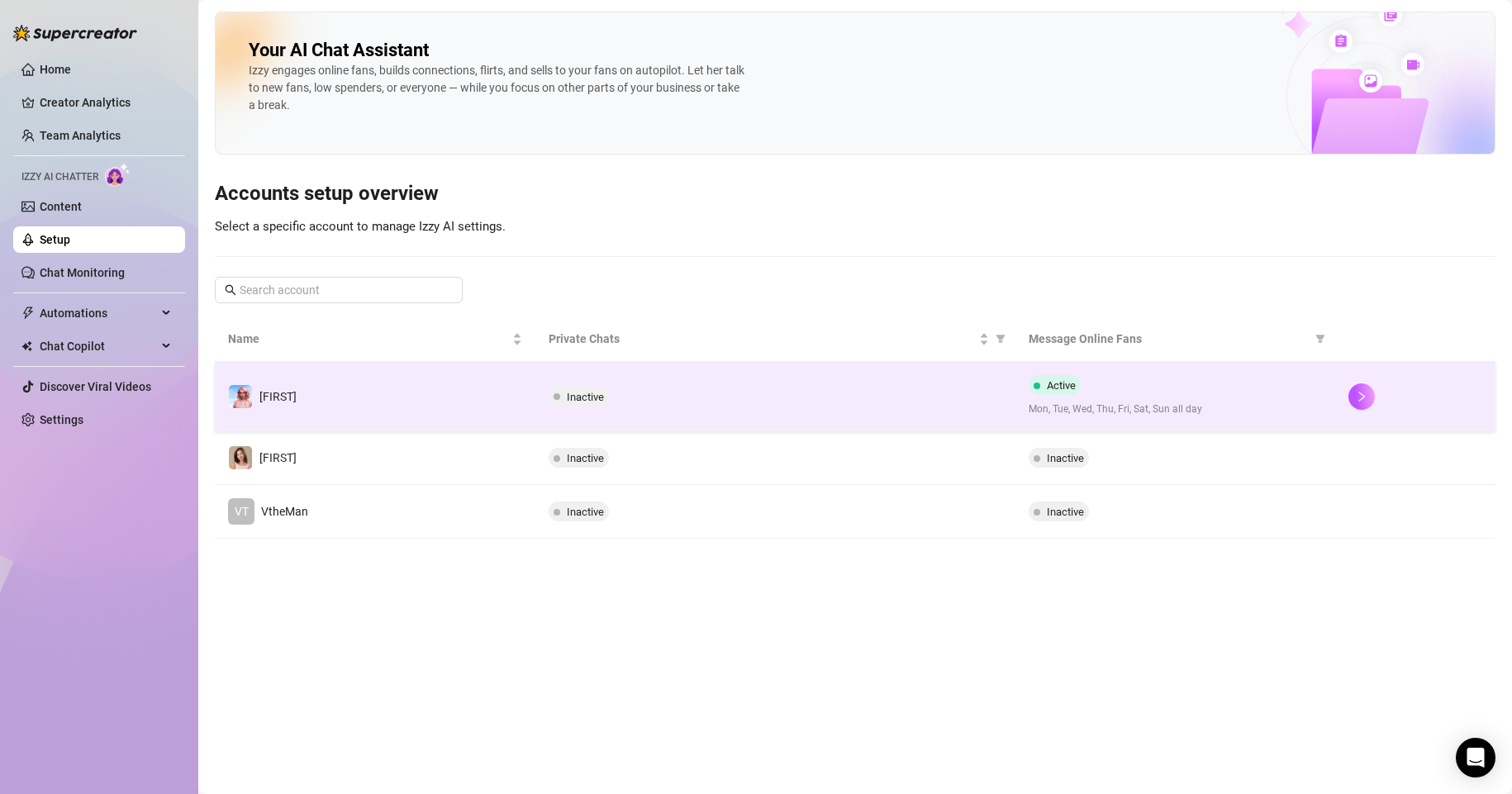 click on "Inactive" at bounding box center (775, 397) 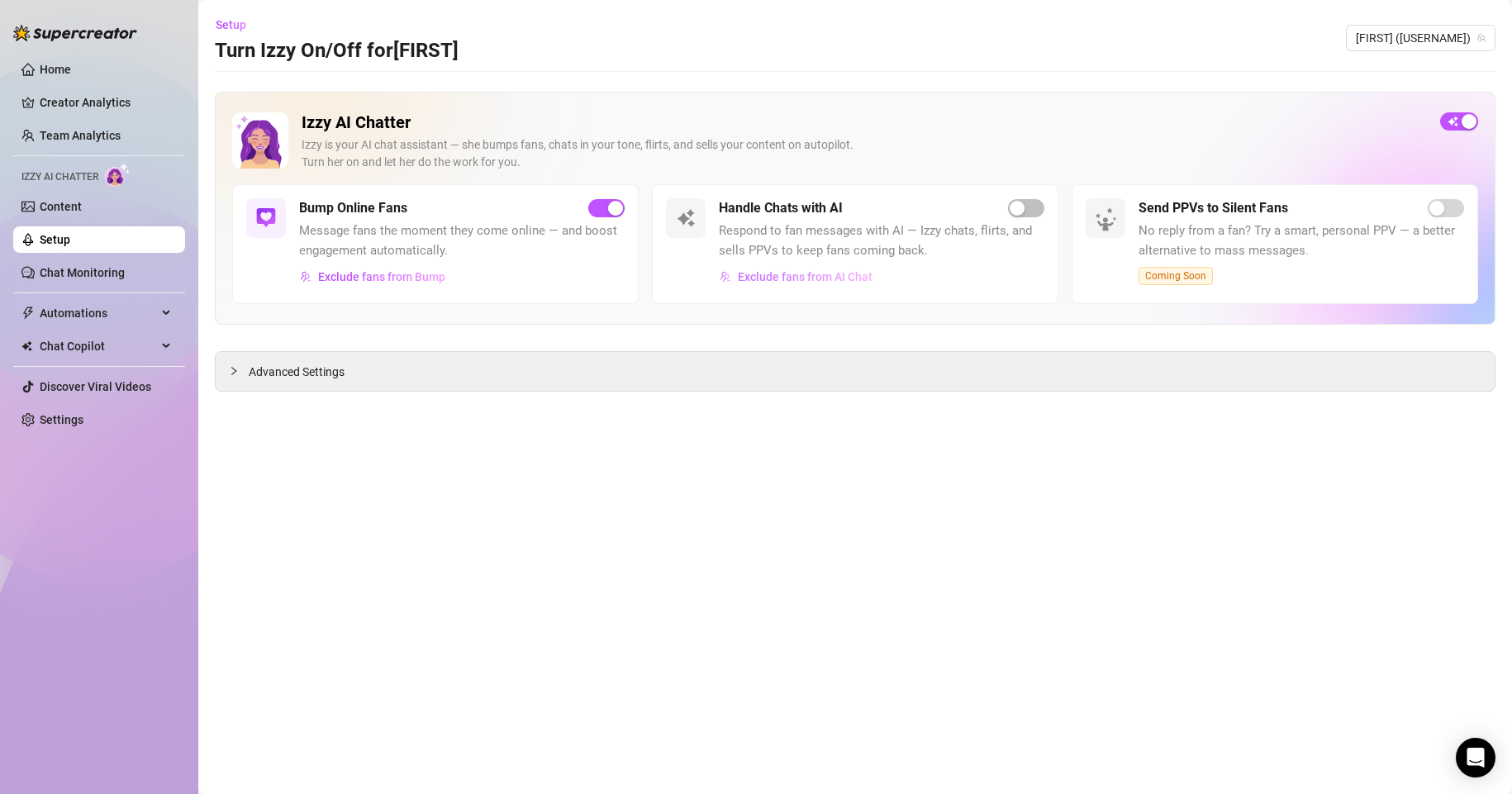 click on "Exclude fans from AI Chat" at bounding box center (805, 277) 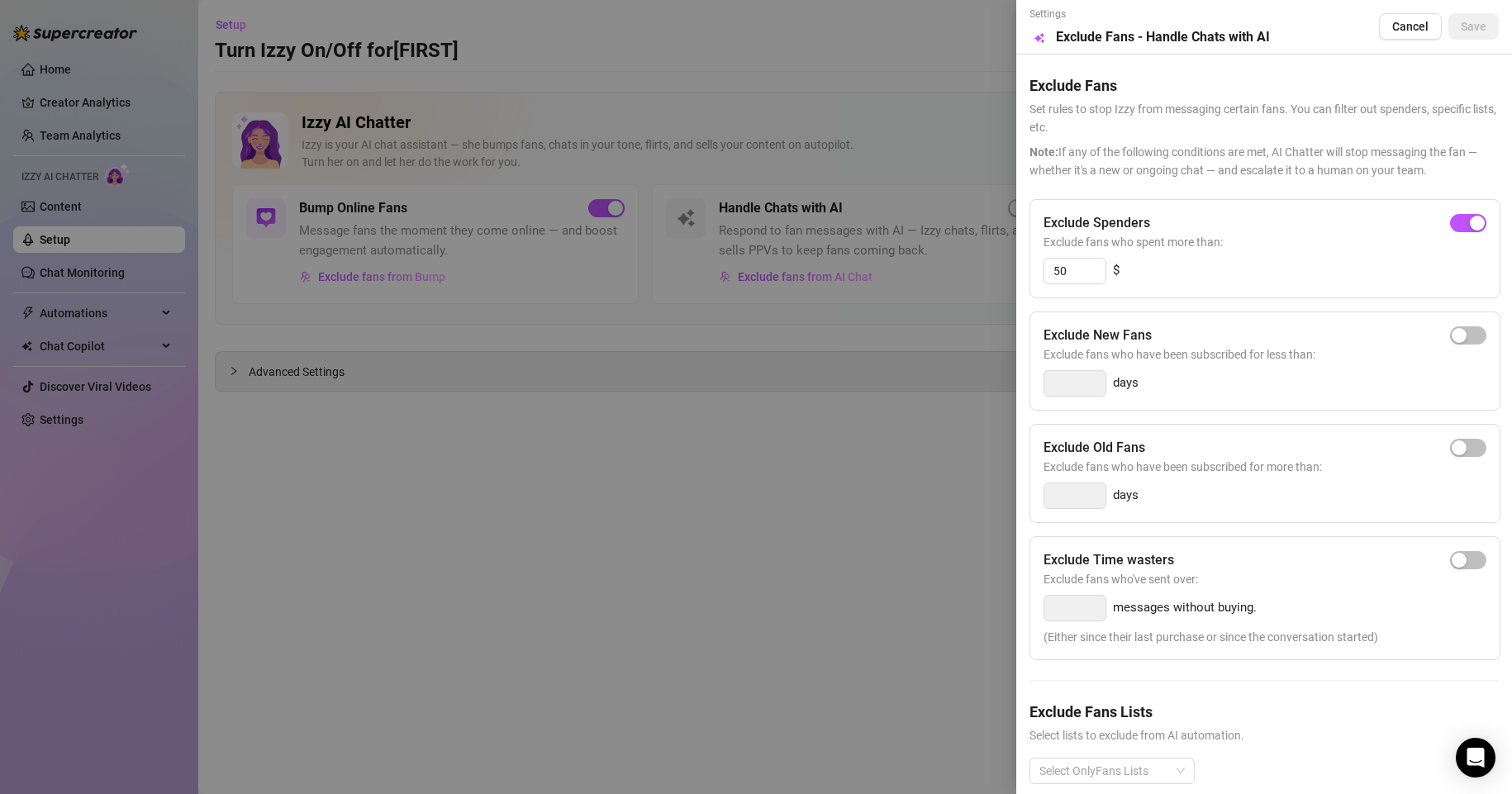 scroll, scrollTop: 36, scrollLeft: 0, axis: vertical 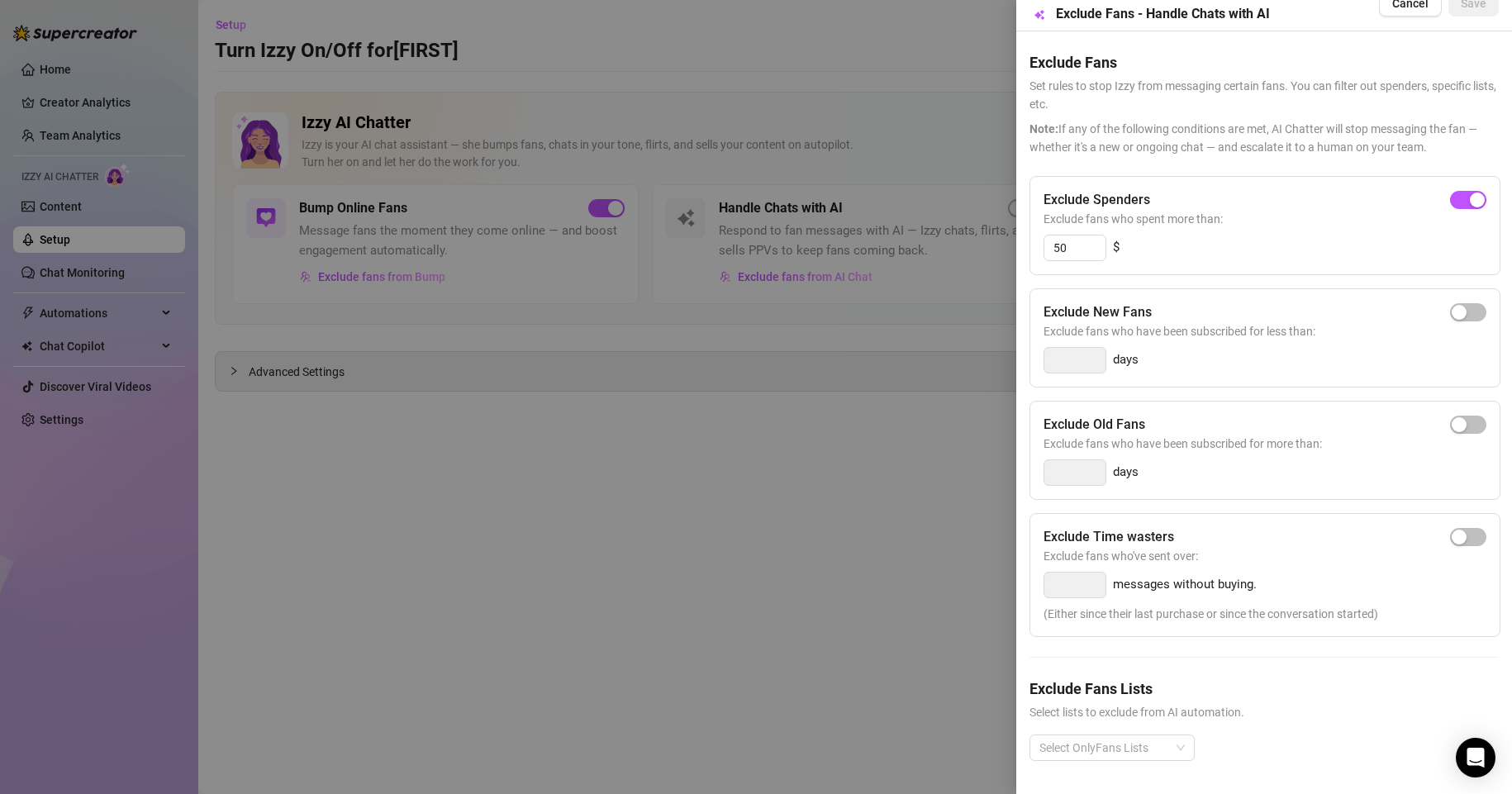 click on "Exclude Fans Lists Select lists to exclude from AI automation.   Select OnlyFans Lists" at bounding box center (1264, 732) 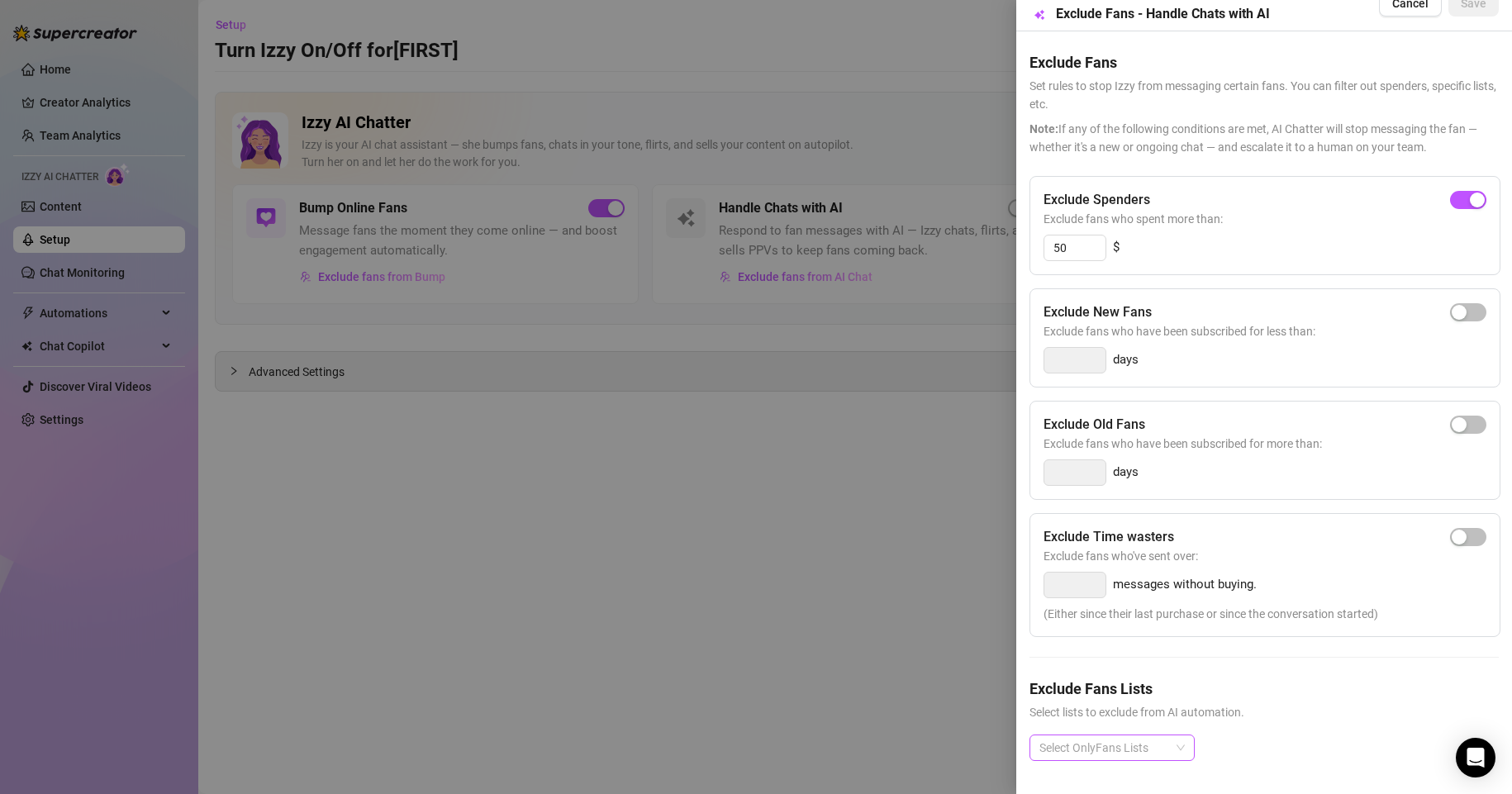 click at bounding box center [1103, 748] 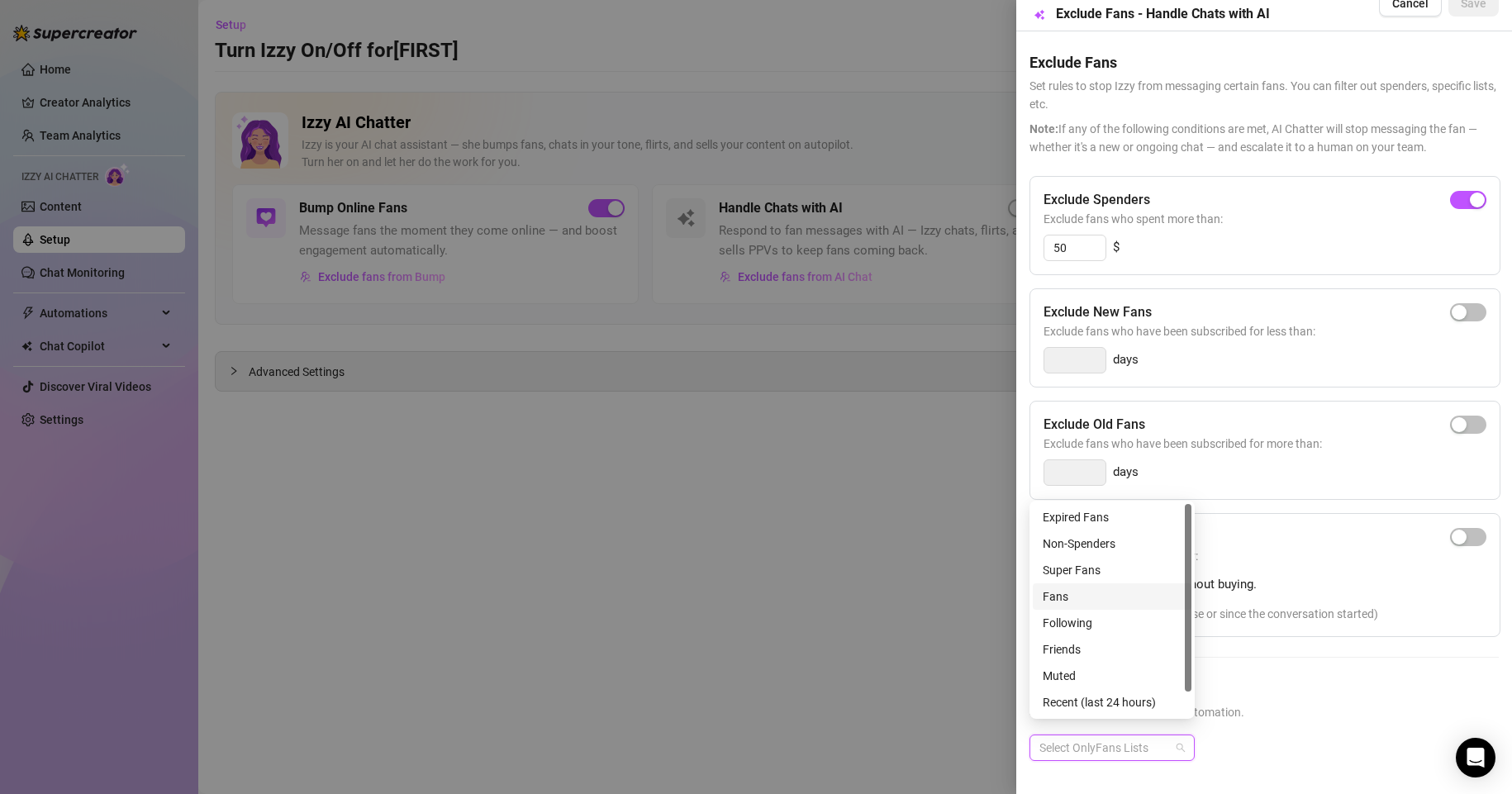 scroll, scrollTop: 26, scrollLeft: 0, axis: vertical 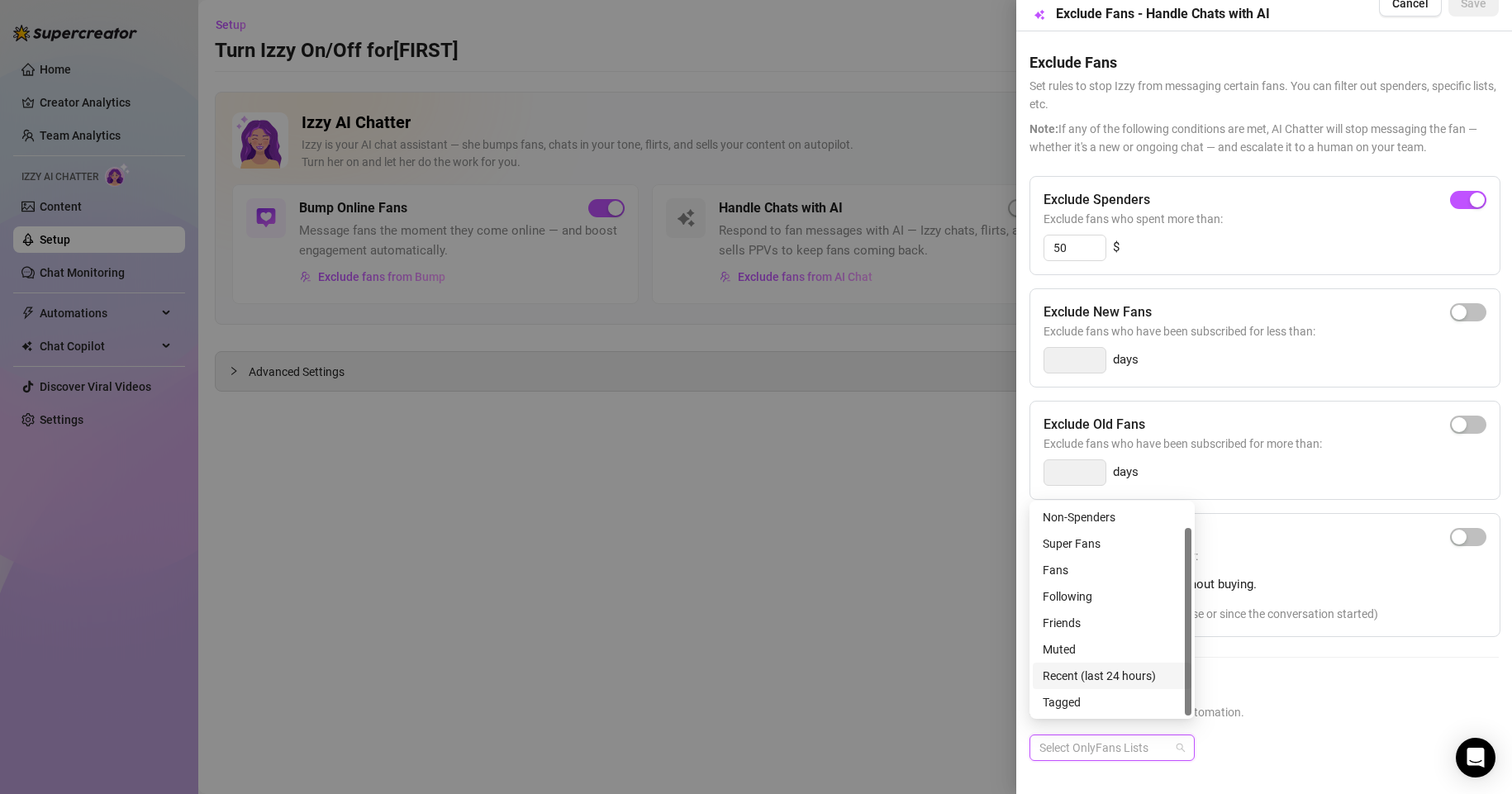 click at bounding box center (756, 397) 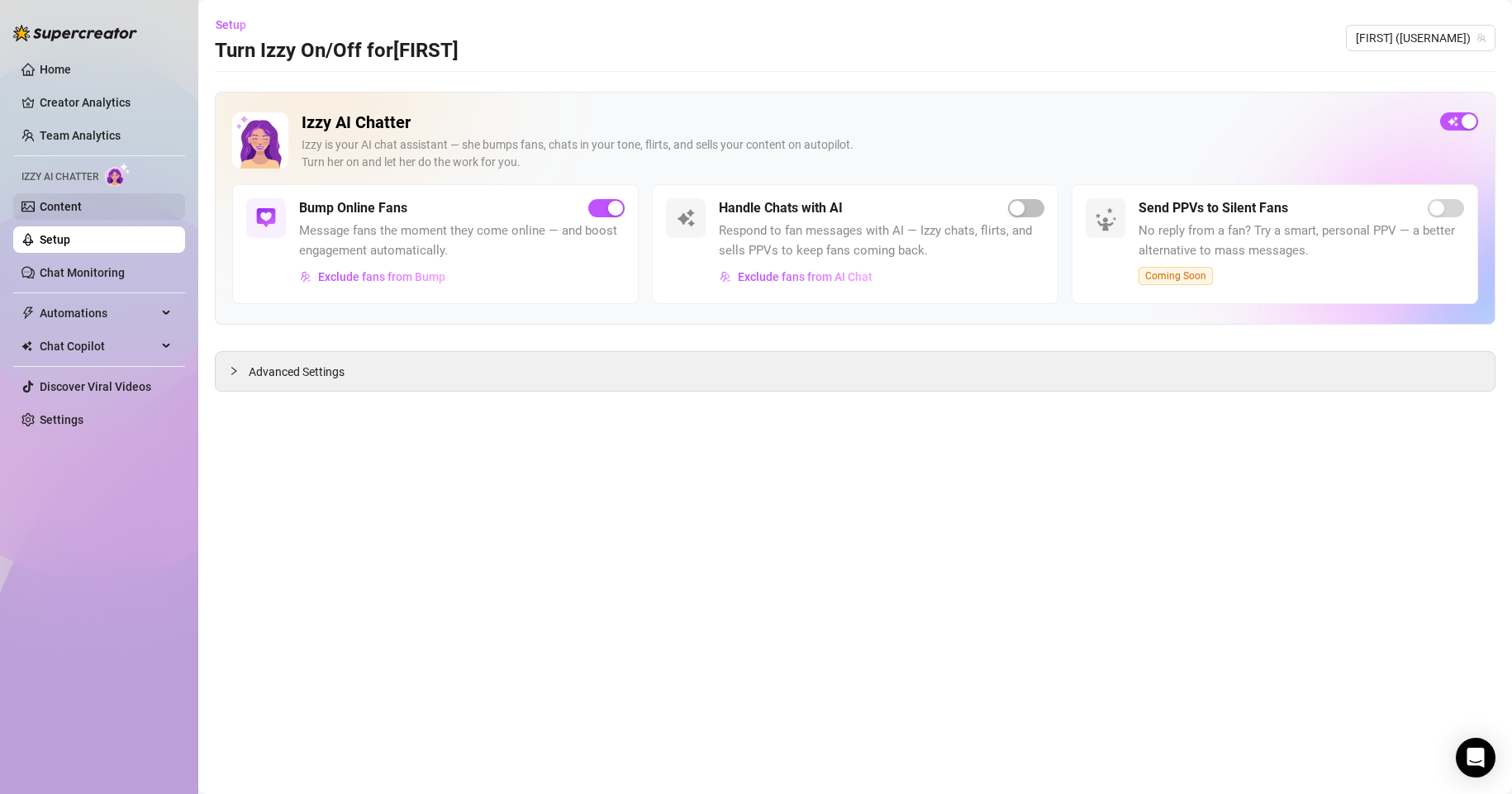 click on "Content" at bounding box center [60, 207] 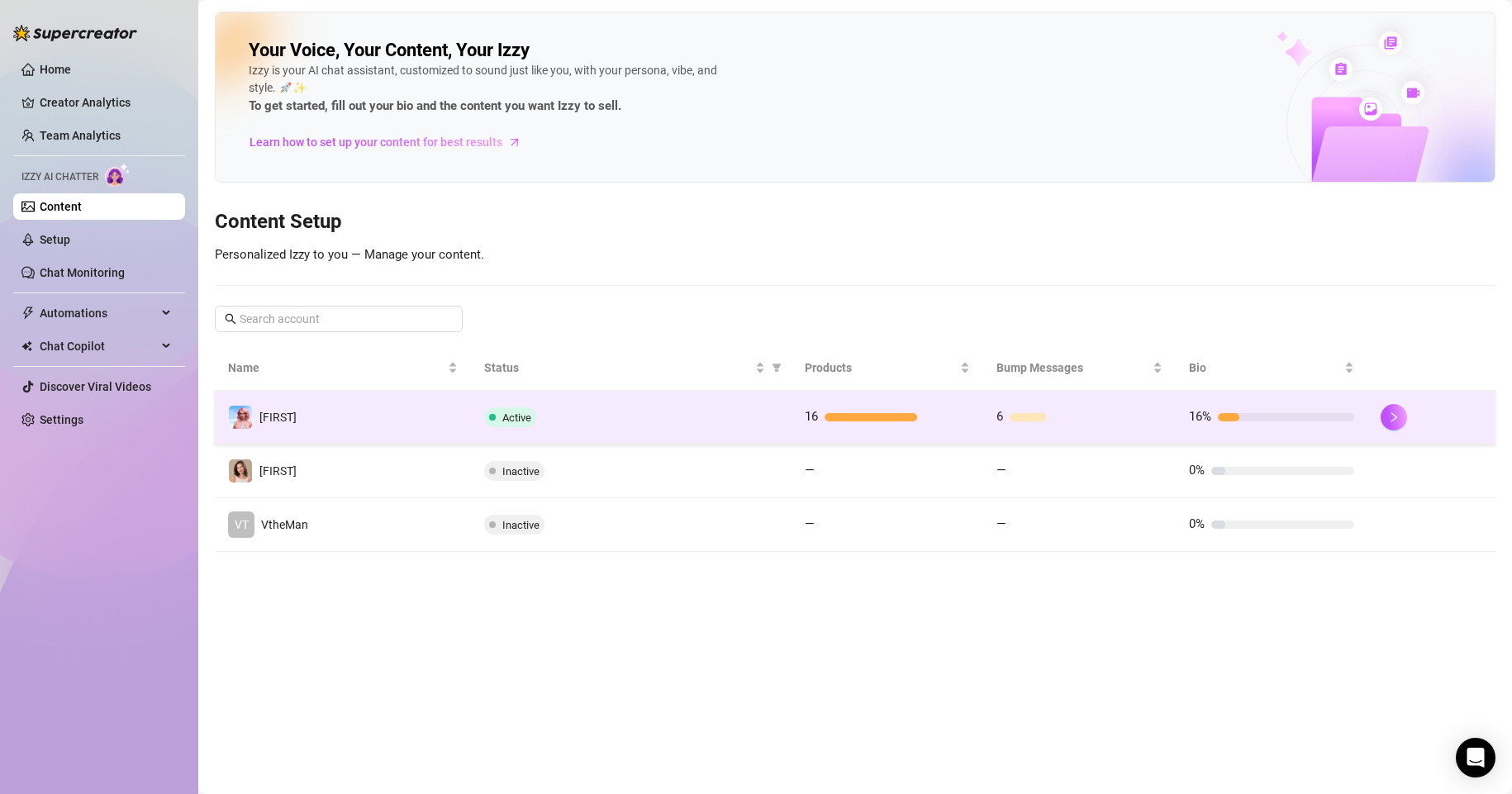 click on "[FIRST]" at bounding box center (343, 417) 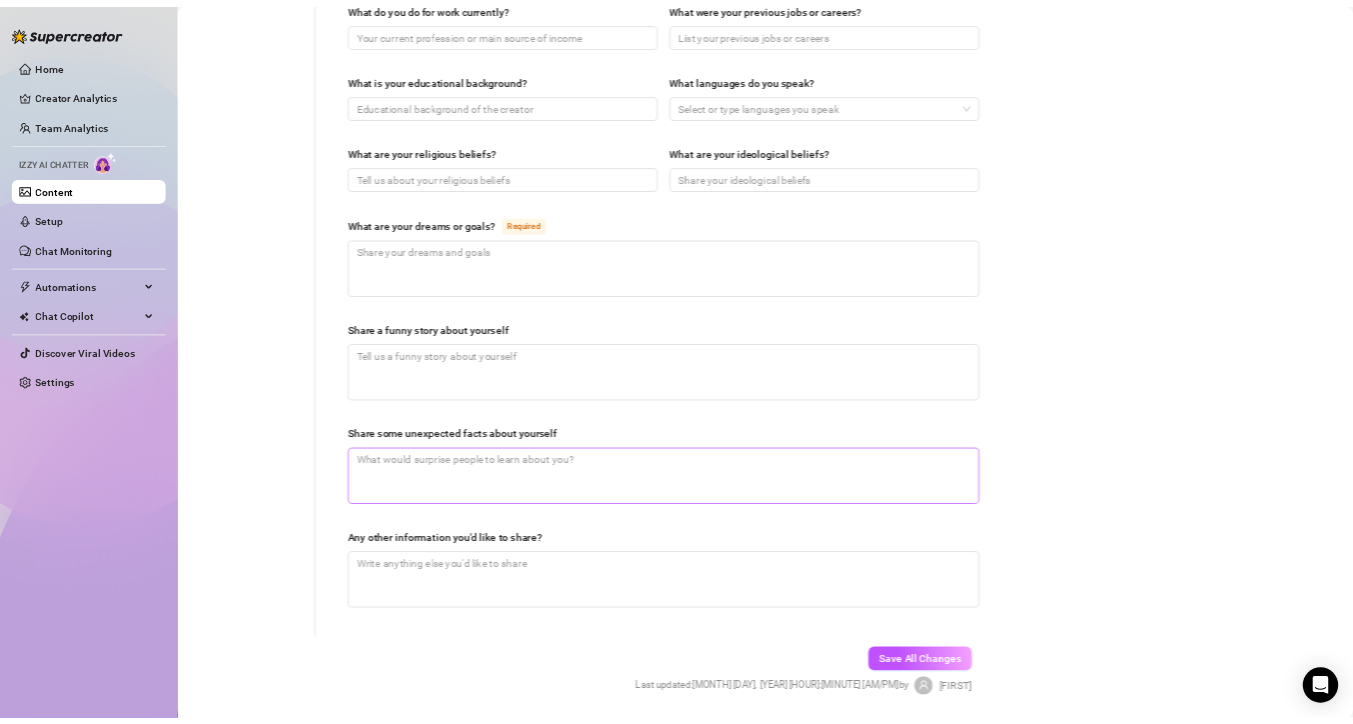 scroll, scrollTop: 1046, scrollLeft: 0, axis: vertical 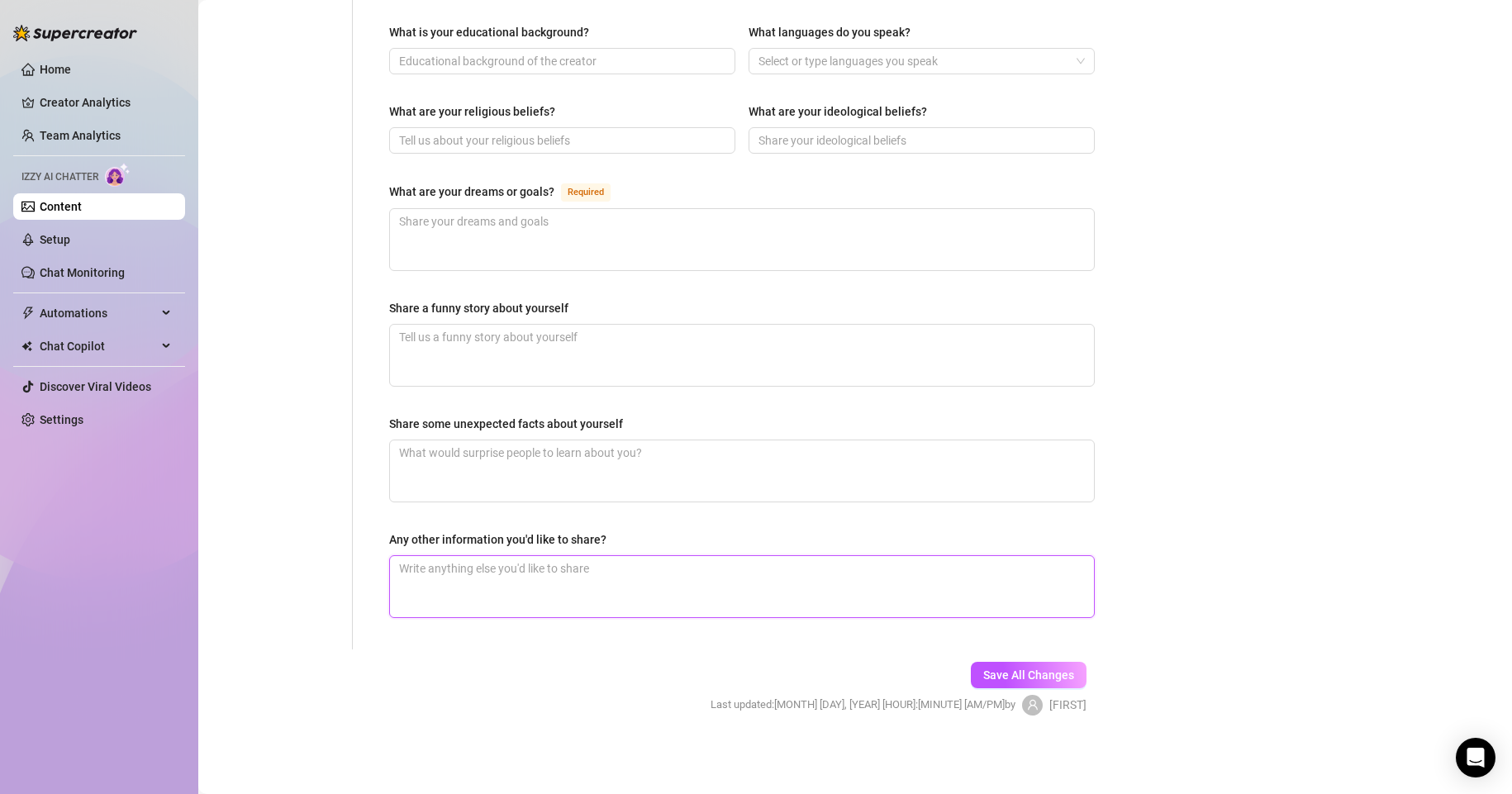 click on "Any other information you'd like to share?" at bounding box center (742, 587) 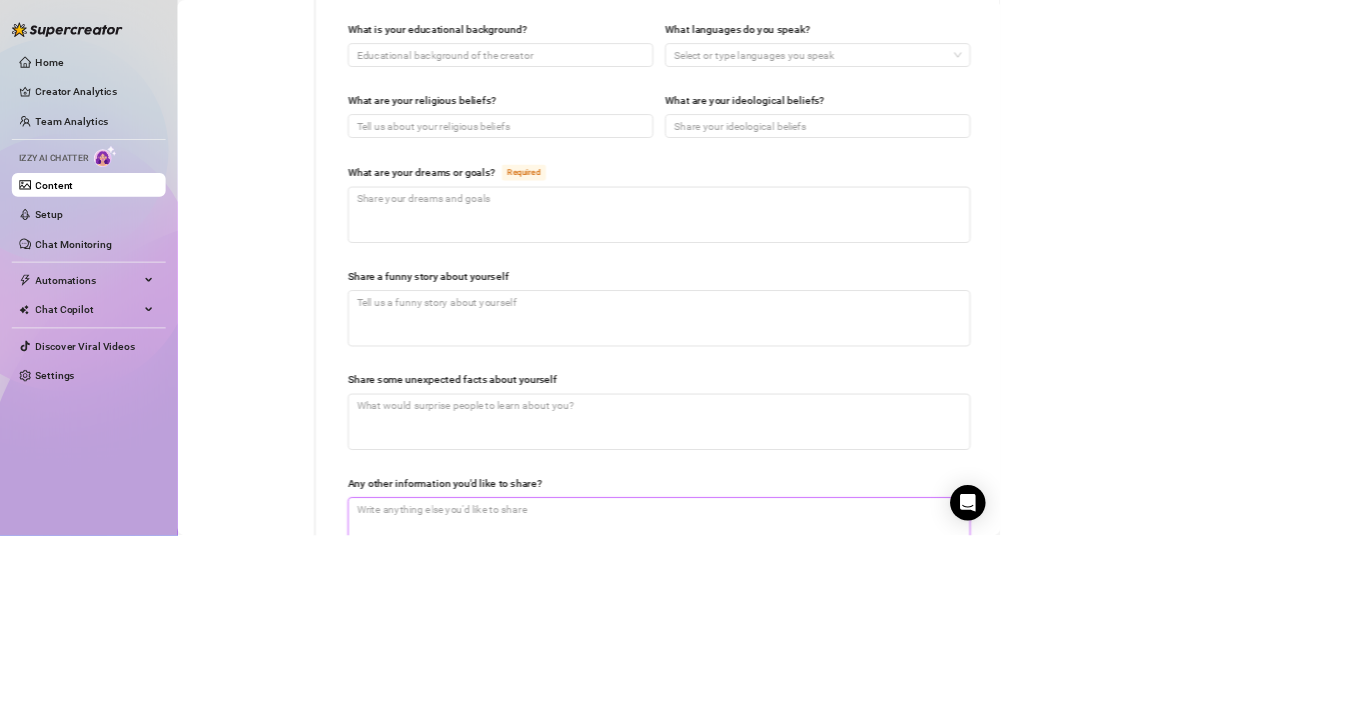 scroll, scrollTop: 1041, scrollLeft: 0, axis: vertical 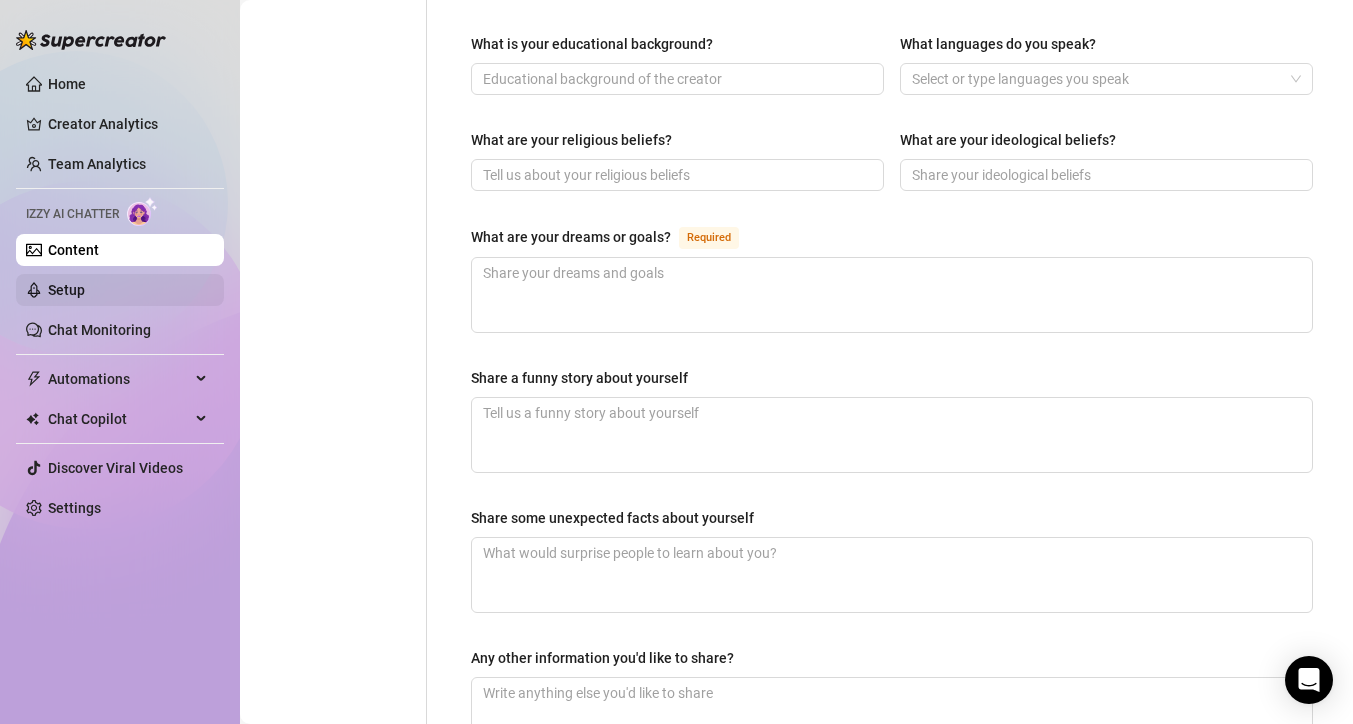 click on "Setup" at bounding box center [66, 290] 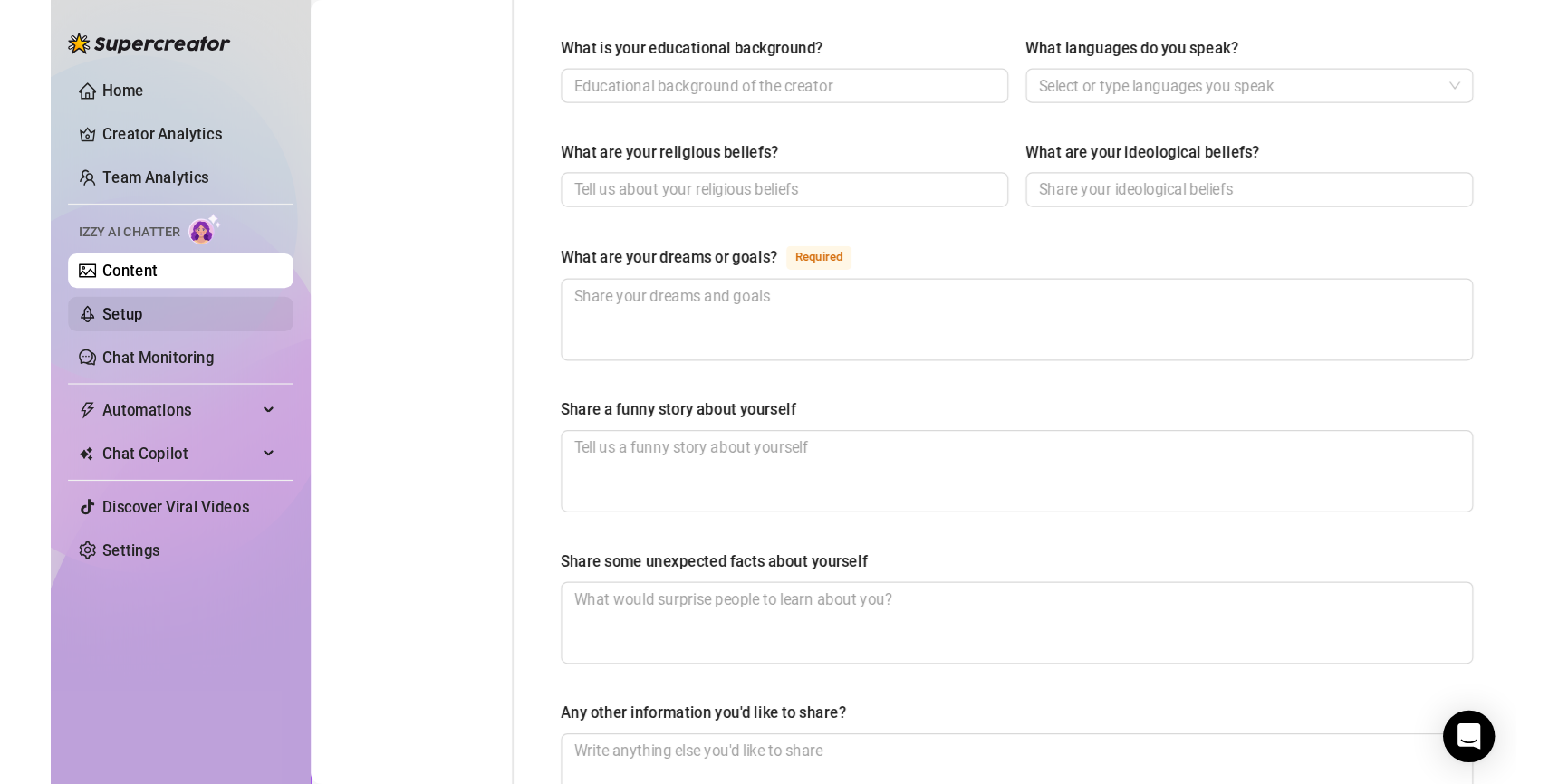 scroll, scrollTop: 0, scrollLeft: 0, axis: both 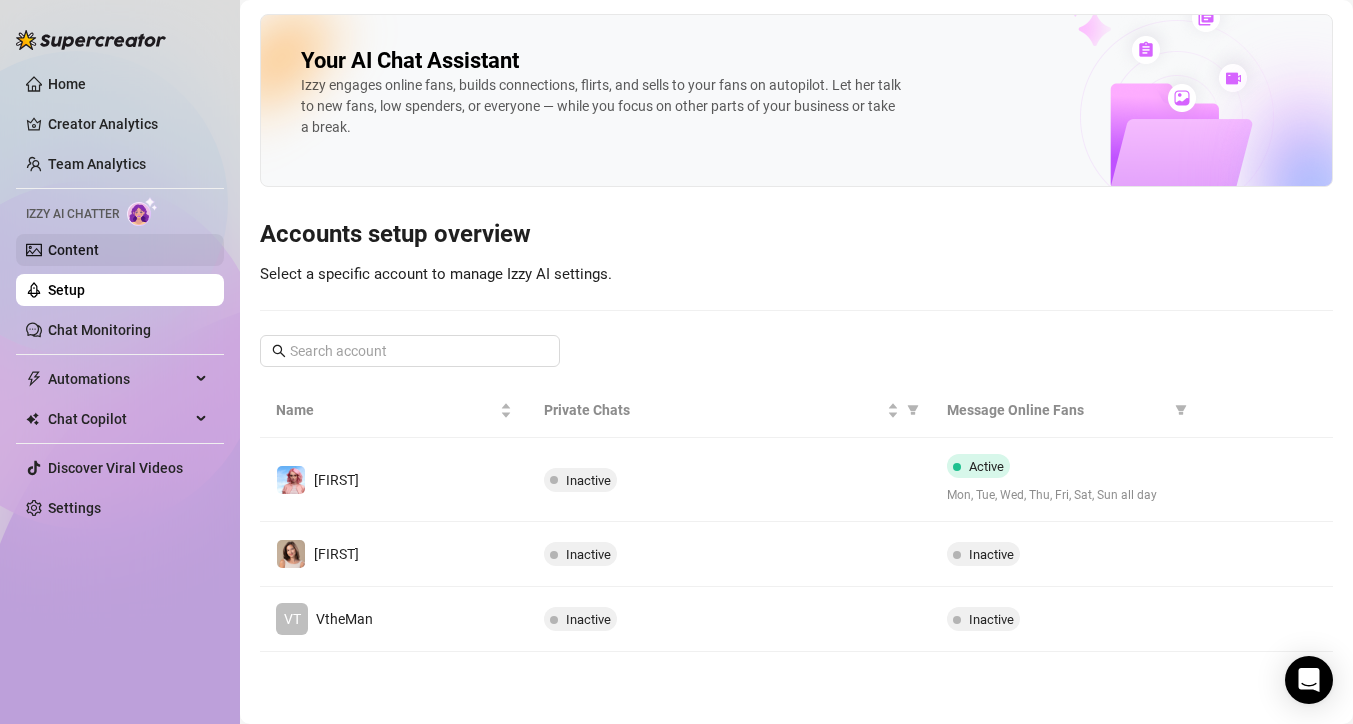 click on "Content" at bounding box center (73, 250) 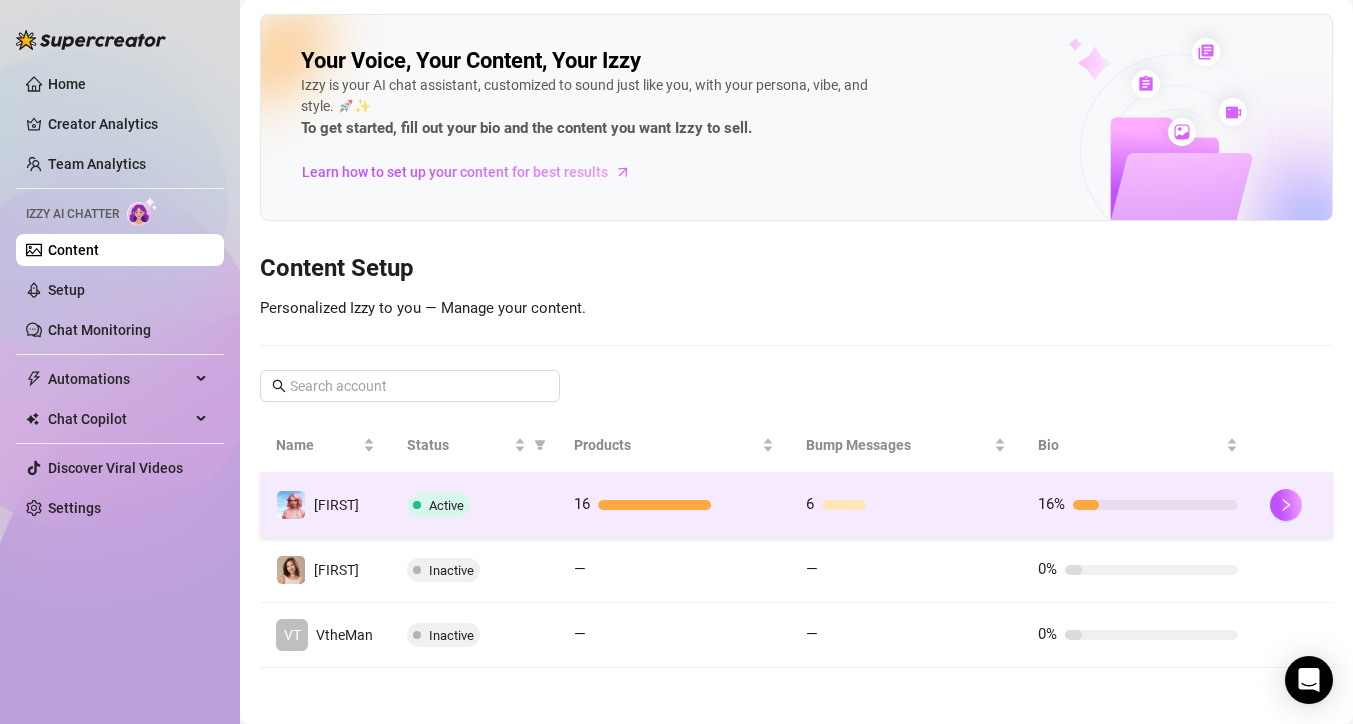 click on "6" at bounding box center [906, 505] 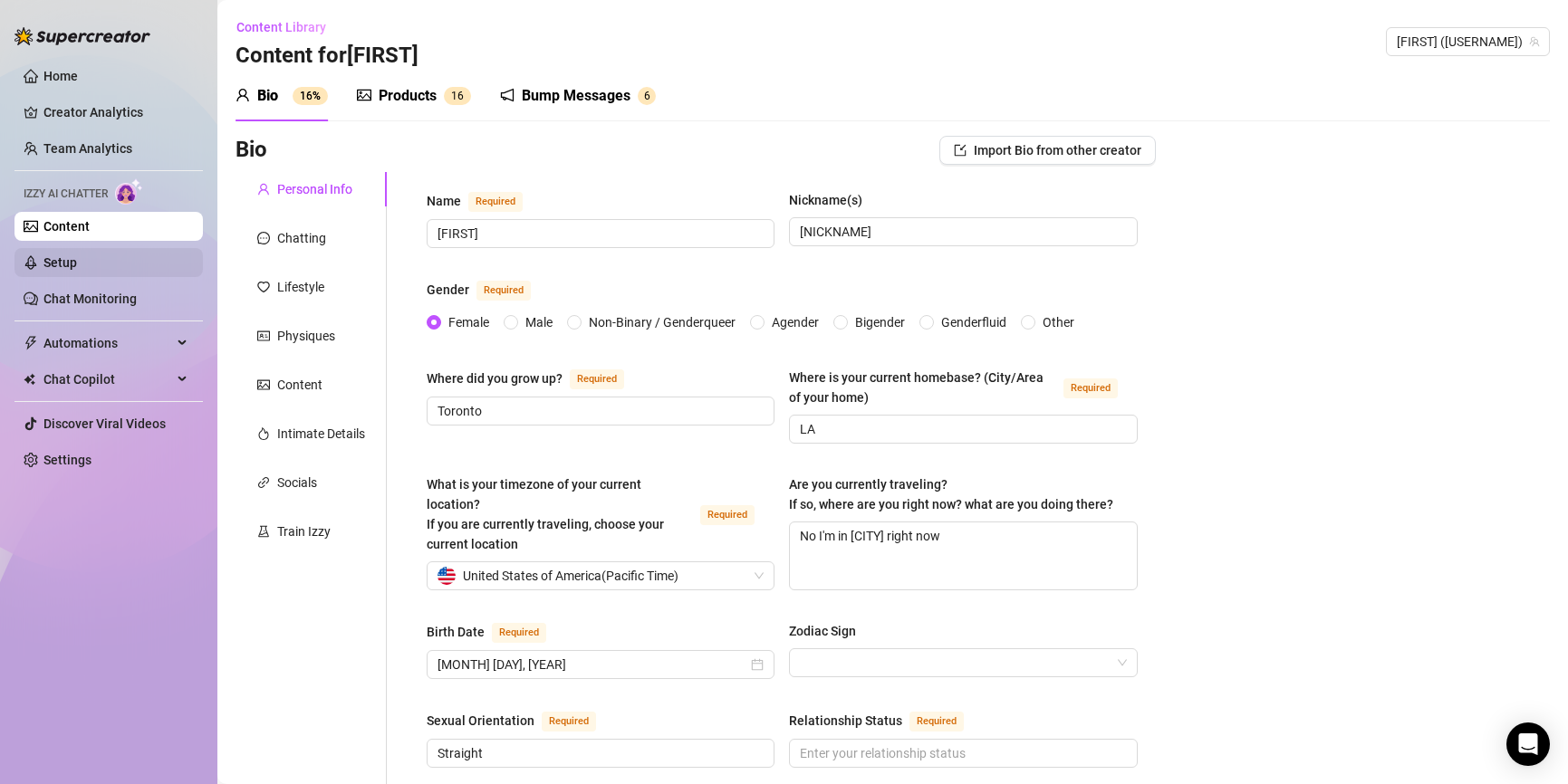 click on "Setup" at bounding box center [60, 263] 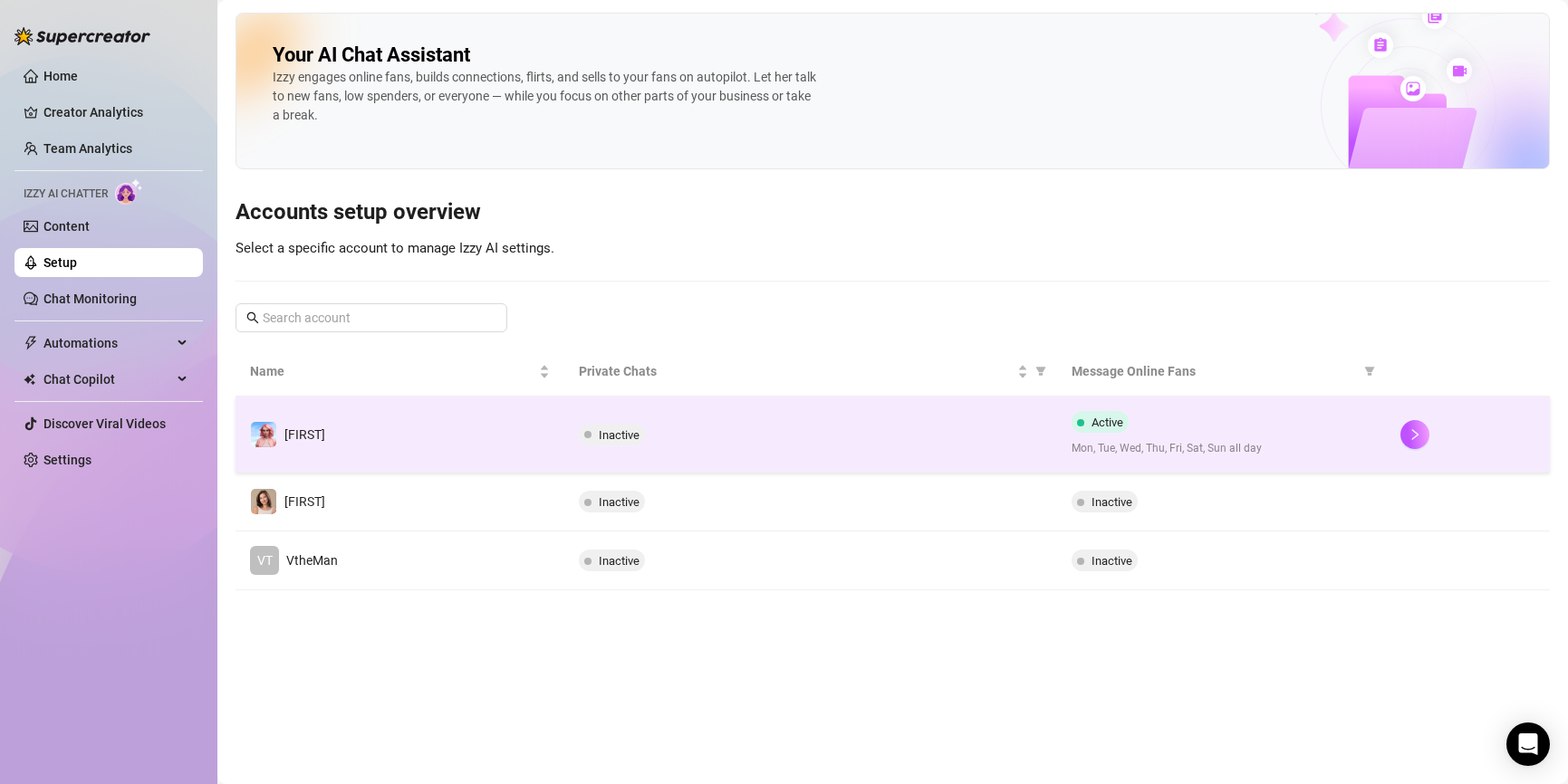 click on "Inactive" at bounding box center [811, 435] 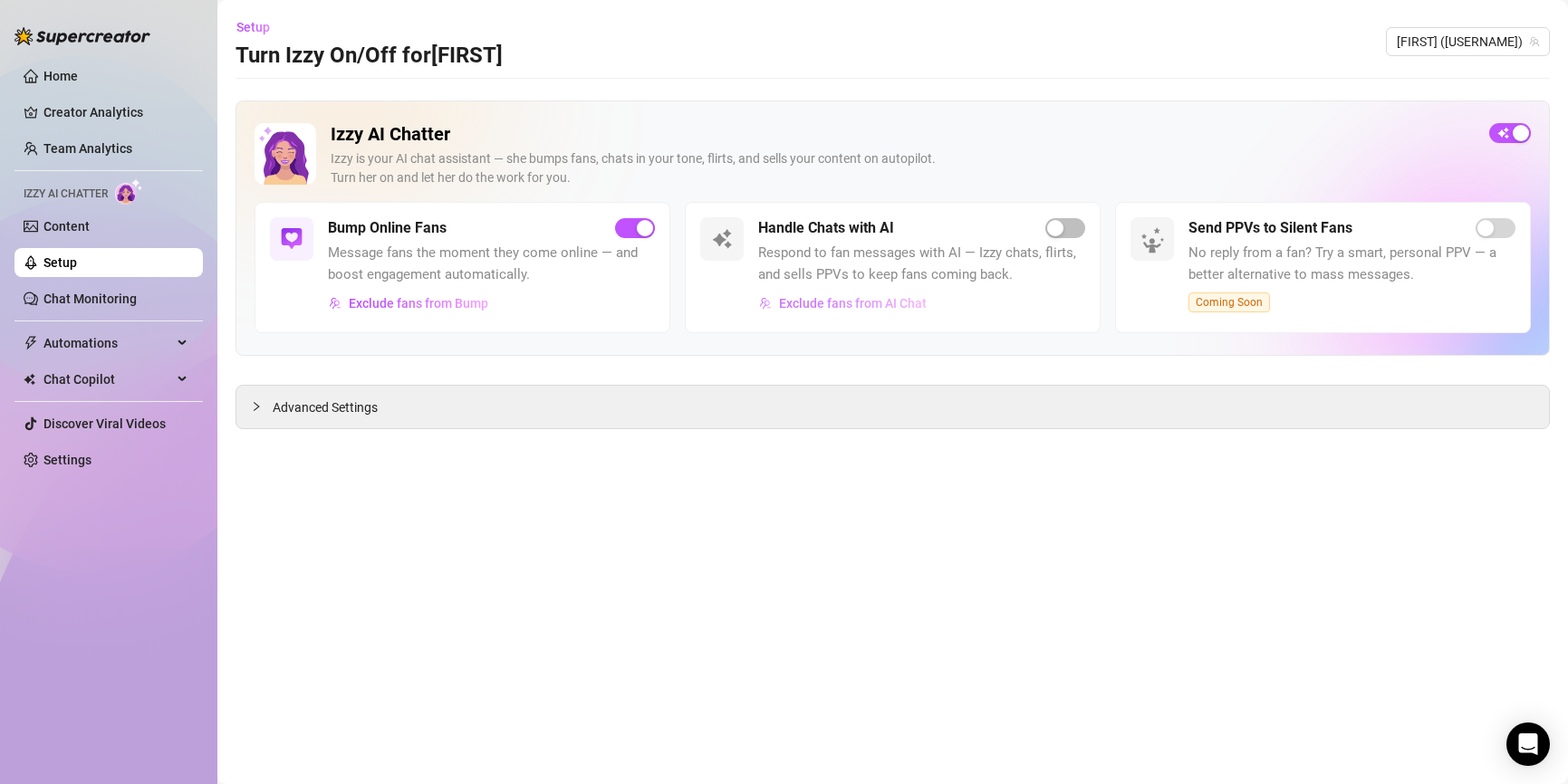 click on "Exclude fans from AI Chat" at bounding box center (852, 303) 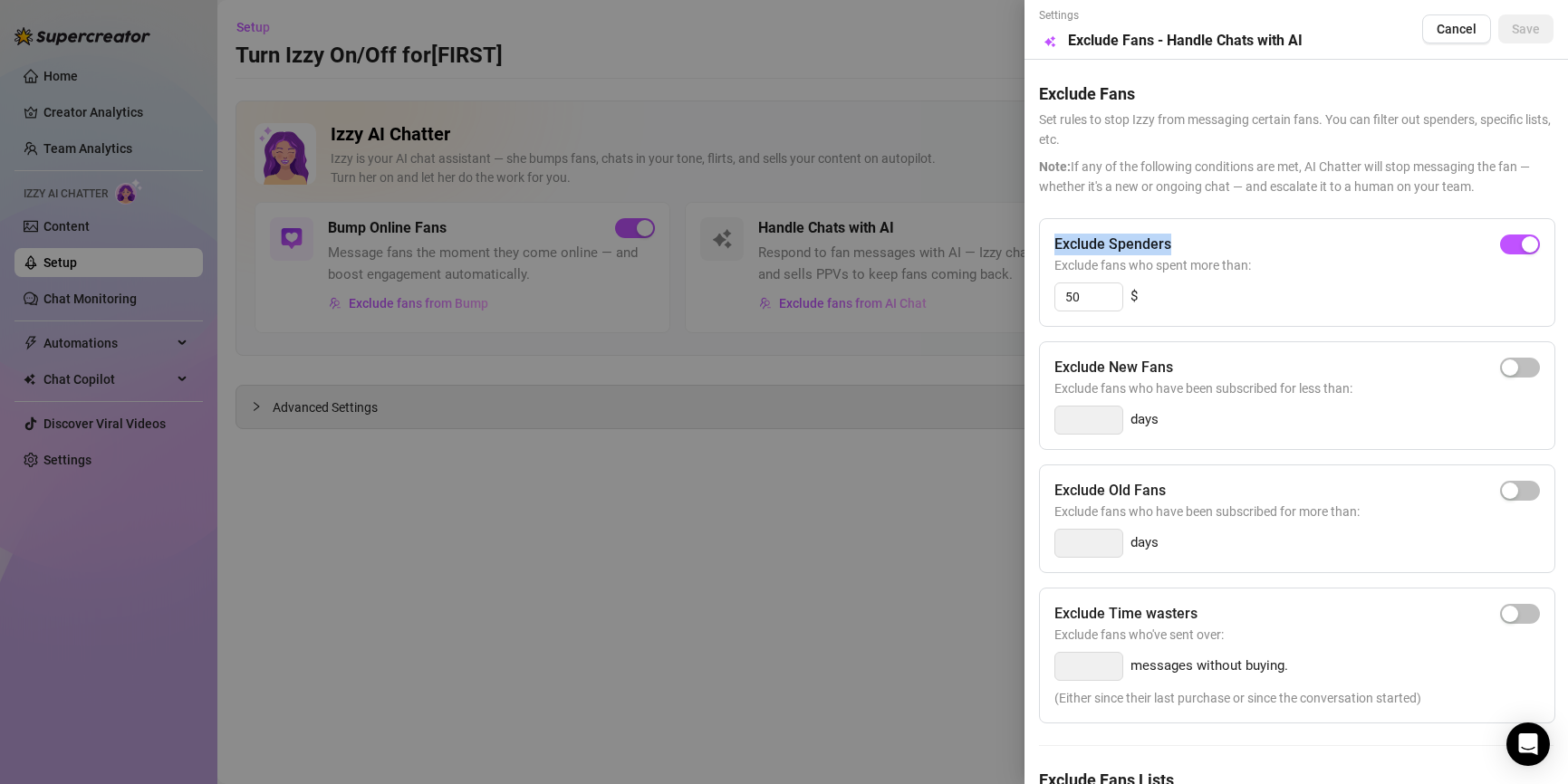drag, startPoint x: 1050, startPoint y: 241, endPoint x: 1209, endPoint y: 251, distance: 159.31416 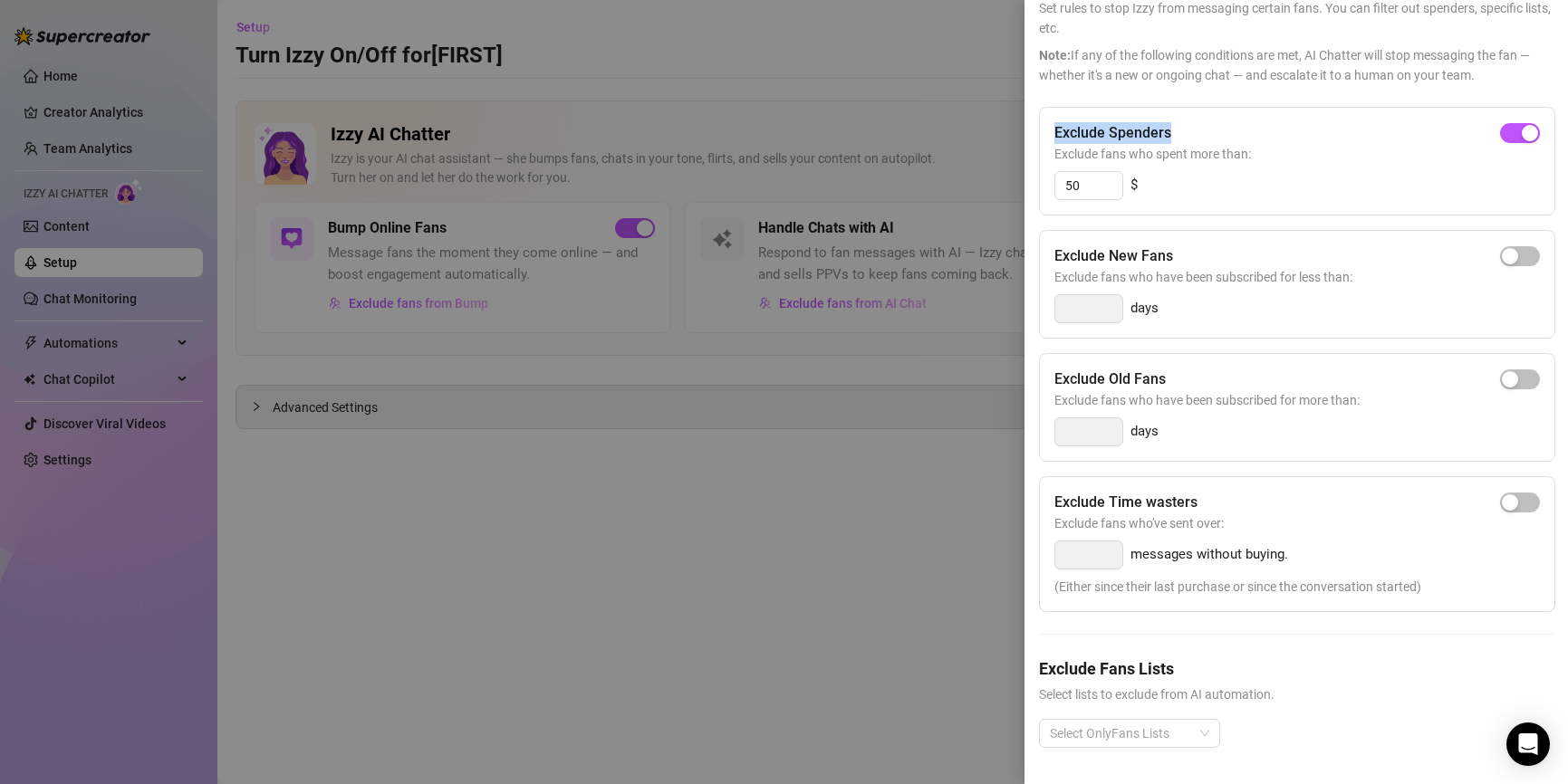 scroll, scrollTop: 125, scrollLeft: 0, axis: vertical 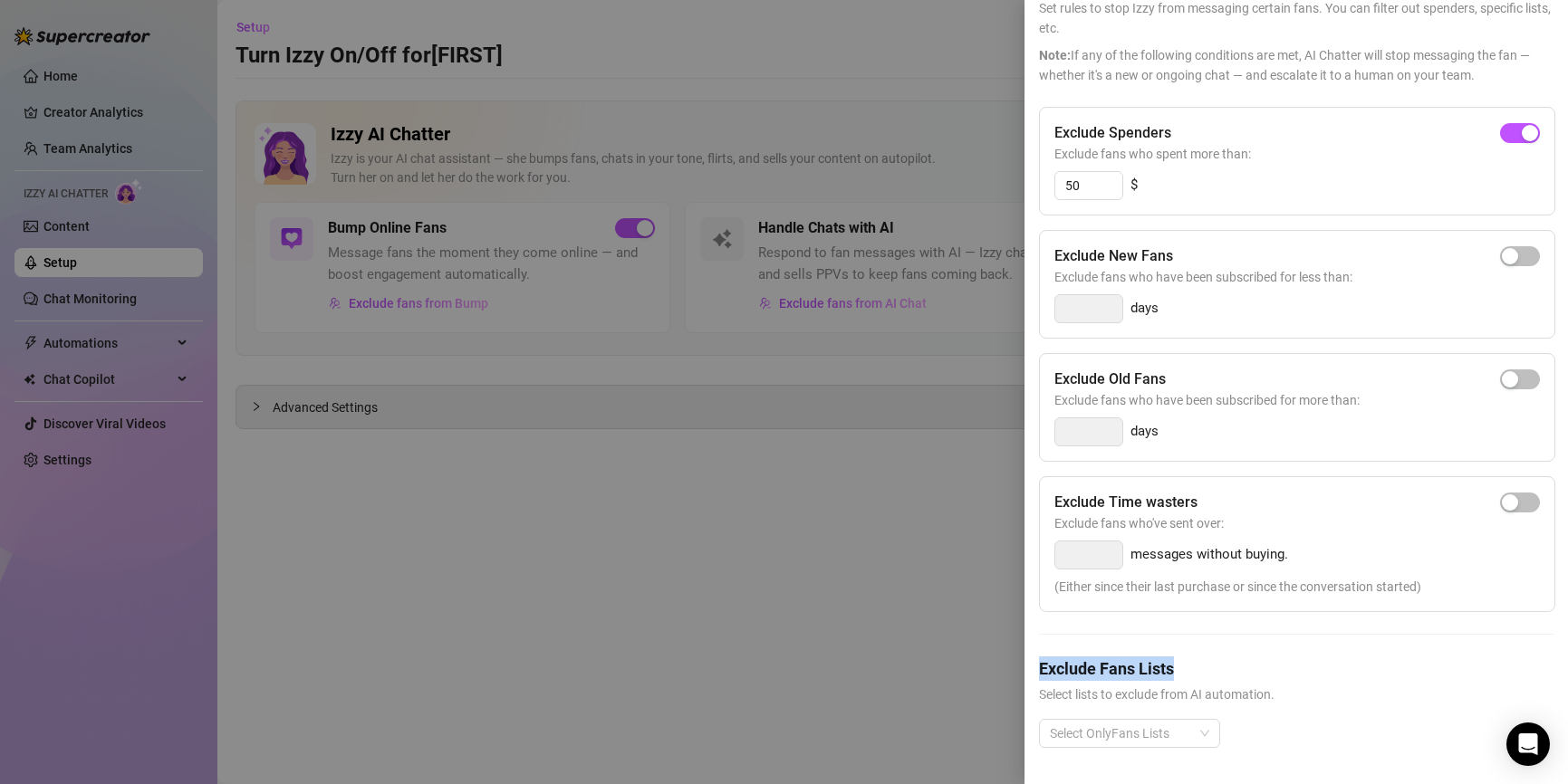 drag, startPoint x: 1034, startPoint y: 652, endPoint x: 1192, endPoint y: 654, distance: 158.01266 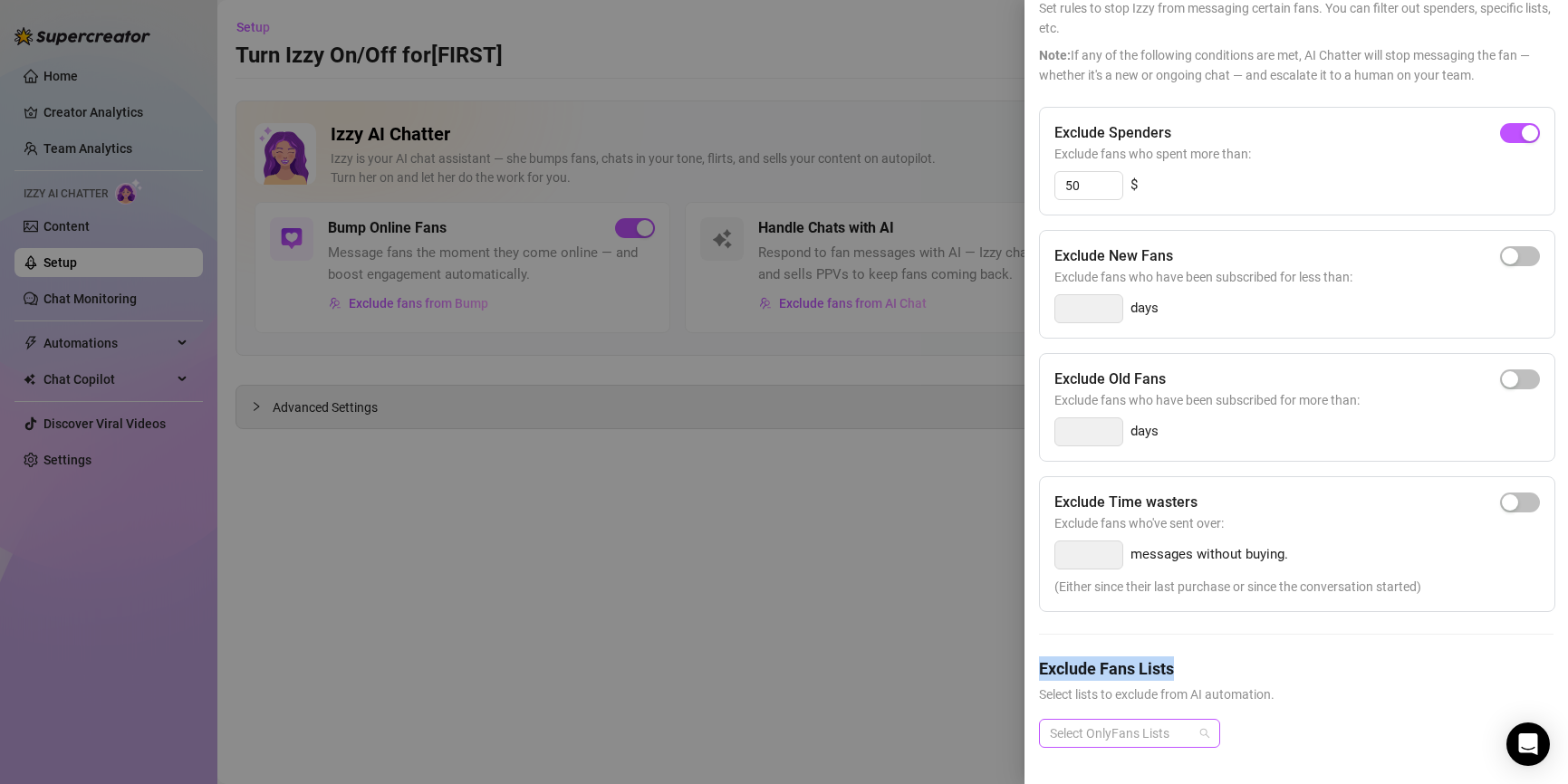 click at bounding box center (1120, 733) 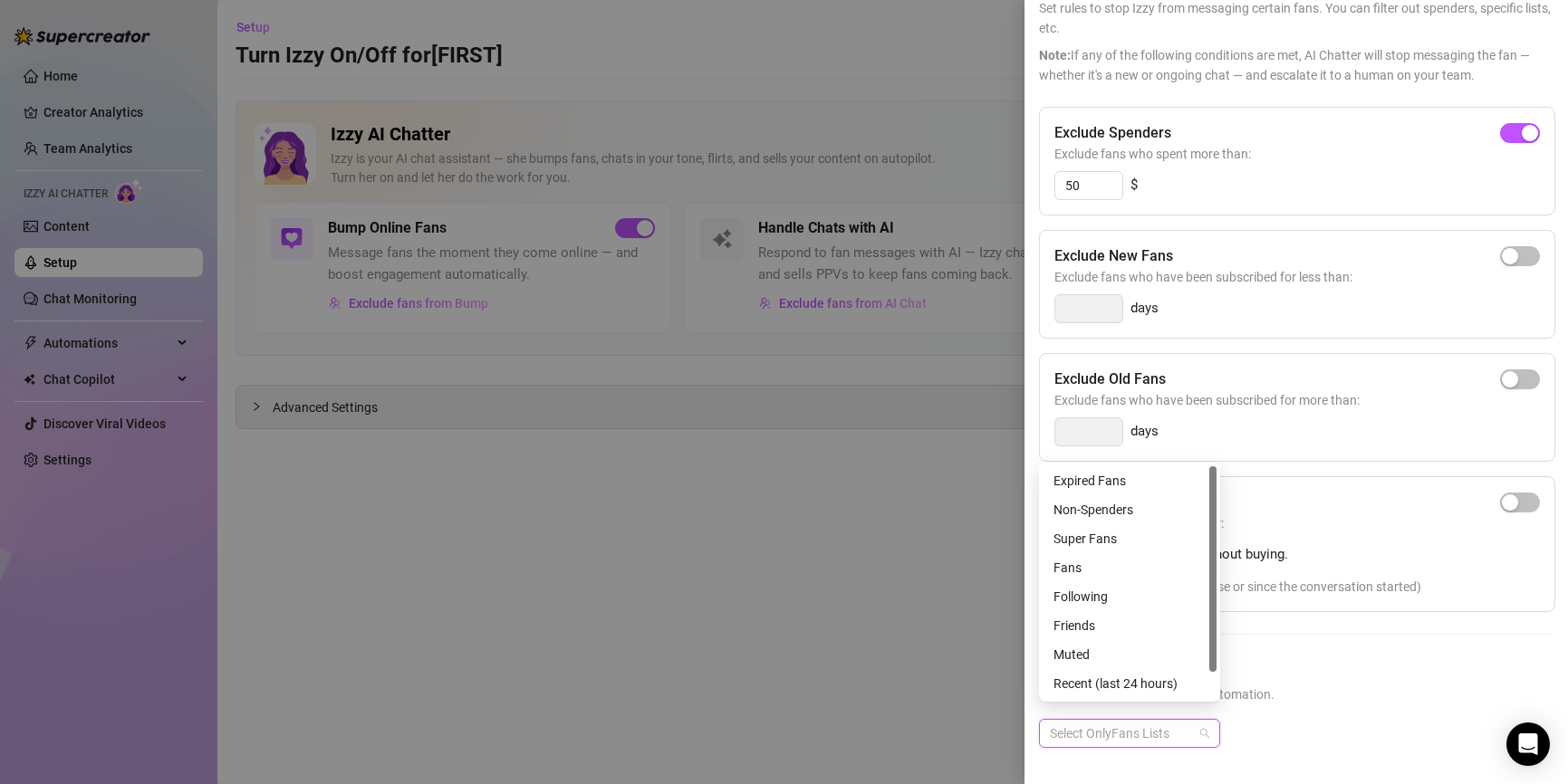 click on "Exclude Fans Lists Select lists to exclude from AI automation.   Select OnlyFans Lists" at bounding box center (1296, 716) 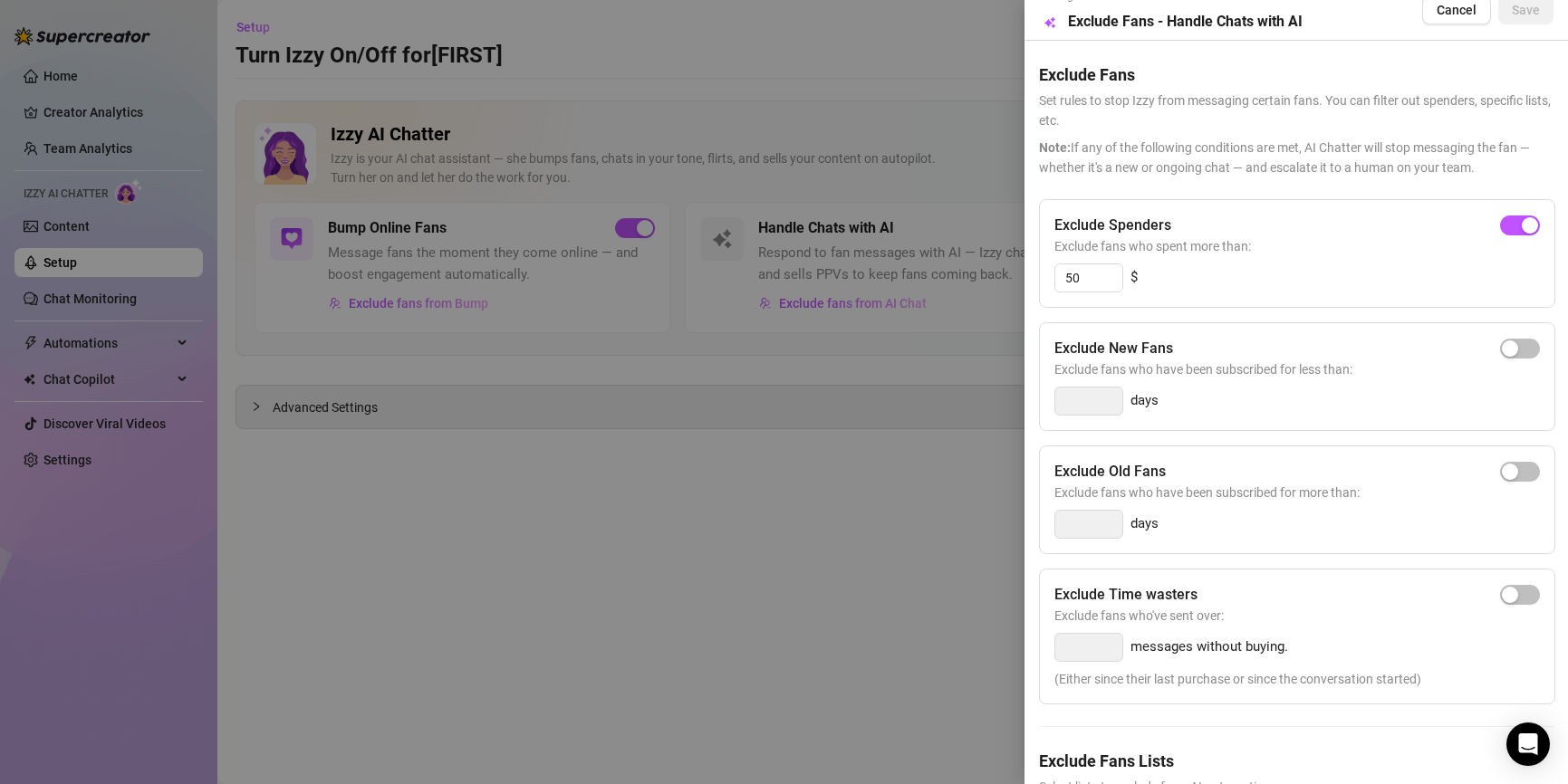 scroll, scrollTop: 0, scrollLeft: 0, axis: both 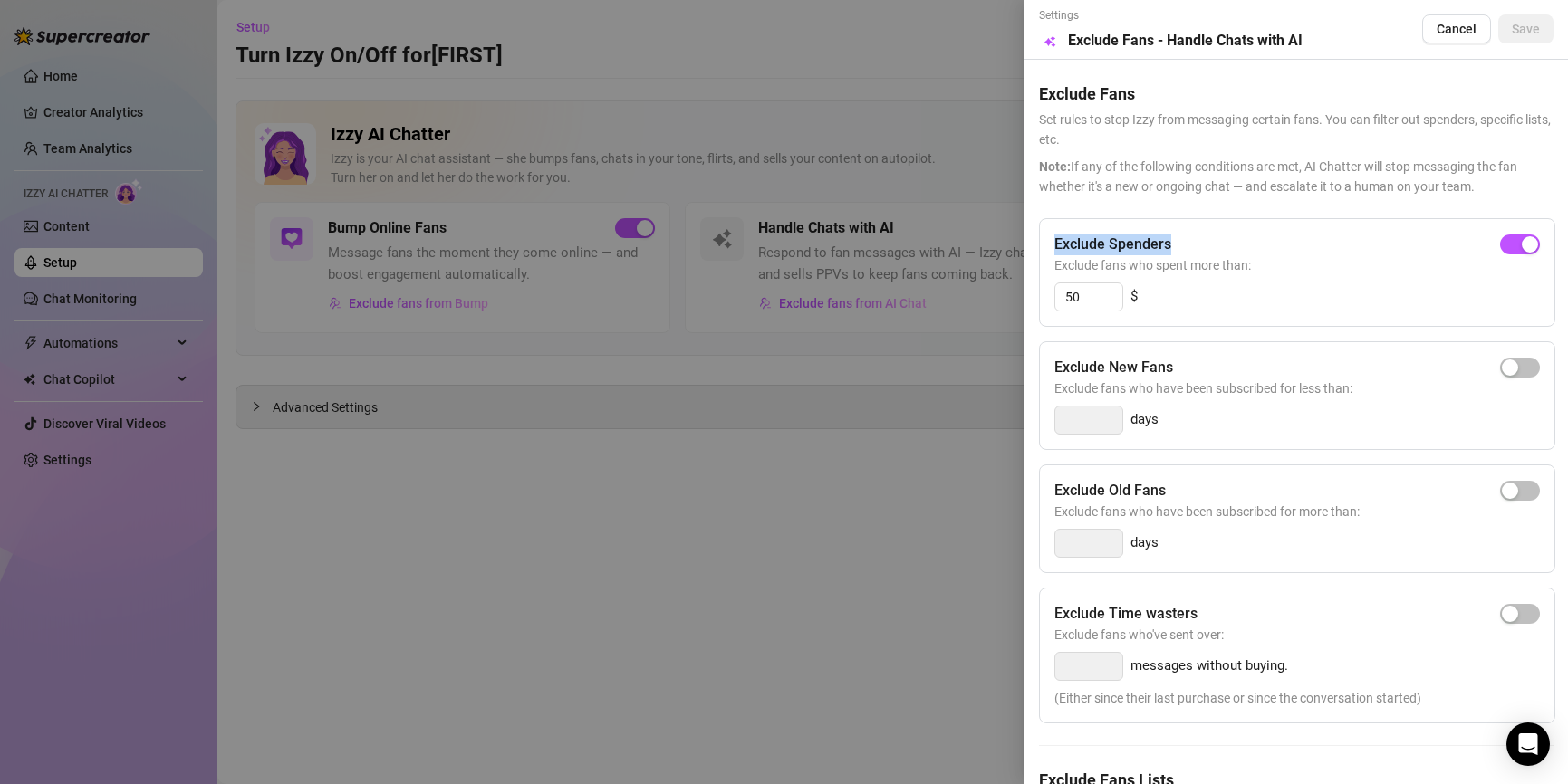 drag, startPoint x: 1049, startPoint y: 244, endPoint x: 1217, endPoint y: 248, distance: 168.04761 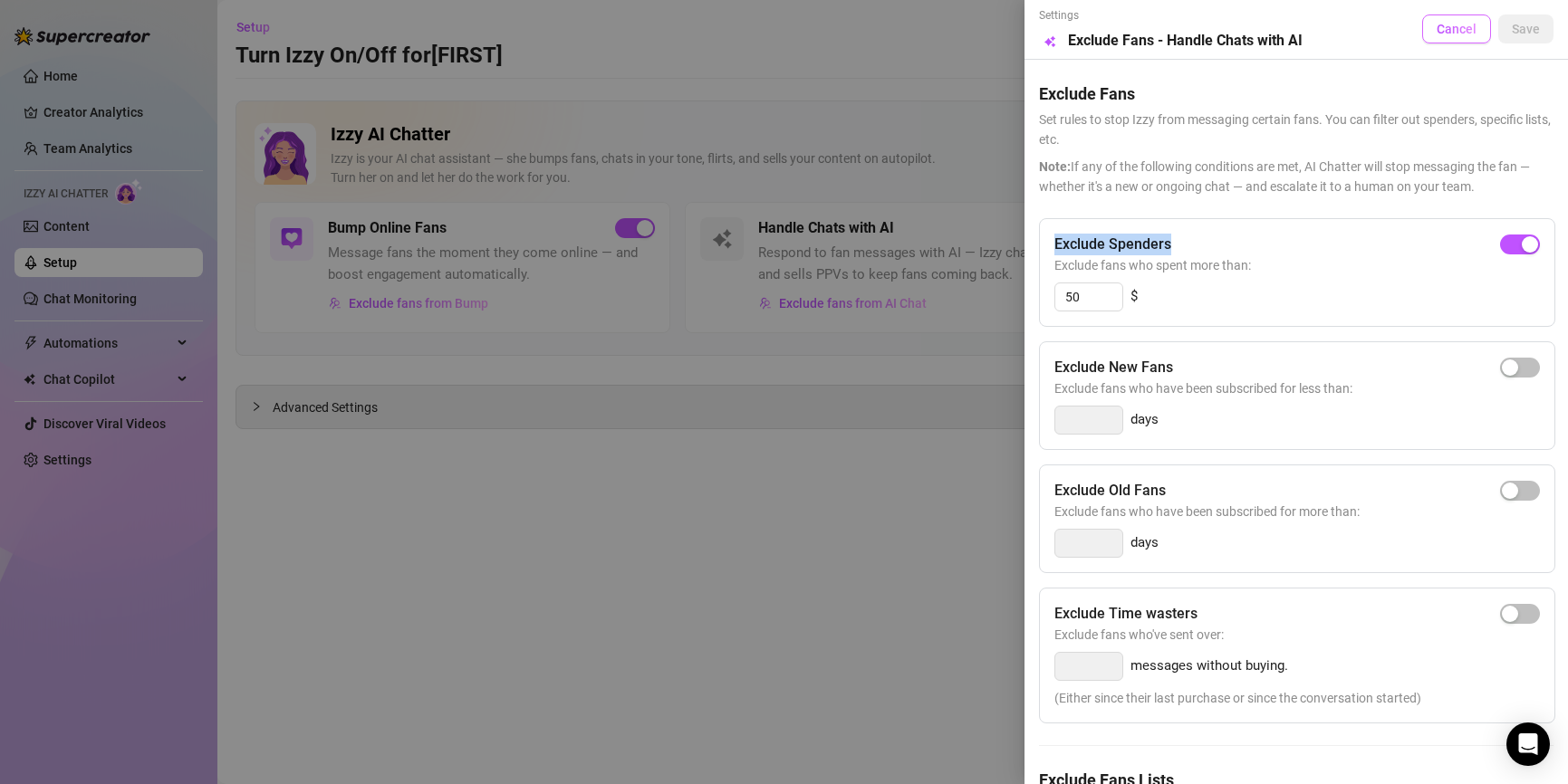 click on "Cancel" at bounding box center [1457, 29] 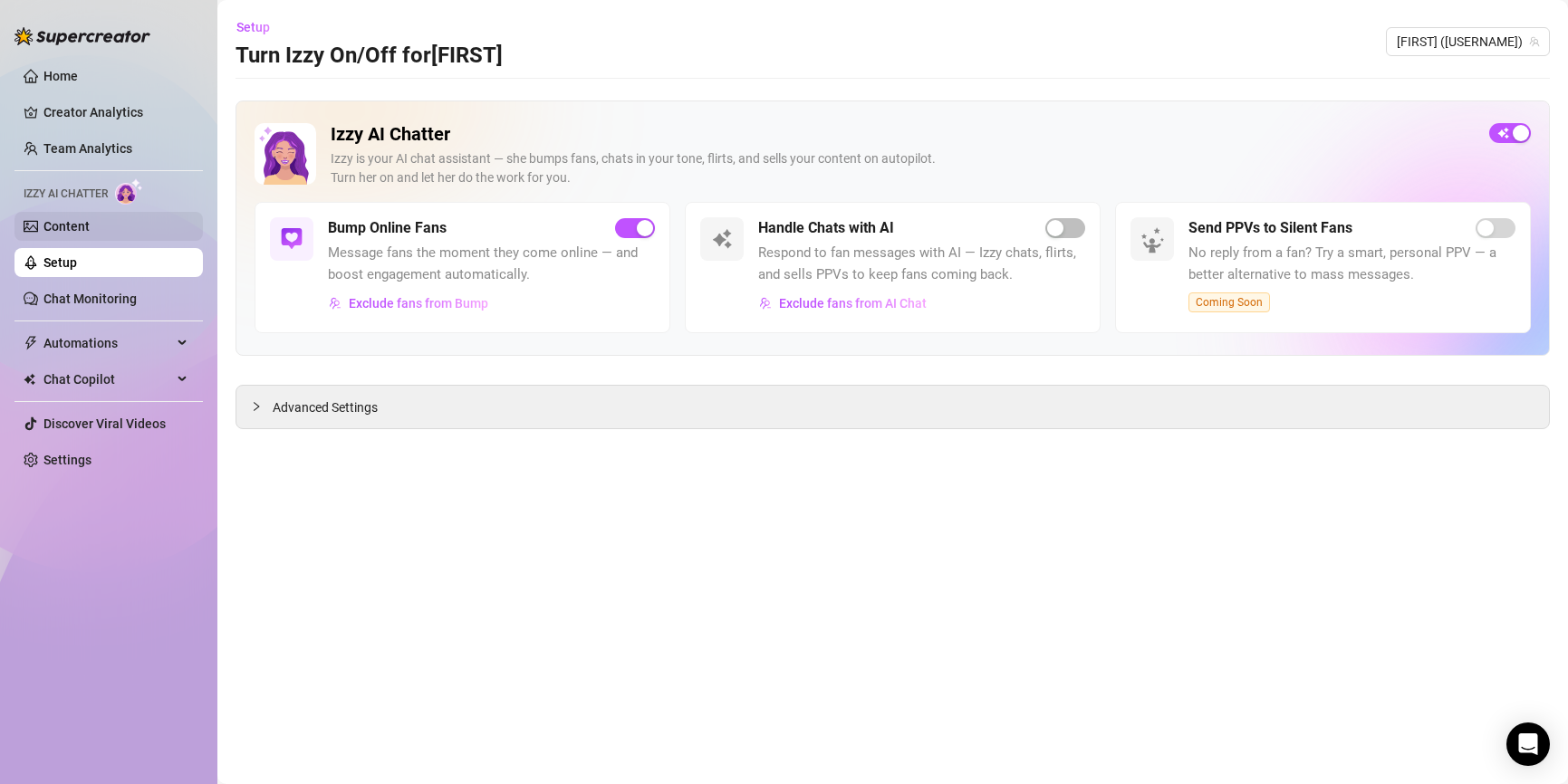 click on "Content" at bounding box center [66, 226] 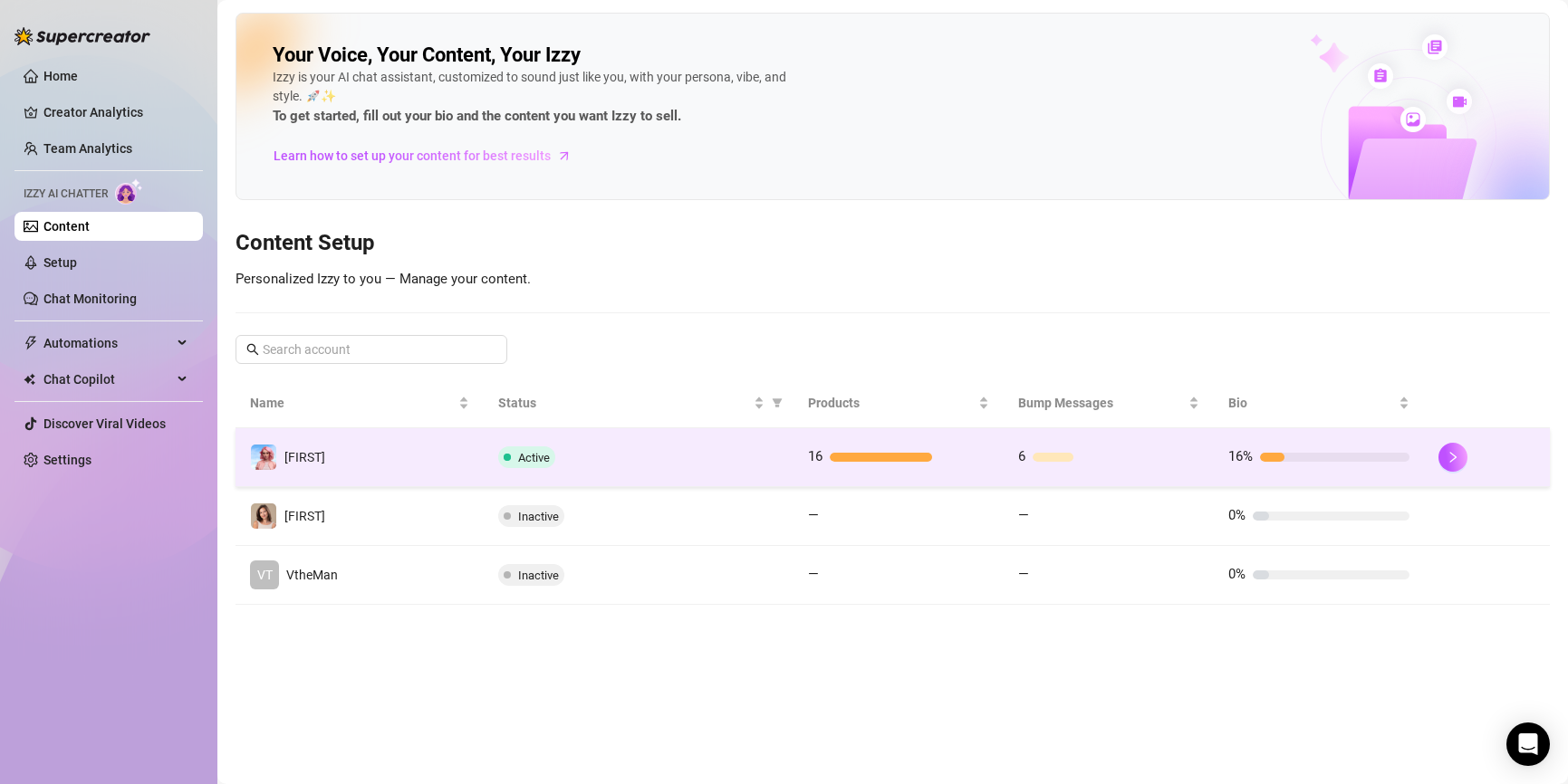 click on "6" at bounding box center [1109, 457] 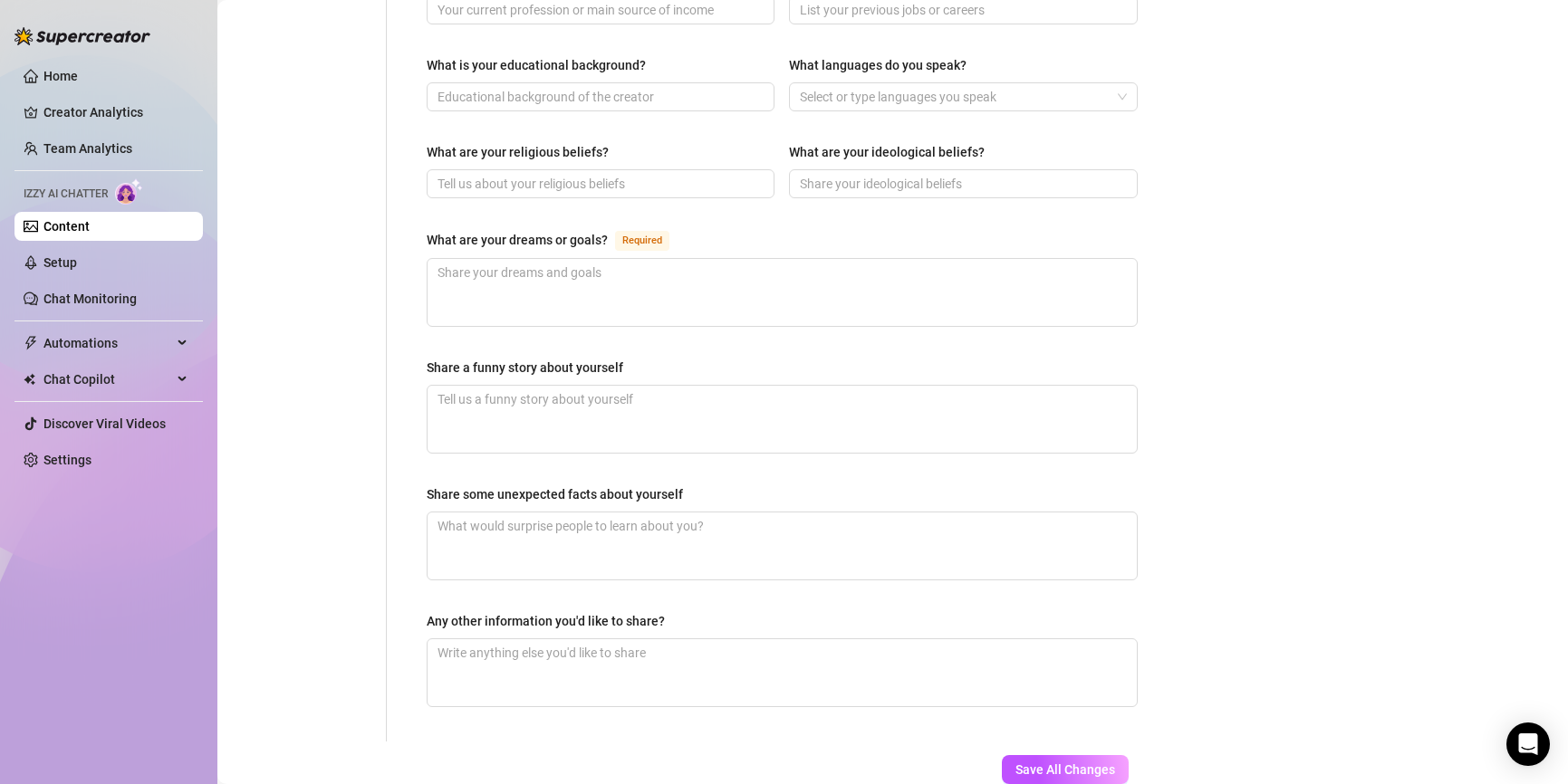 scroll, scrollTop: 1053, scrollLeft: 0, axis: vertical 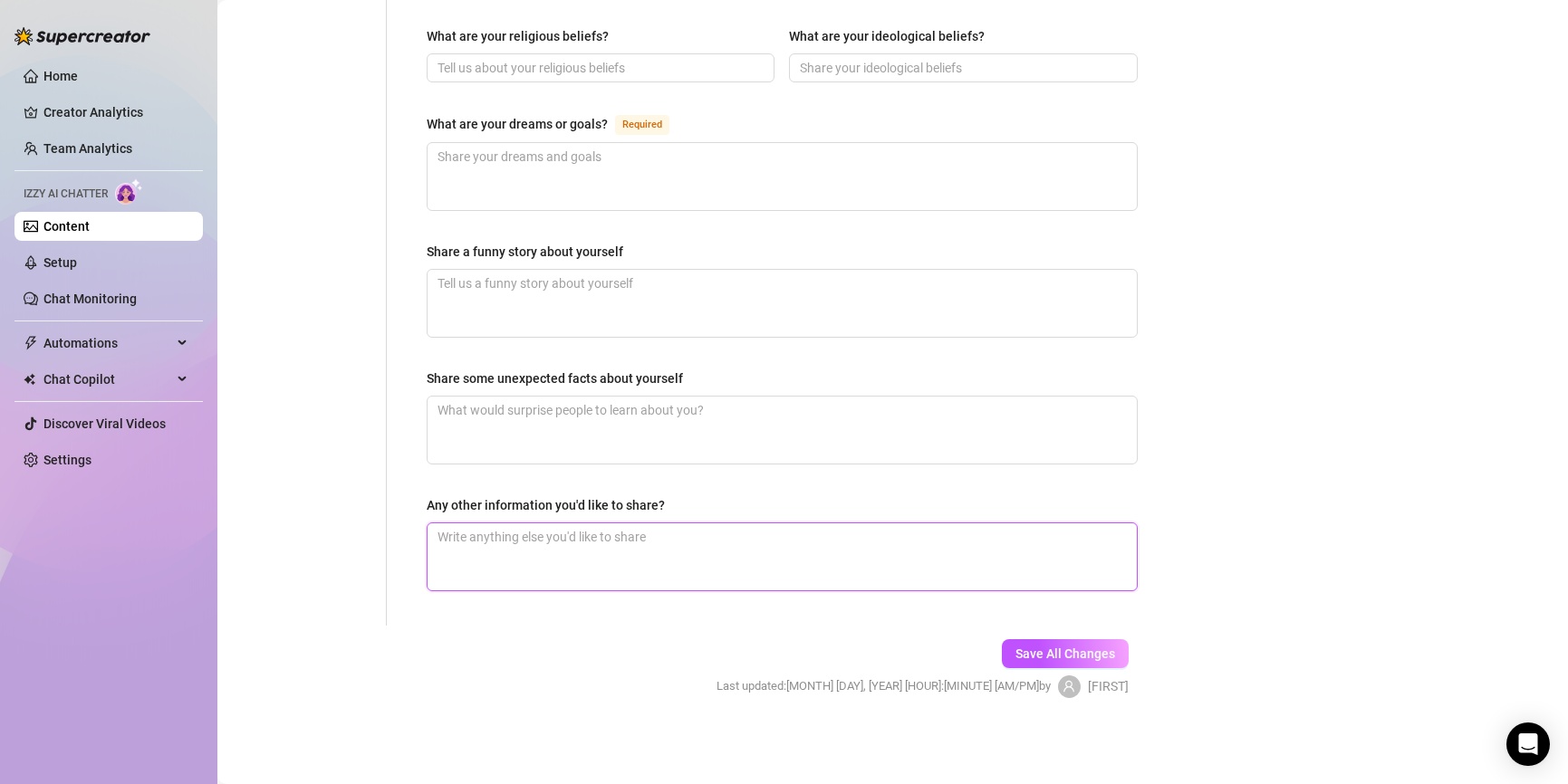 click on "Any other information you'd like to share?" at bounding box center [782, 557] 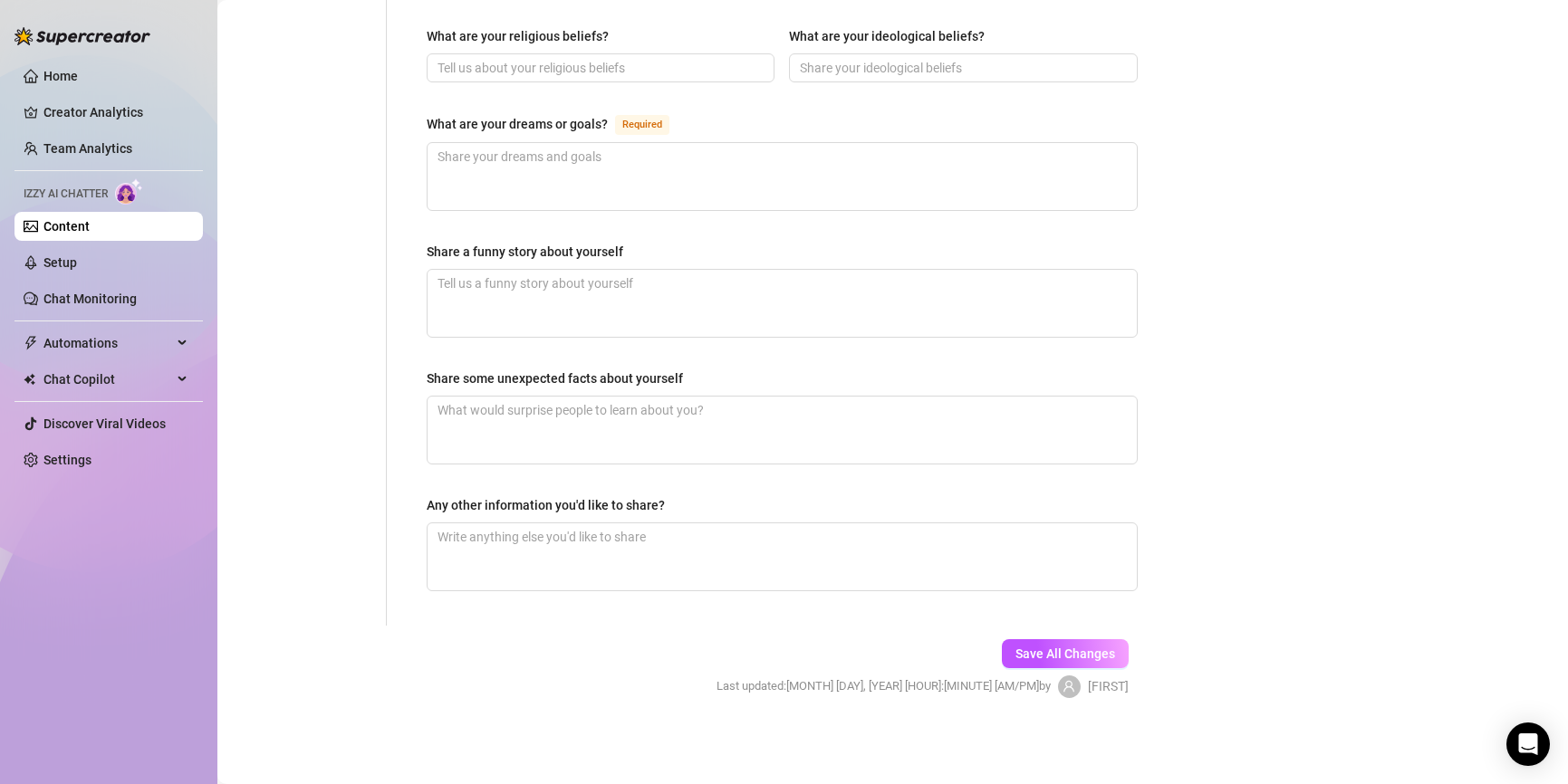 click on "Any other information you'd like to share?" at bounding box center [545, 505] 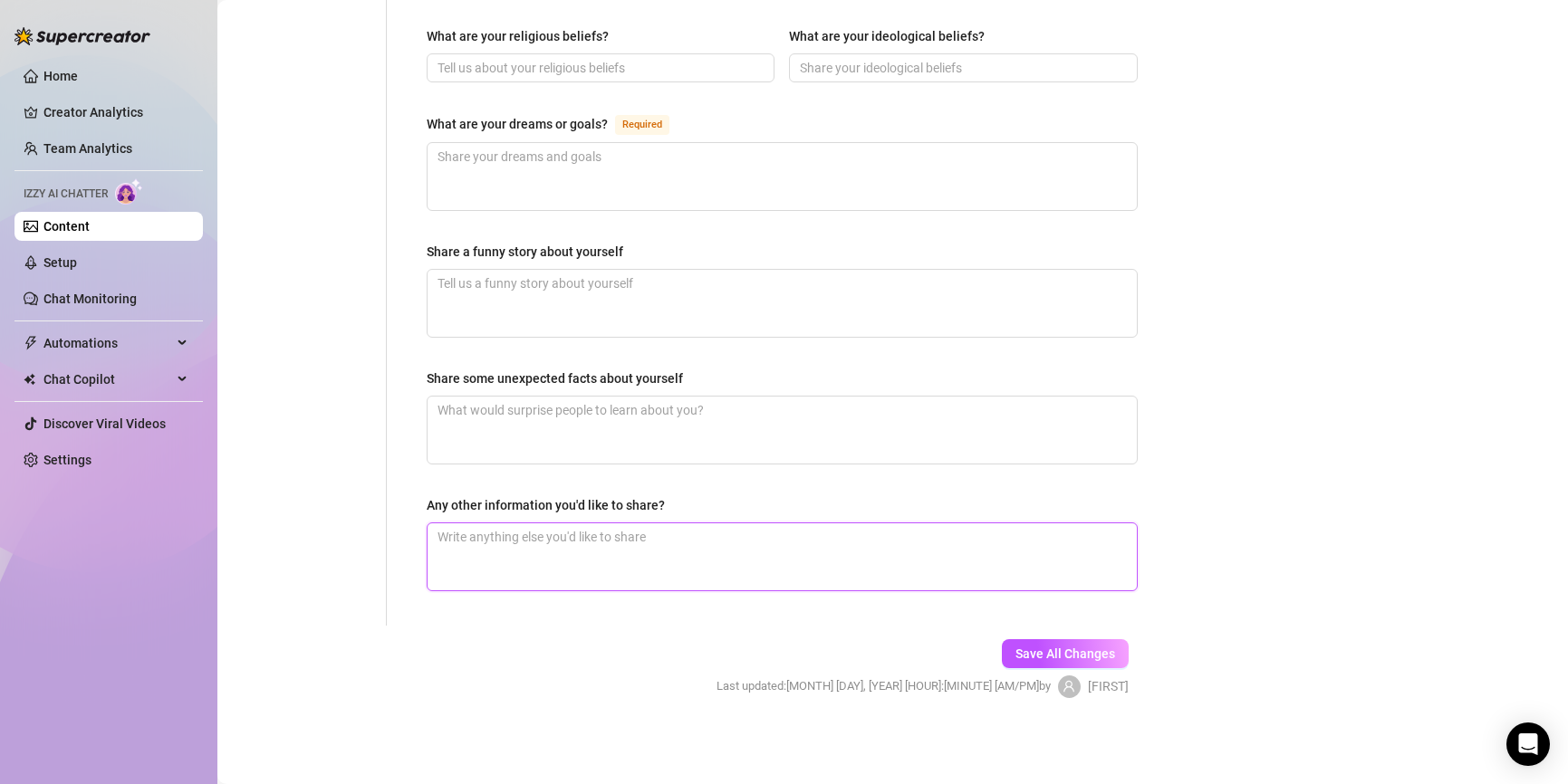 click on "Any other information you'd like to share?" at bounding box center (782, 557) 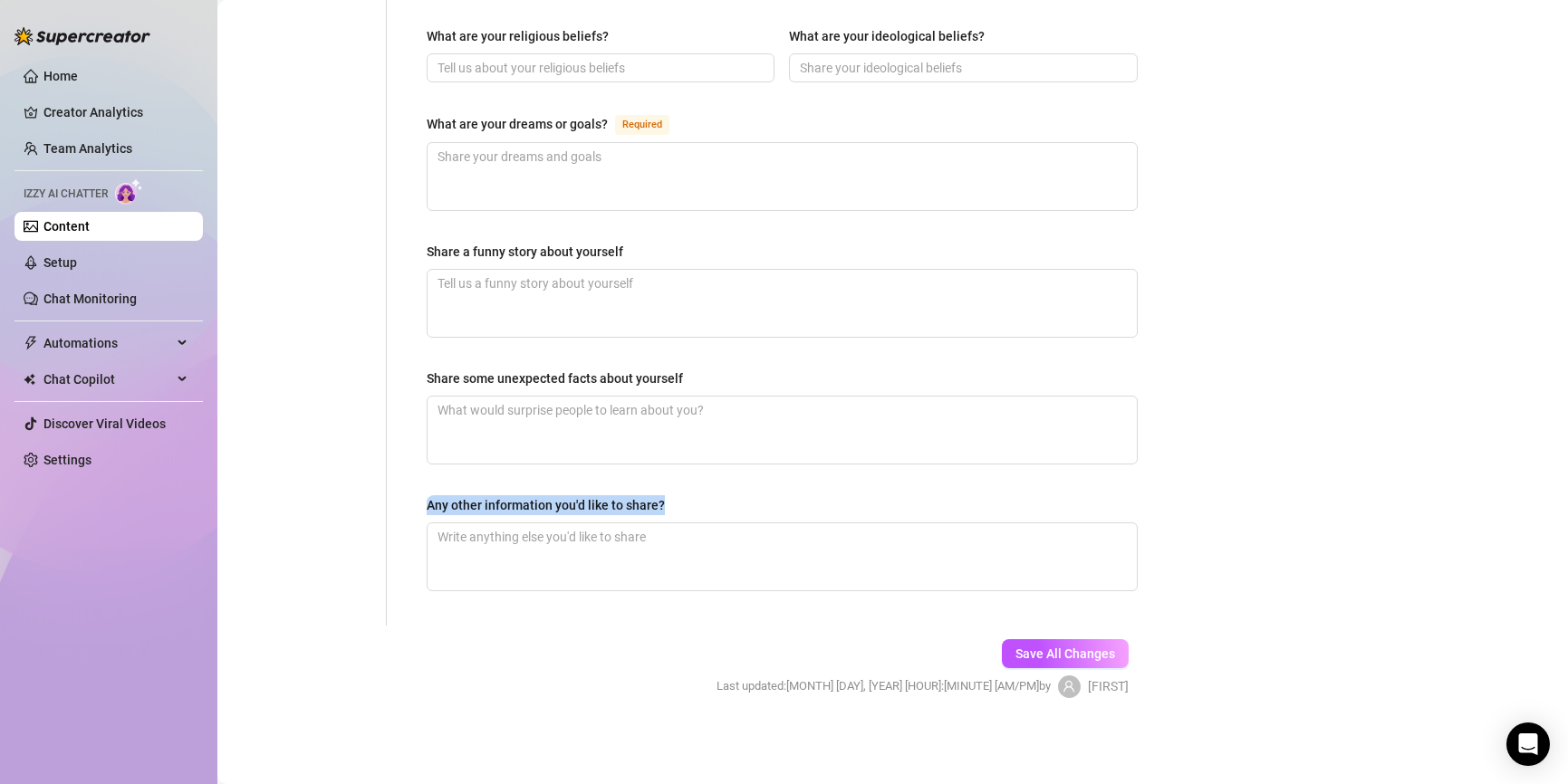 drag, startPoint x: 428, startPoint y: 503, endPoint x: 668, endPoint y: 512, distance: 240.16869 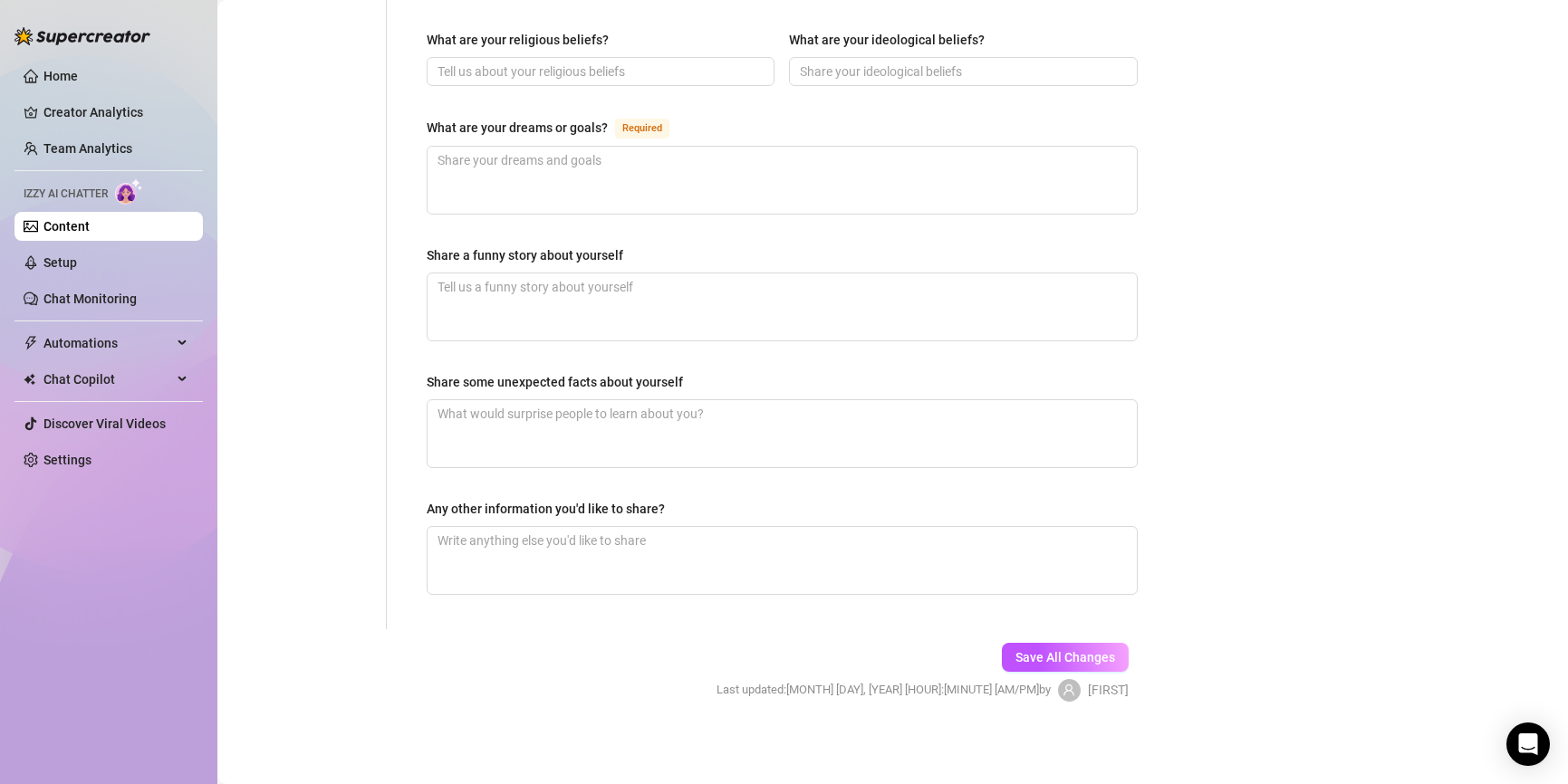 click on "Any other information you'd like to share?" at bounding box center (782, 512) 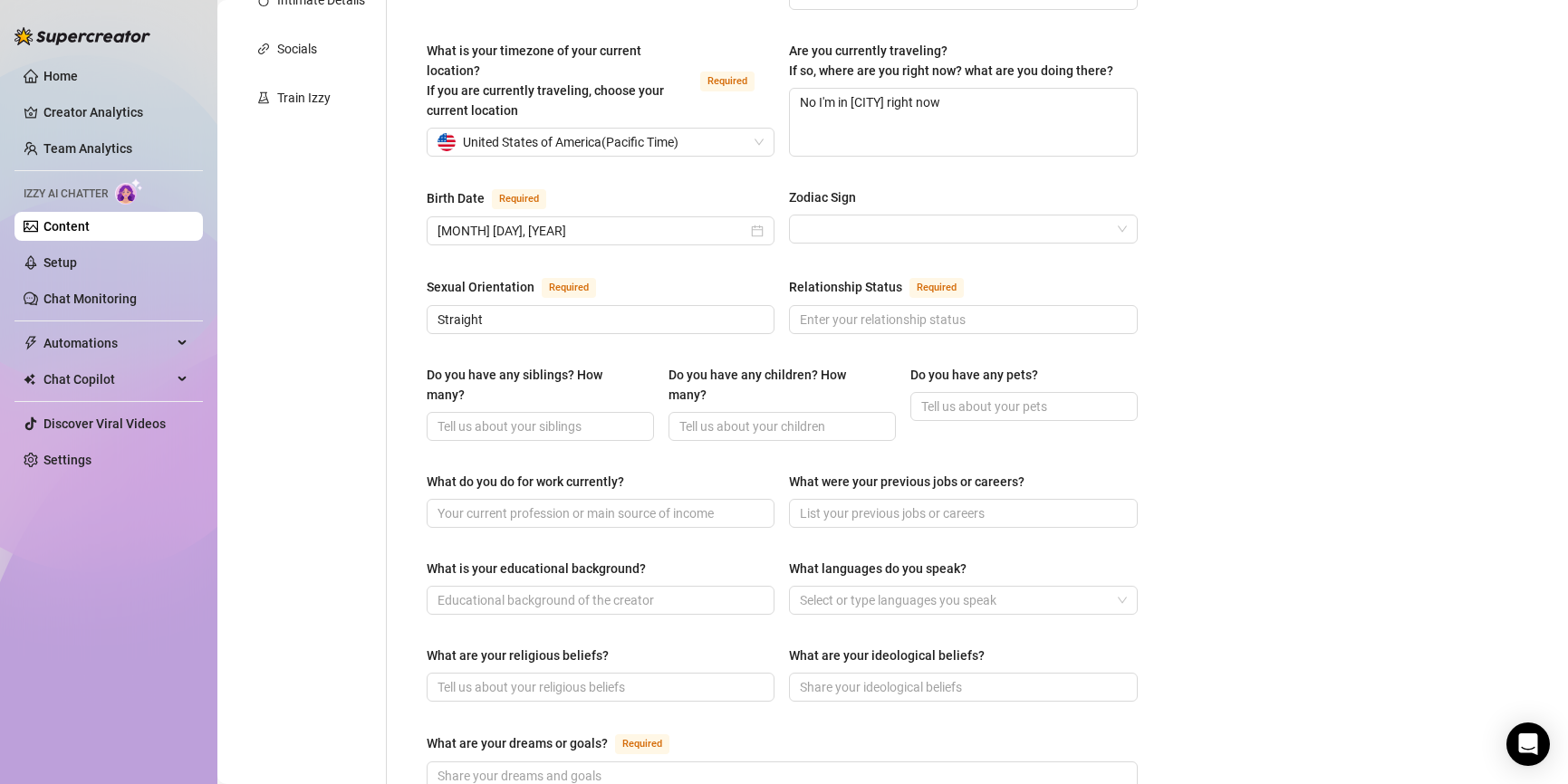 scroll, scrollTop: 0, scrollLeft: 0, axis: both 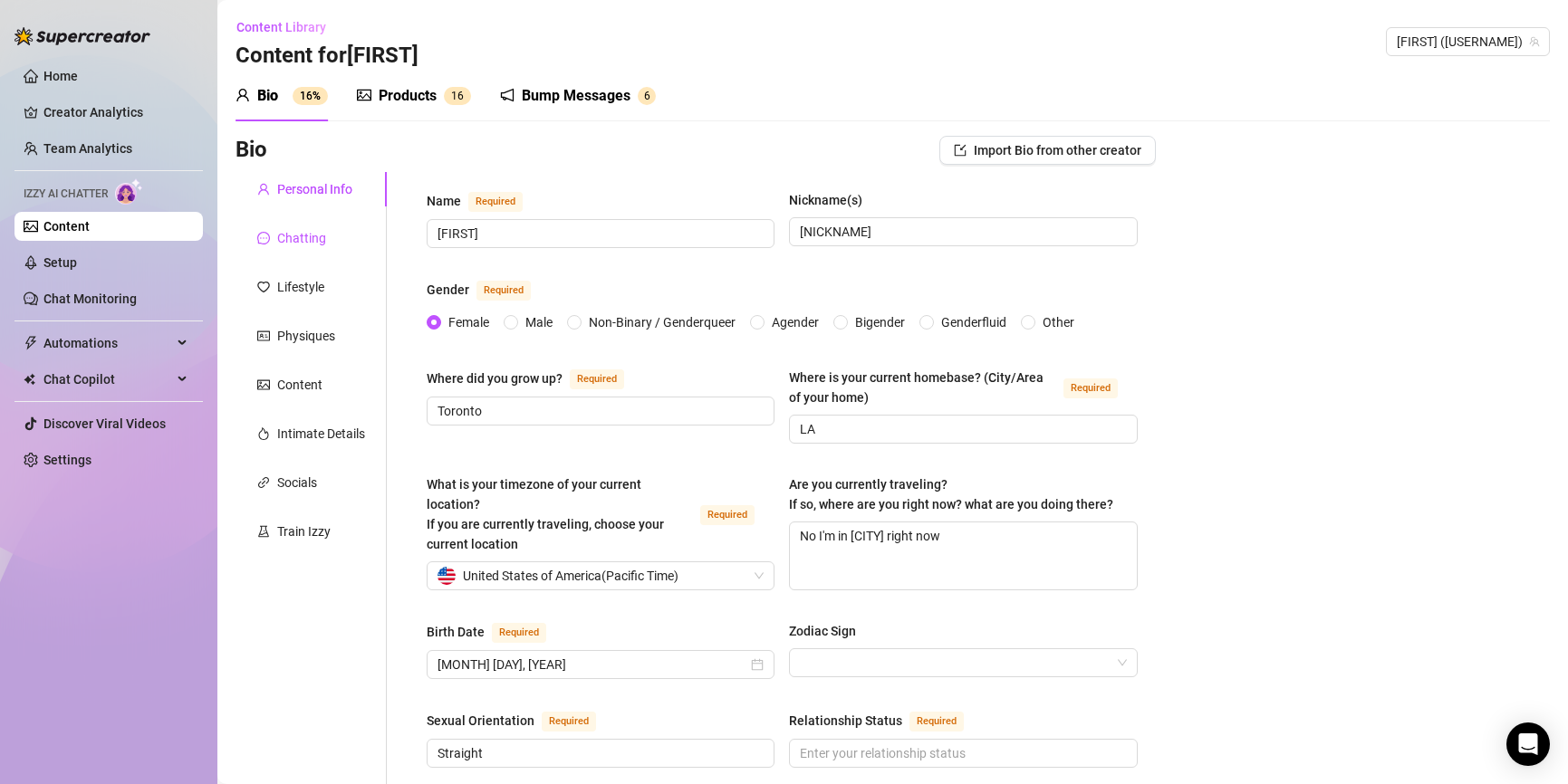 click on "Chatting" at bounding box center [302, 238] 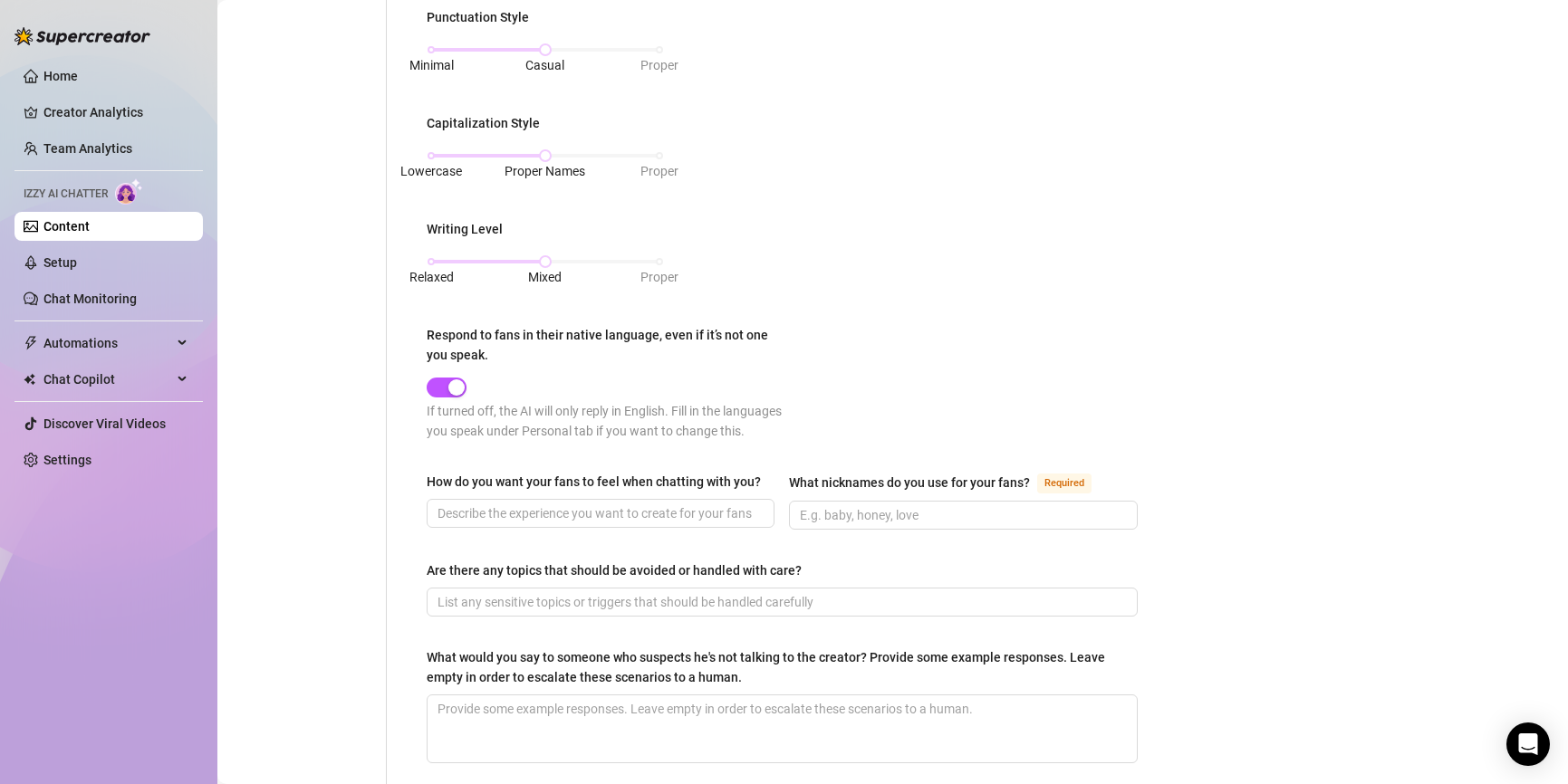scroll, scrollTop: 884, scrollLeft: 0, axis: vertical 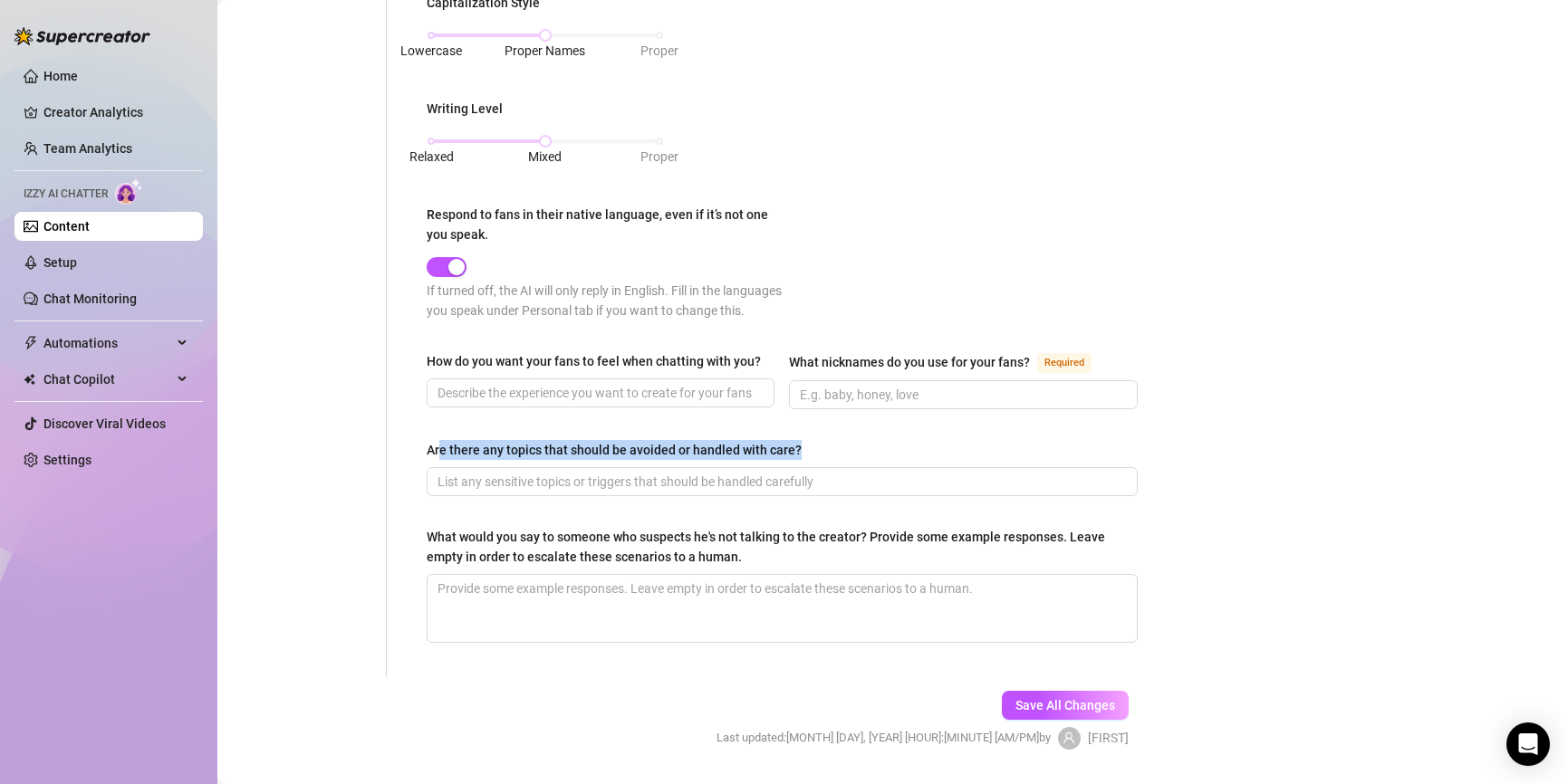 drag, startPoint x: 441, startPoint y: 486, endPoint x: 832, endPoint y: 481, distance: 391.03197 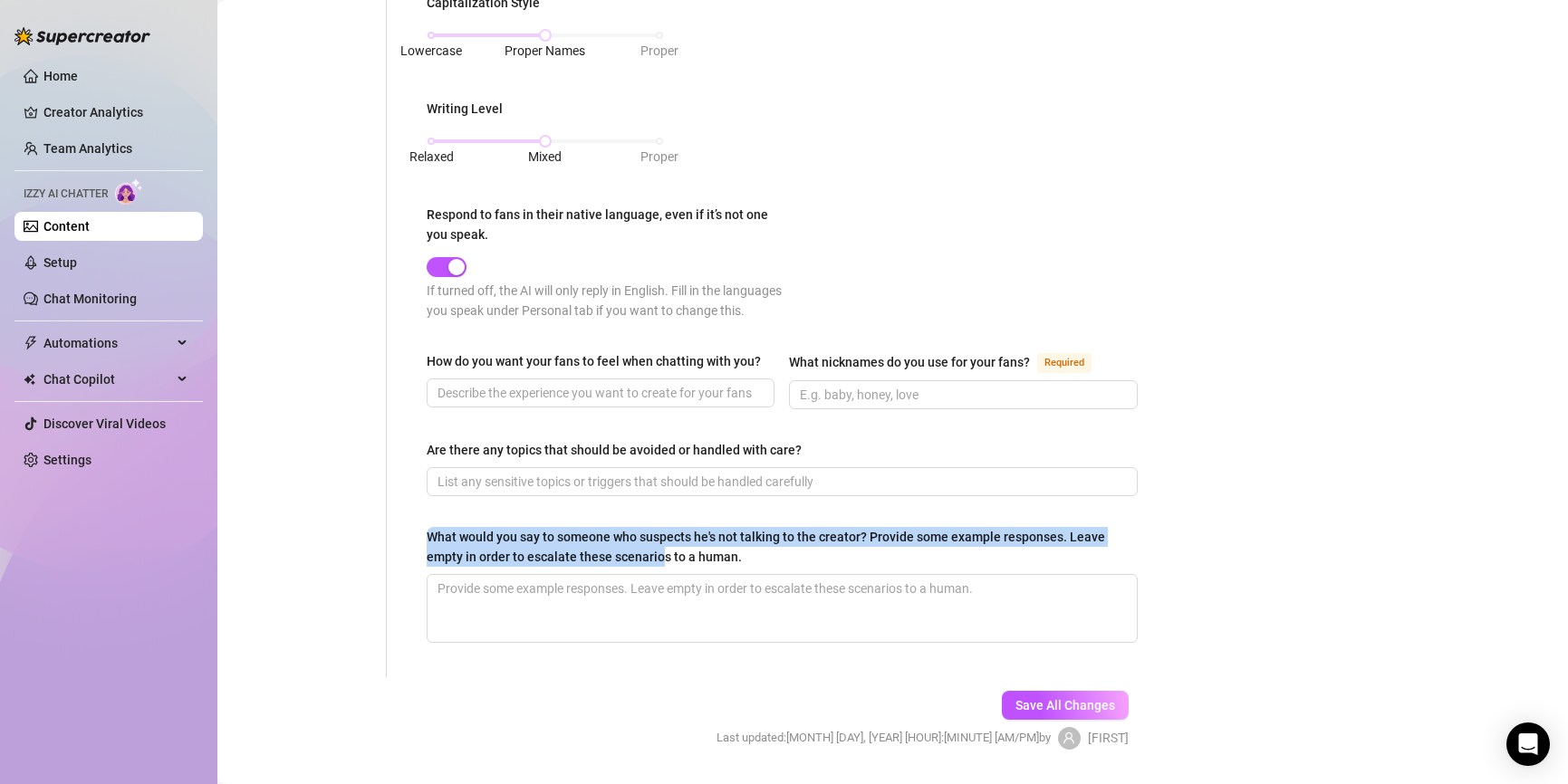 drag, startPoint x: 428, startPoint y: 576, endPoint x: 663, endPoint y: 585, distance: 235.172 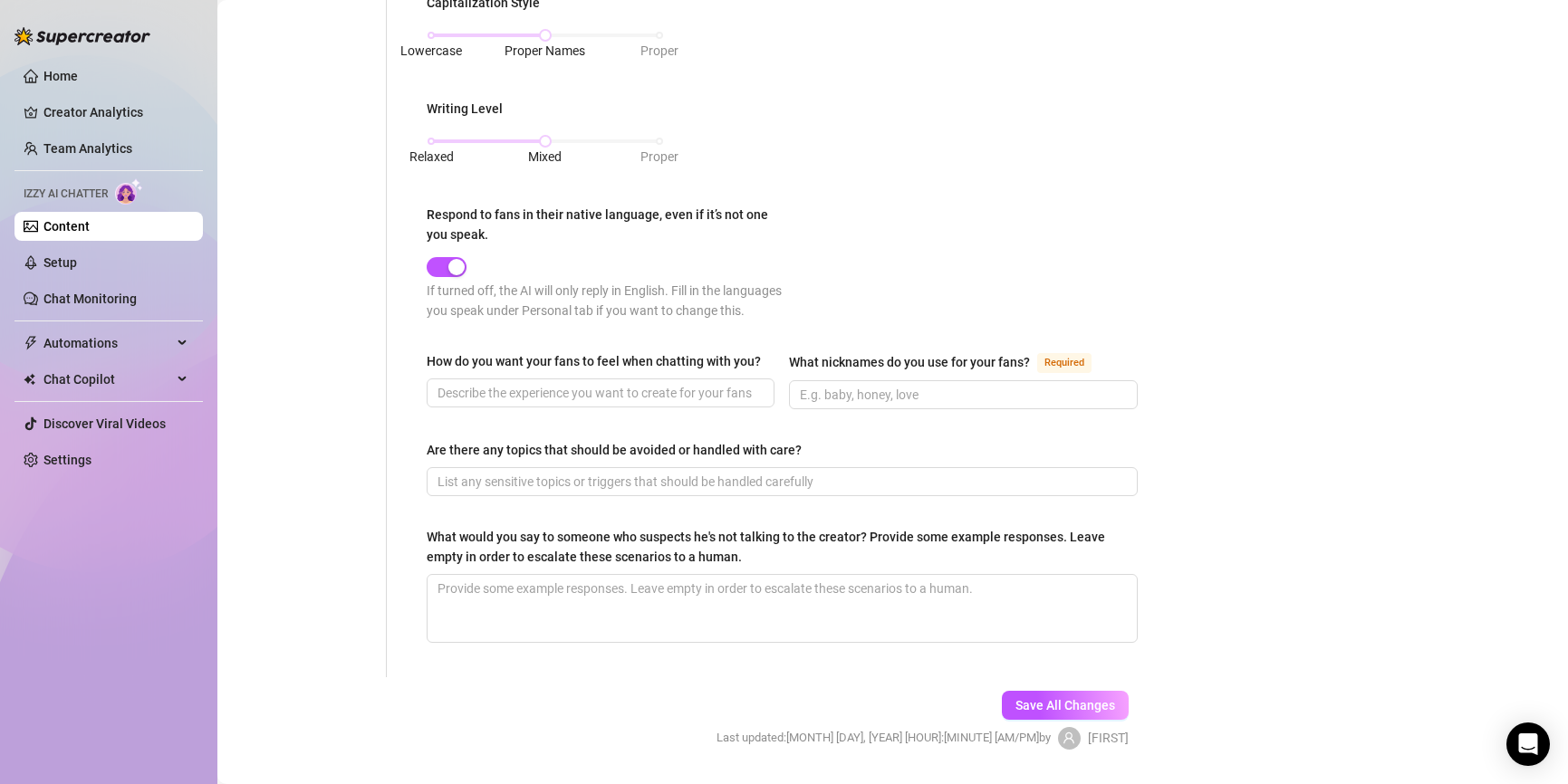 click on "Are there any topics that should be avoided or handled with care?" at bounding box center [614, 450] 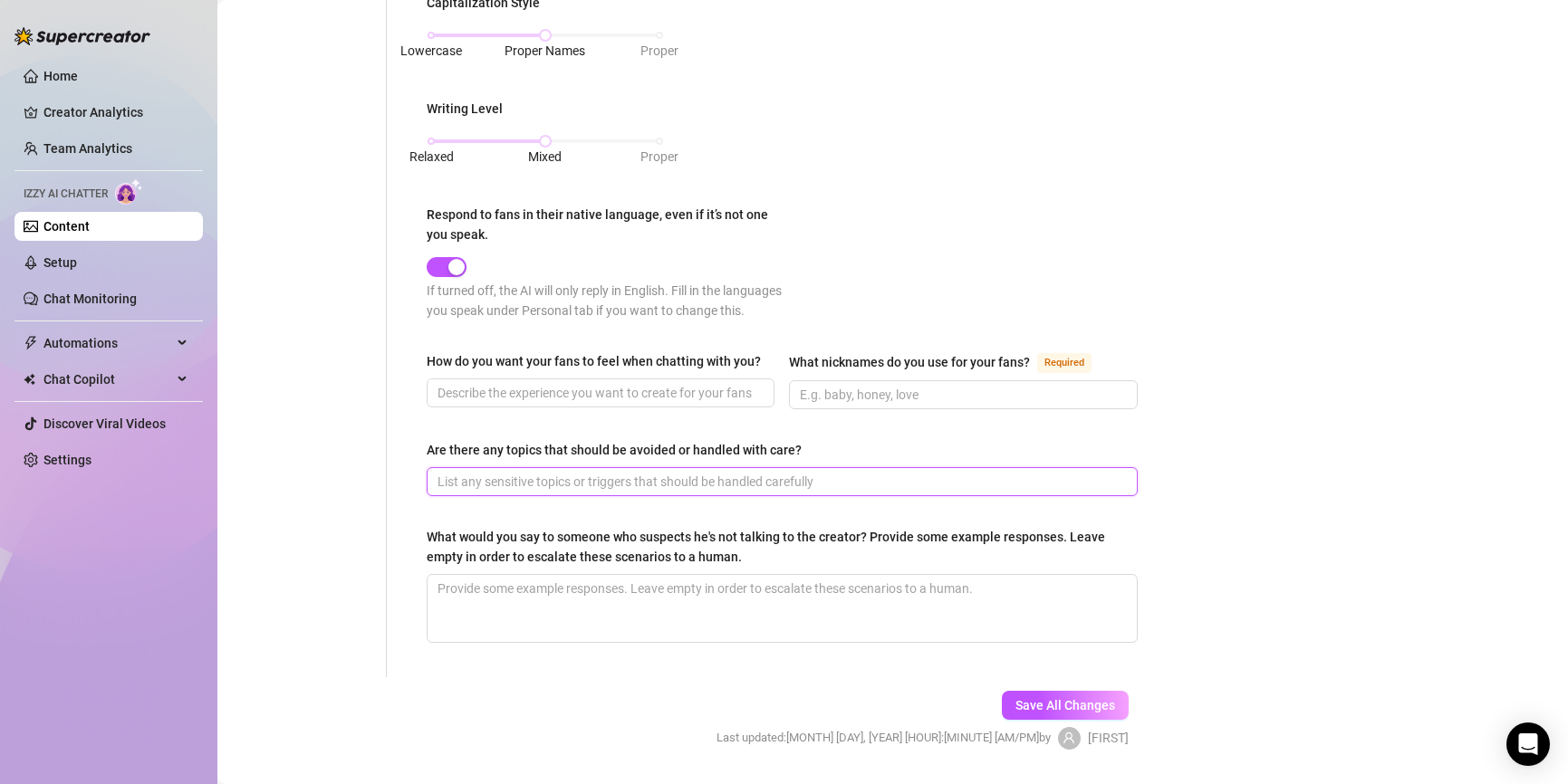 click on "Are there any topics that should be avoided or handled with care?" at bounding box center (780, 482) 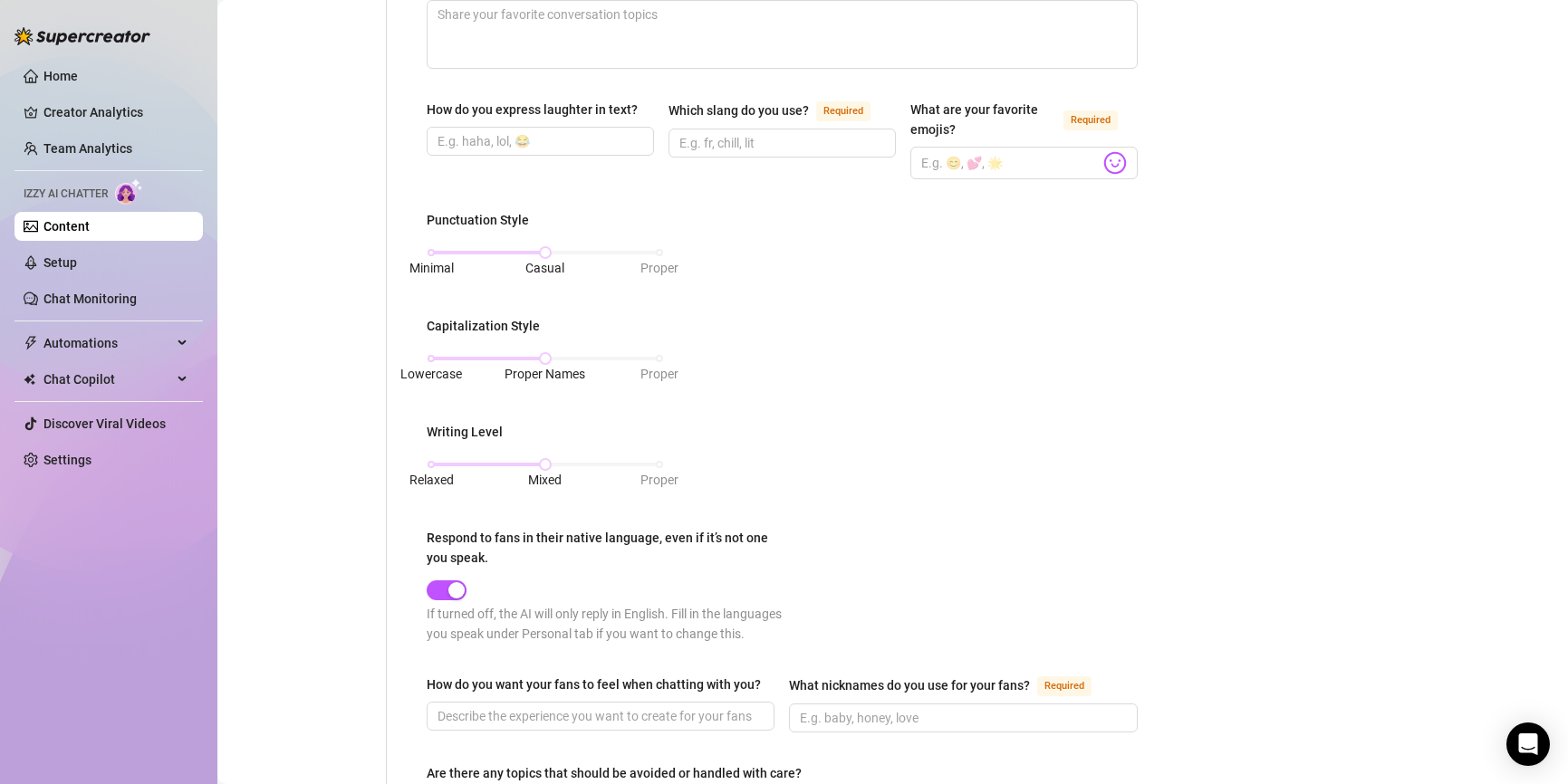 scroll, scrollTop: 99, scrollLeft: 0, axis: vertical 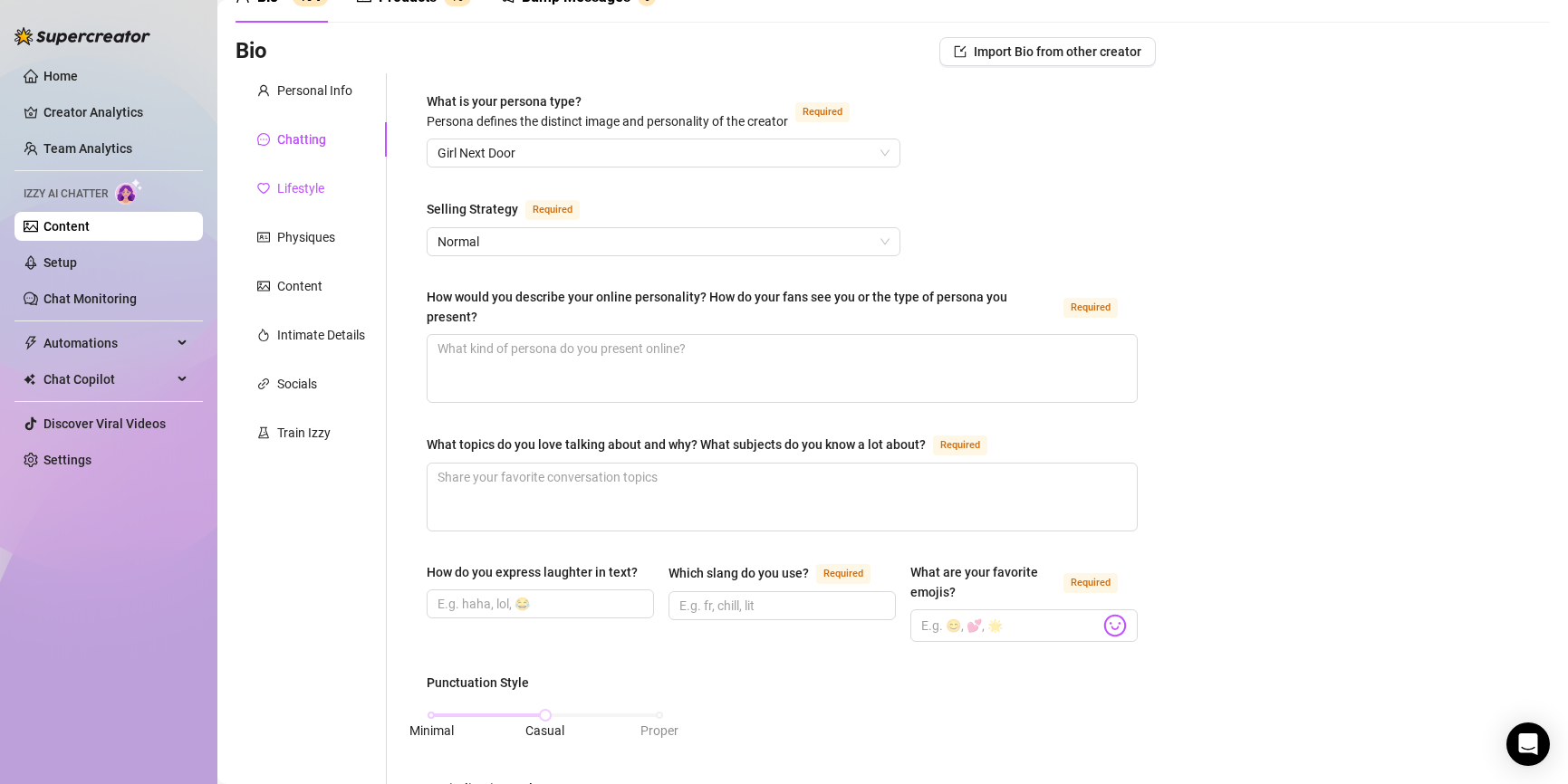 click on "Lifestyle" at bounding box center [301, 188] 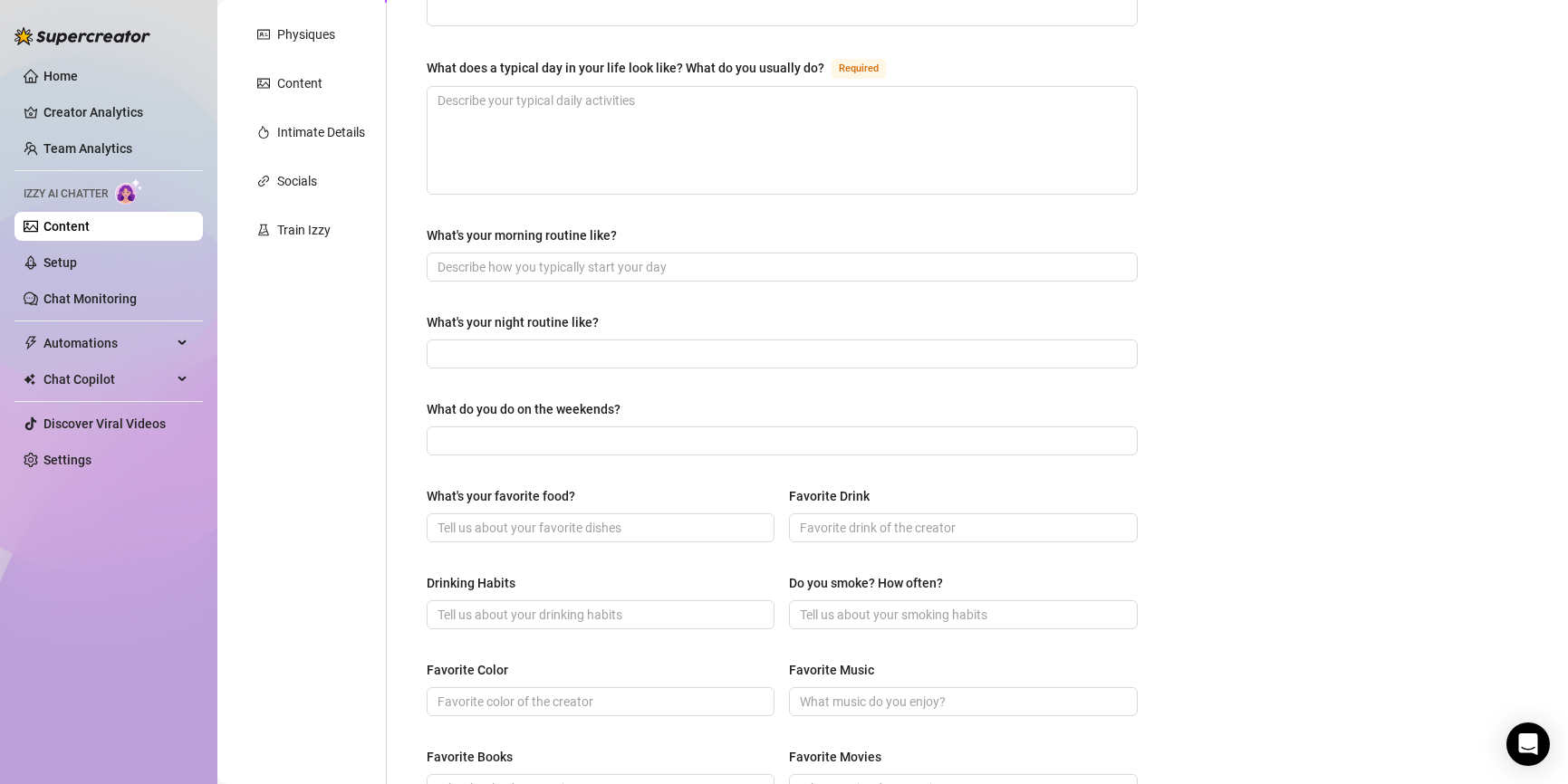 scroll, scrollTop: 237, scrollLeft: 0, axis: vertical 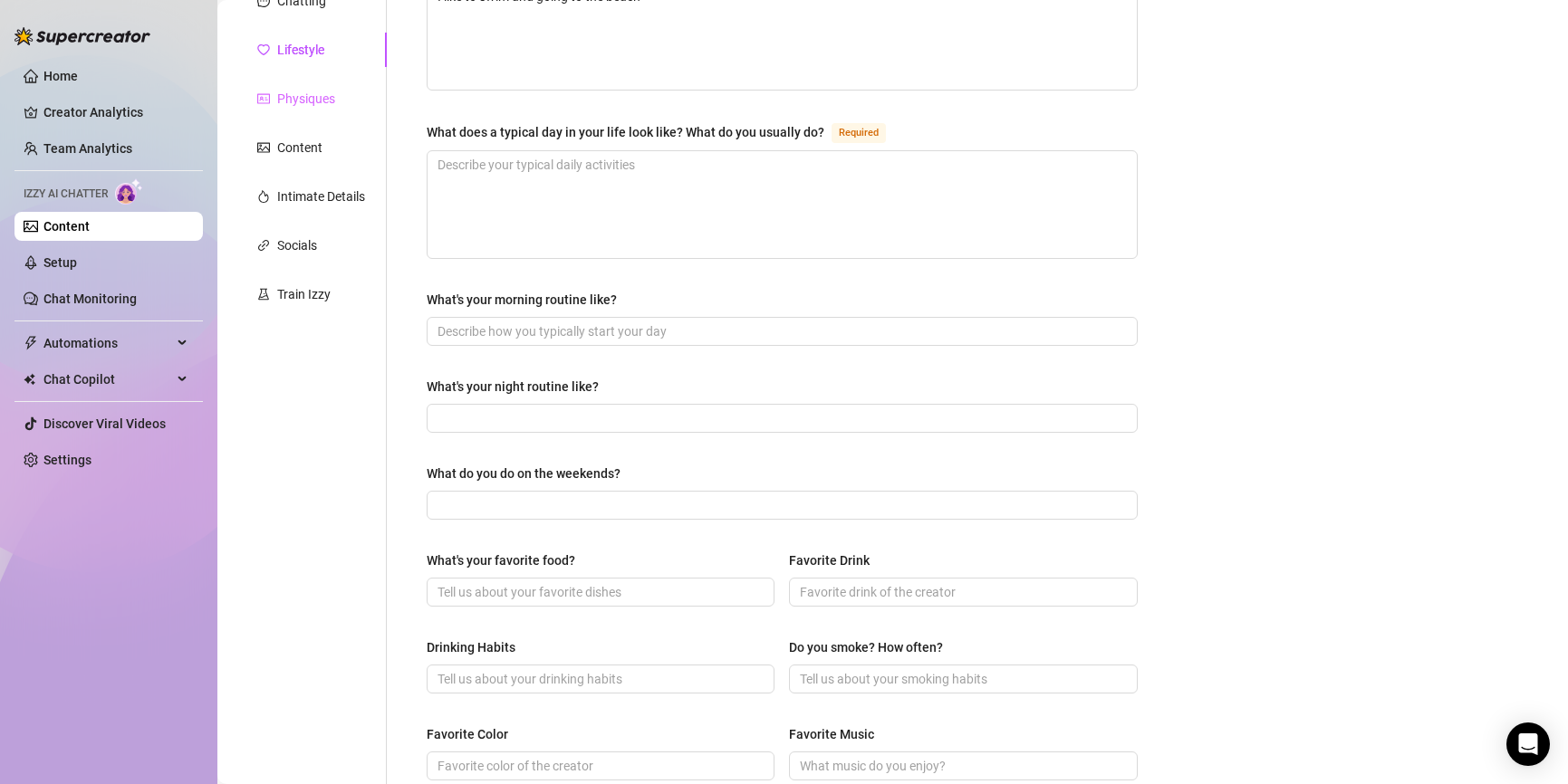 click on "Physiques" at bounding box center (311, 99) 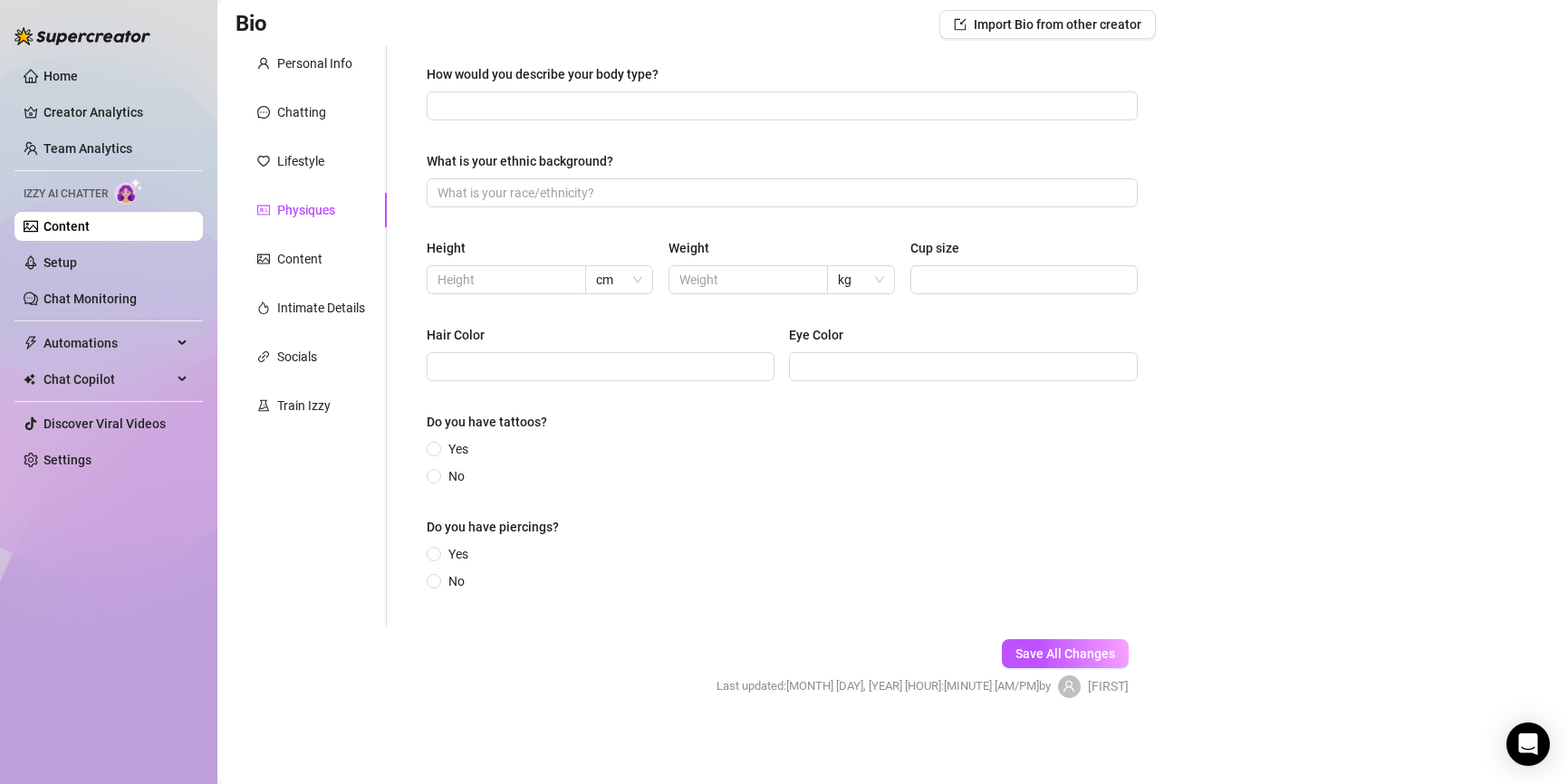click on "Physiques" at bounding box center (306, 210) 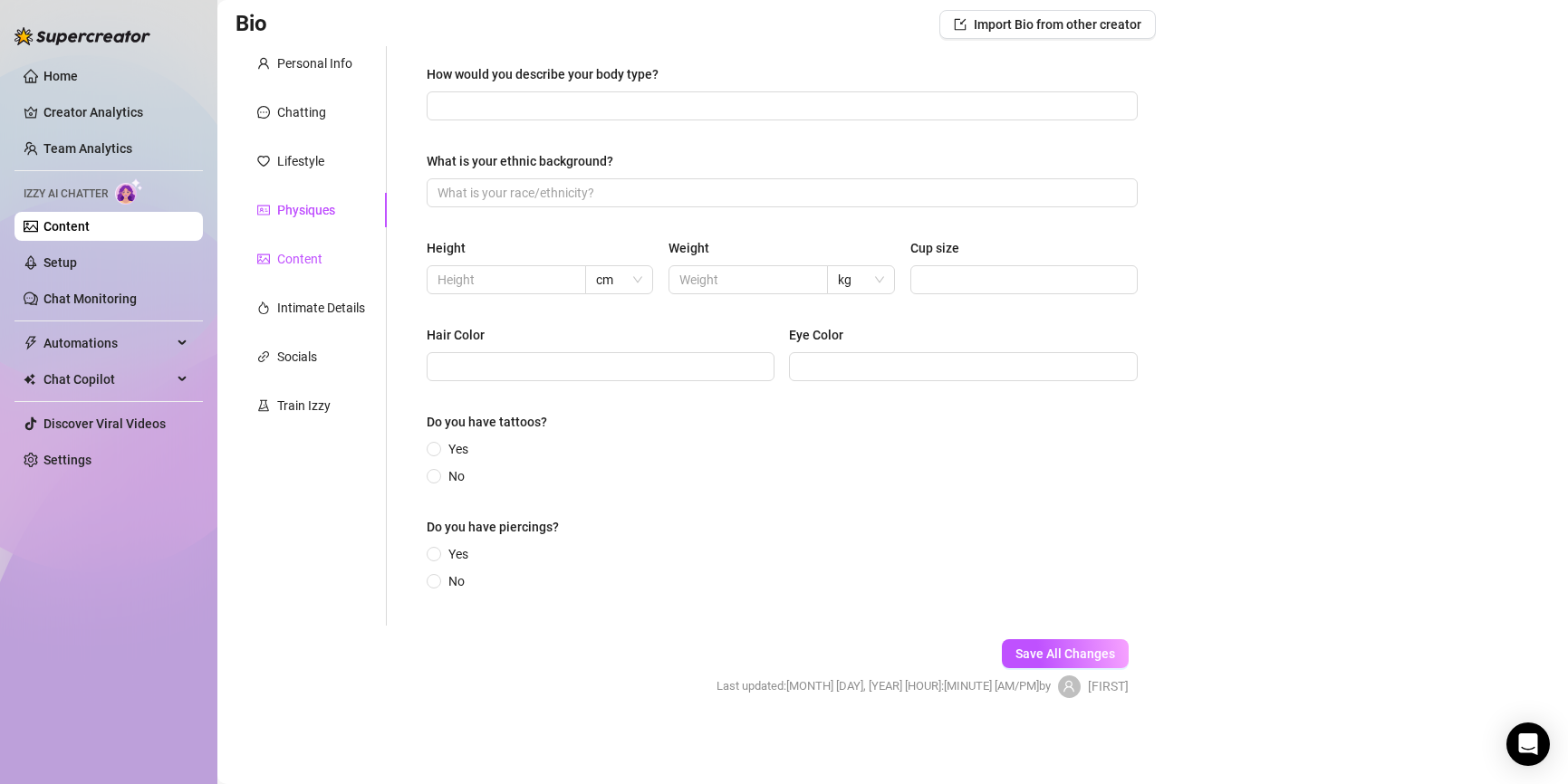 click on "Content" at bounding box center (300, 259) 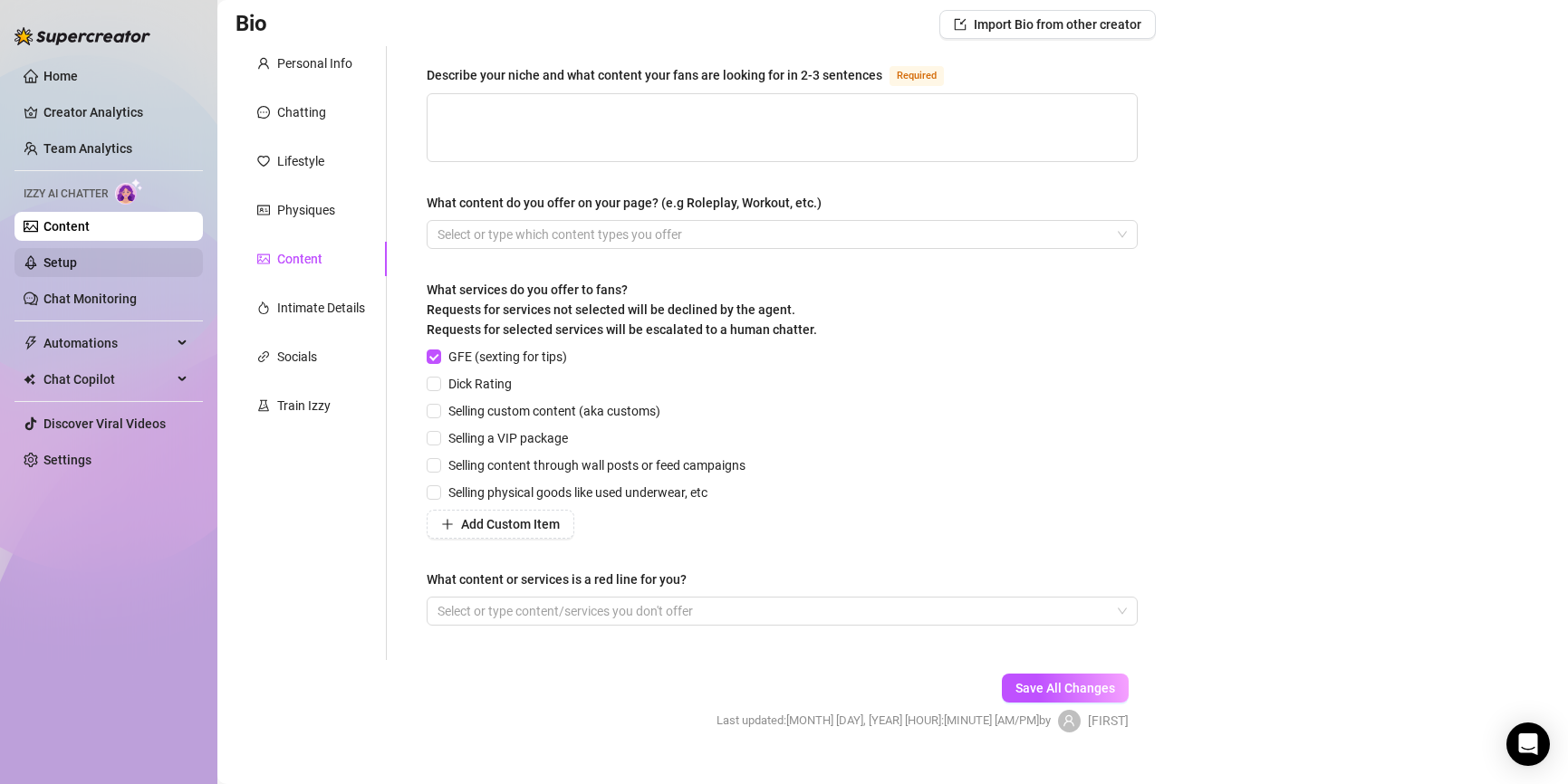 click on "Setup" at bounding box center [60, 263] 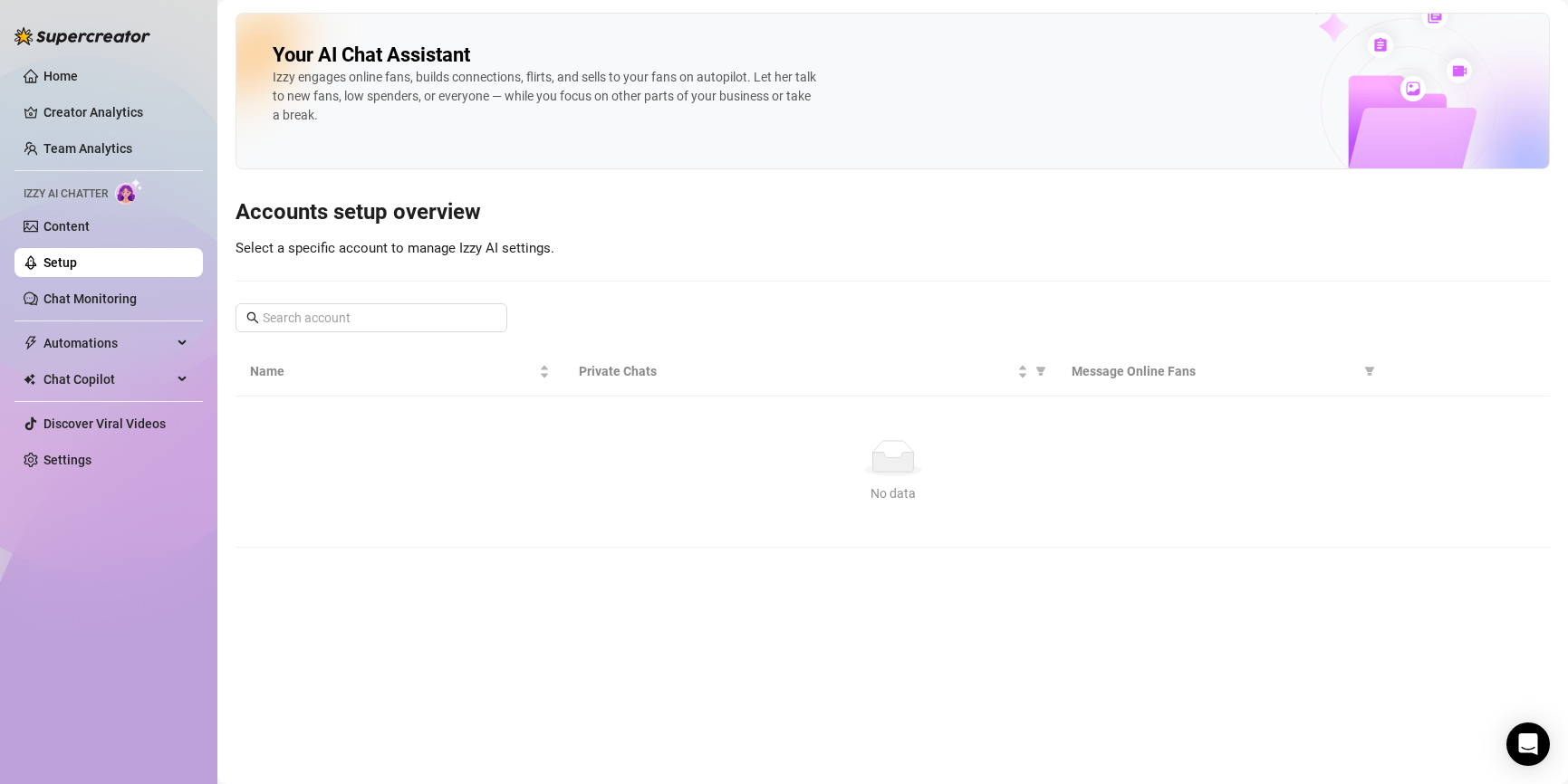 scroll, scrollTop: 0, scrollLeft: 0, axis: both 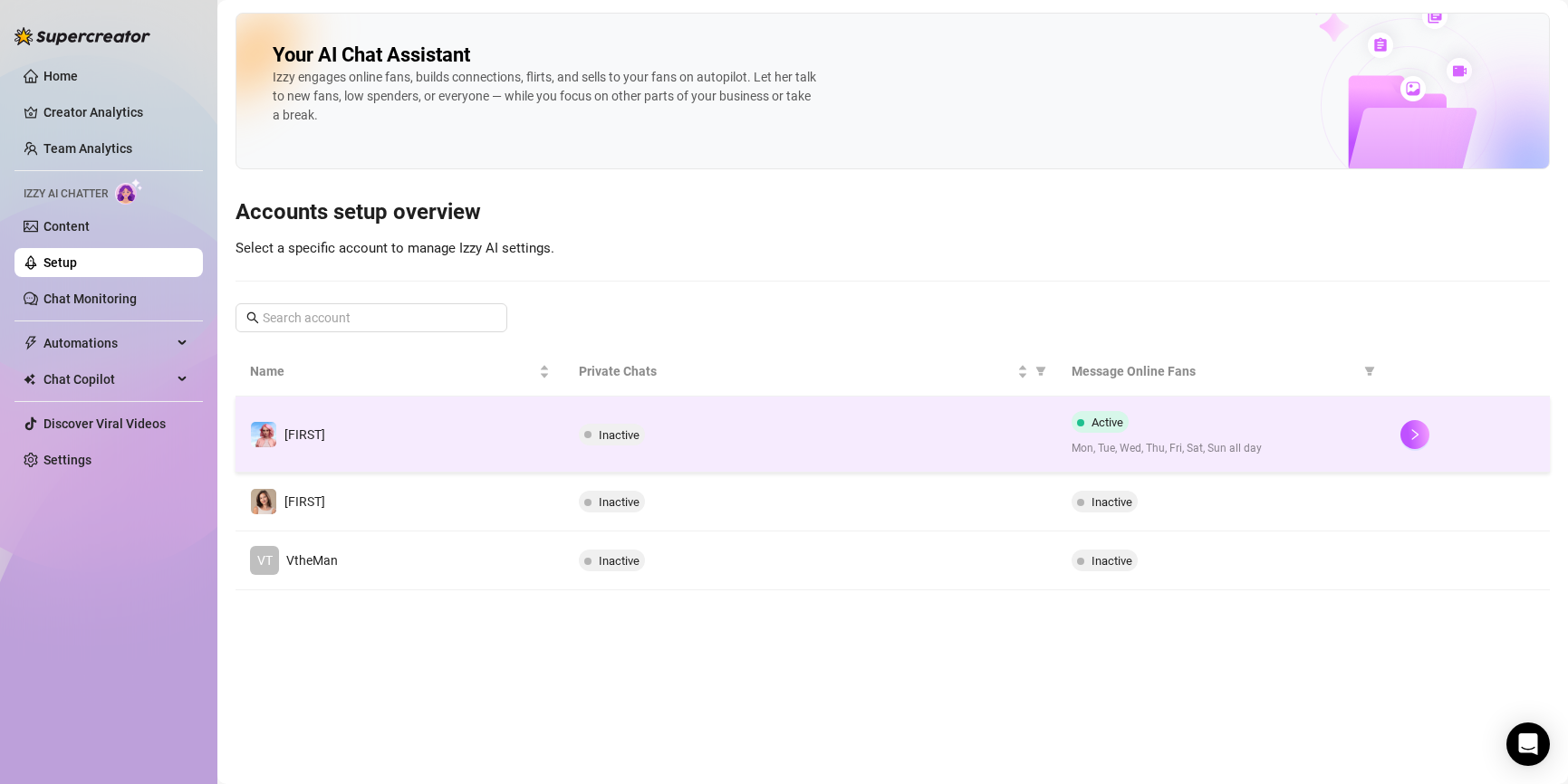 click on "Inactive" at bounding box center (811, 435) 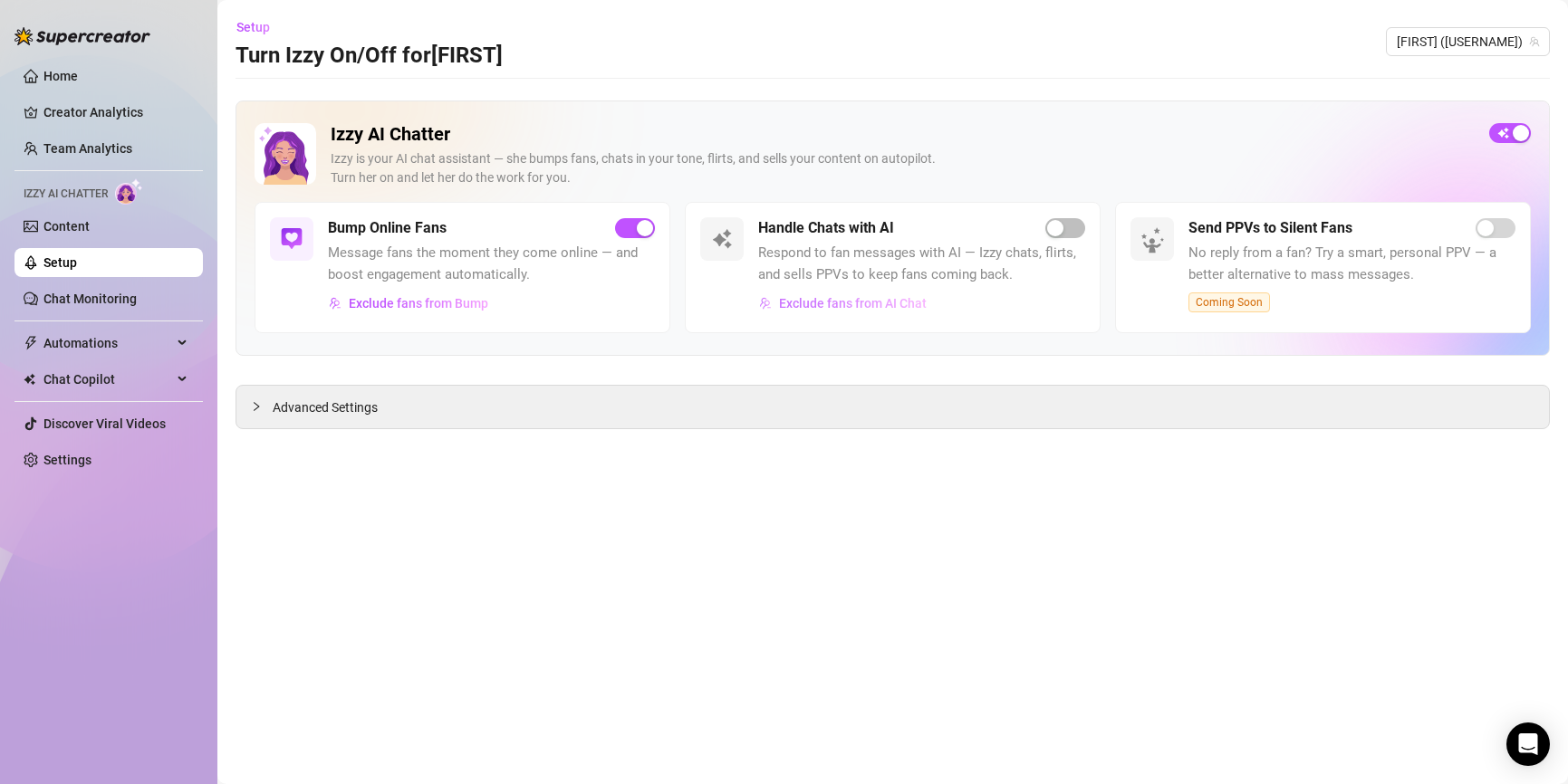 click on "Exclude fans from AI Chat" at bounding box center [852, 303] 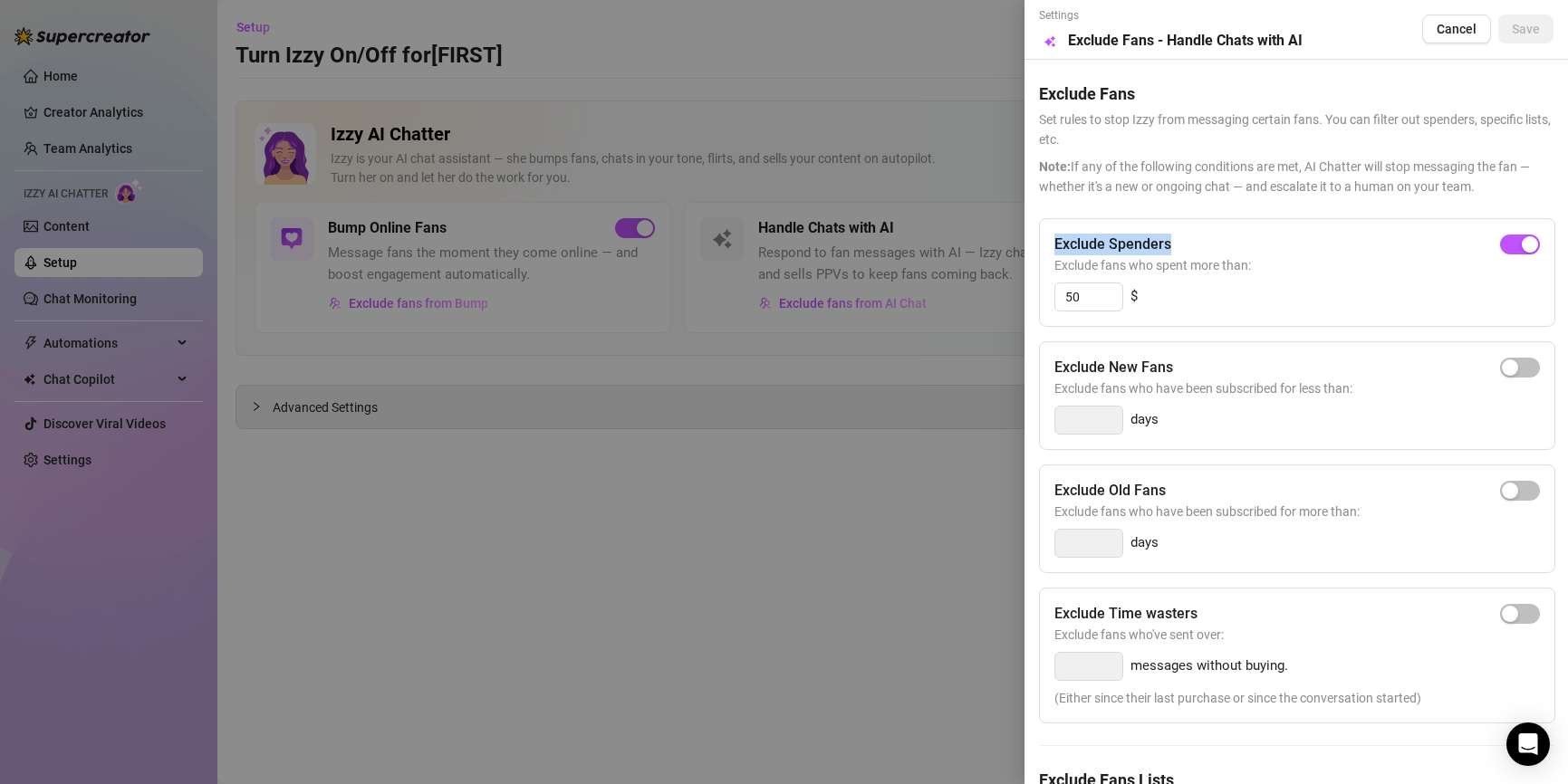 drag, startPoint x: 1193, startPoint y: 243, endPoint x: 1051, endPoint y: 244, distance: 142.00352 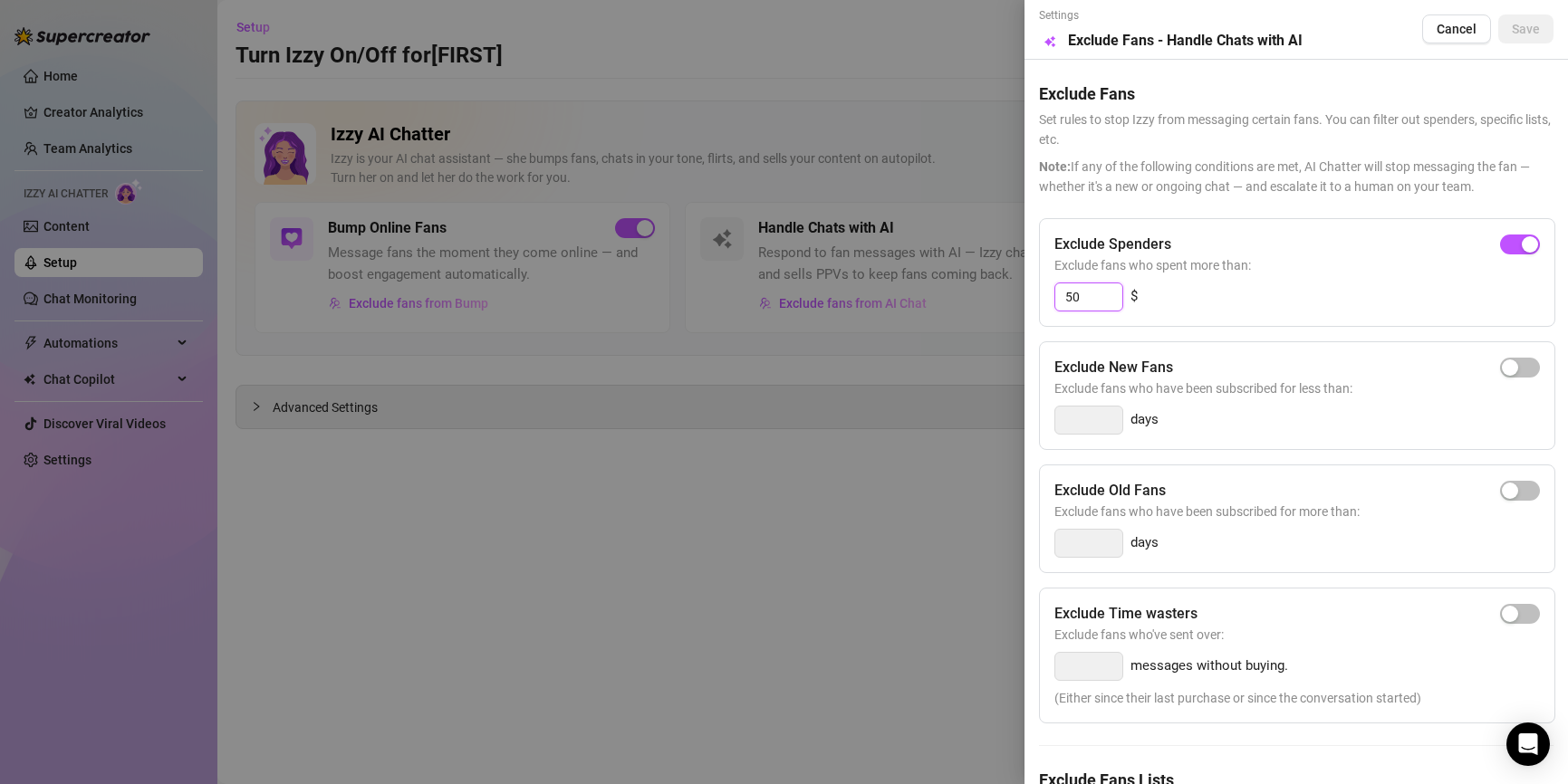 click on "50" at bounding box center (1089, 297) 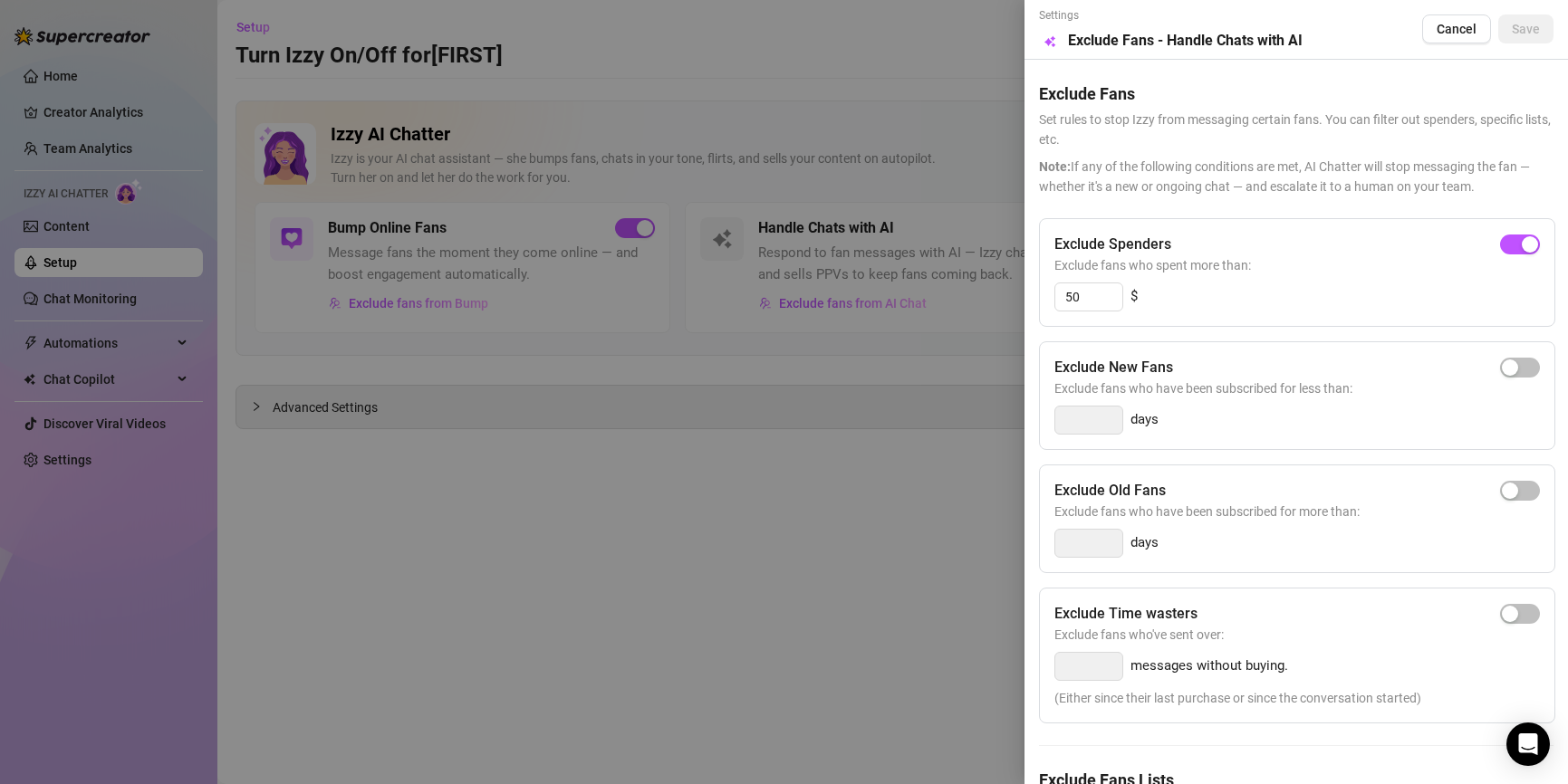 click on "50 $" at bounding box center (1297, 297) 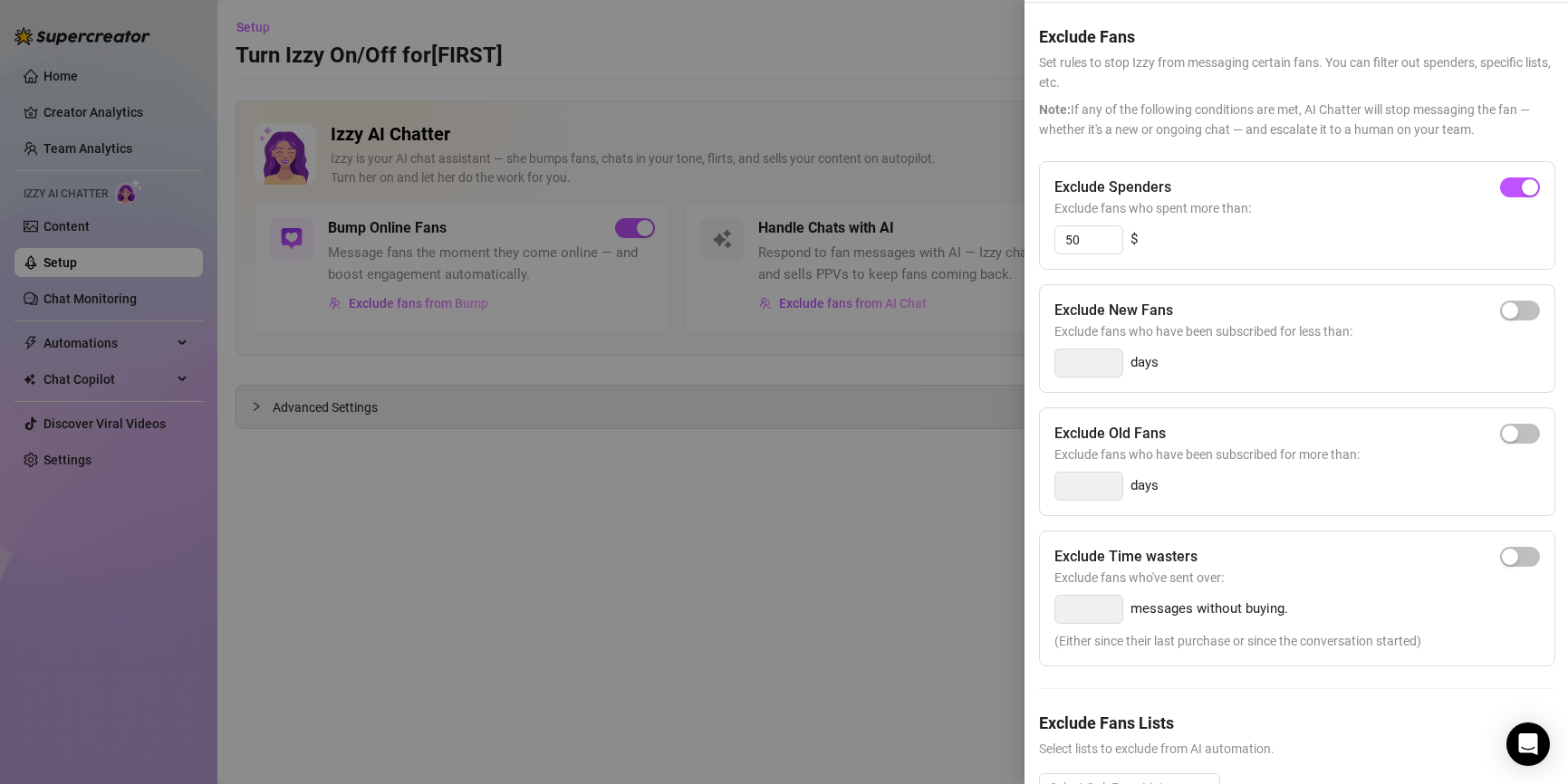 scroll, scrollTop: 120, scrollLeft: 0, axis: vertical 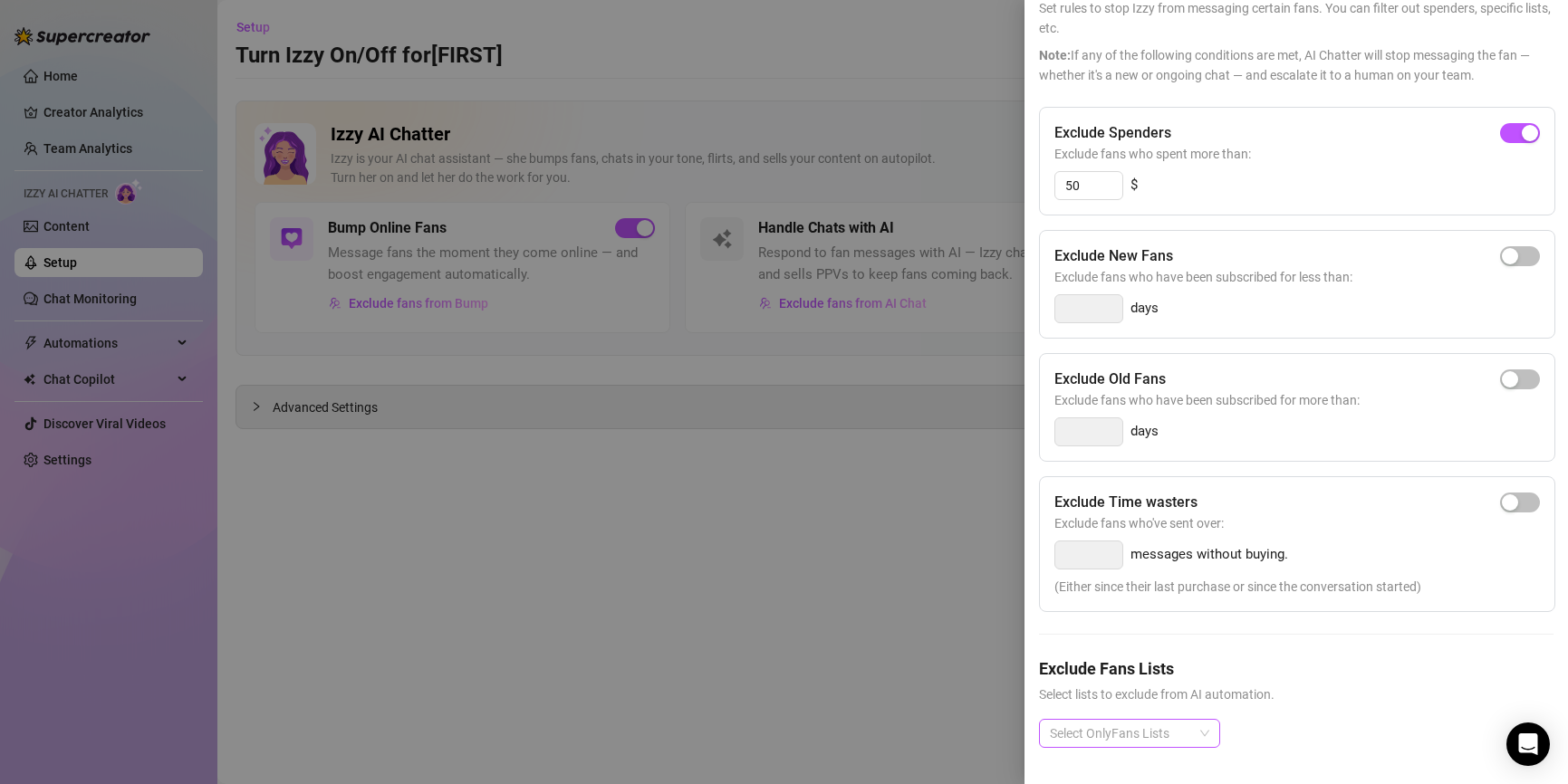 click at bounding box center [1120, 733] 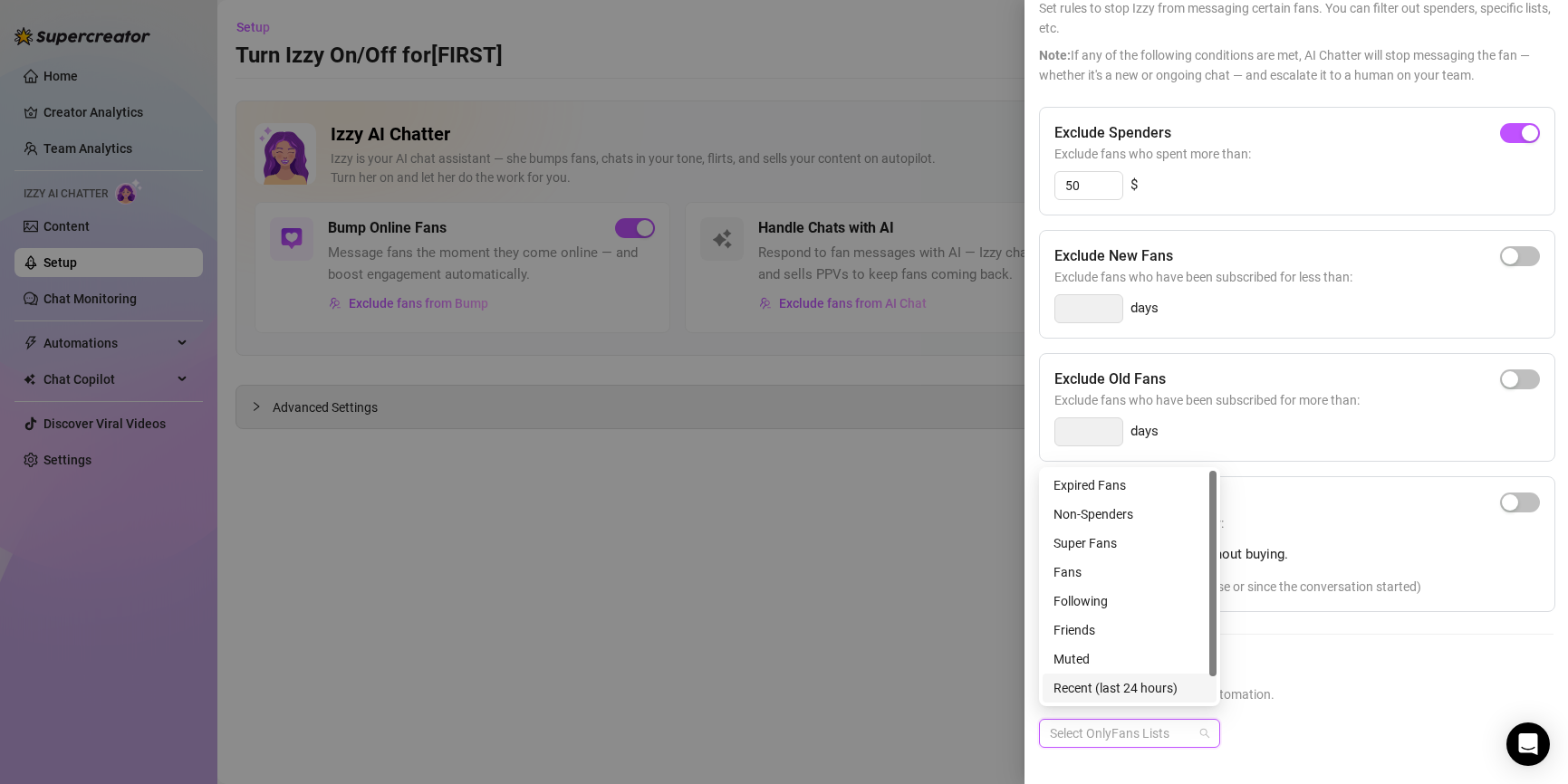 click on "Select lists to exclude from AI automation." at bounding box center [1296, 694] 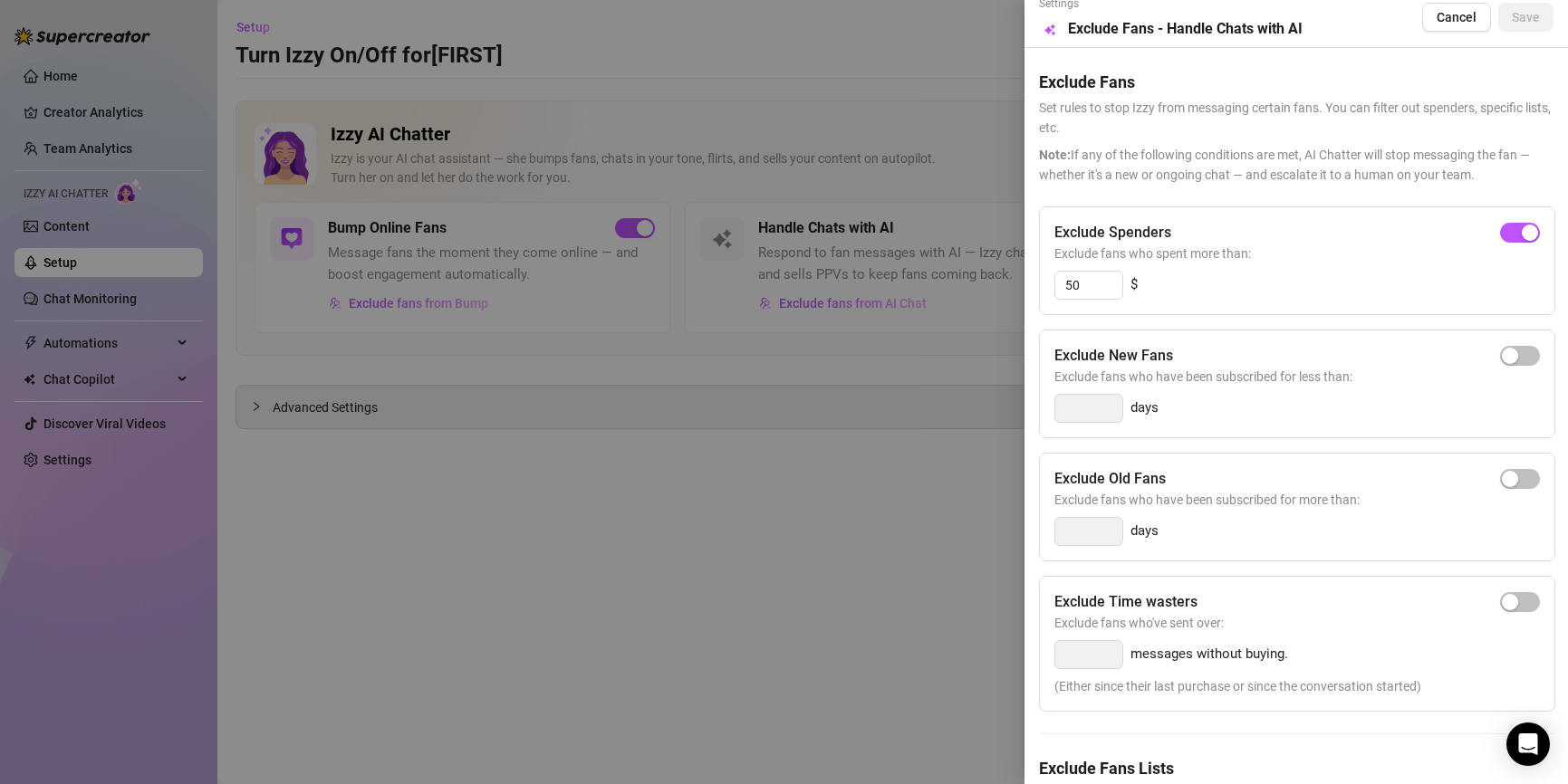 scroll, scrollTop: 4, scrollLeft: 0, axis: vertical 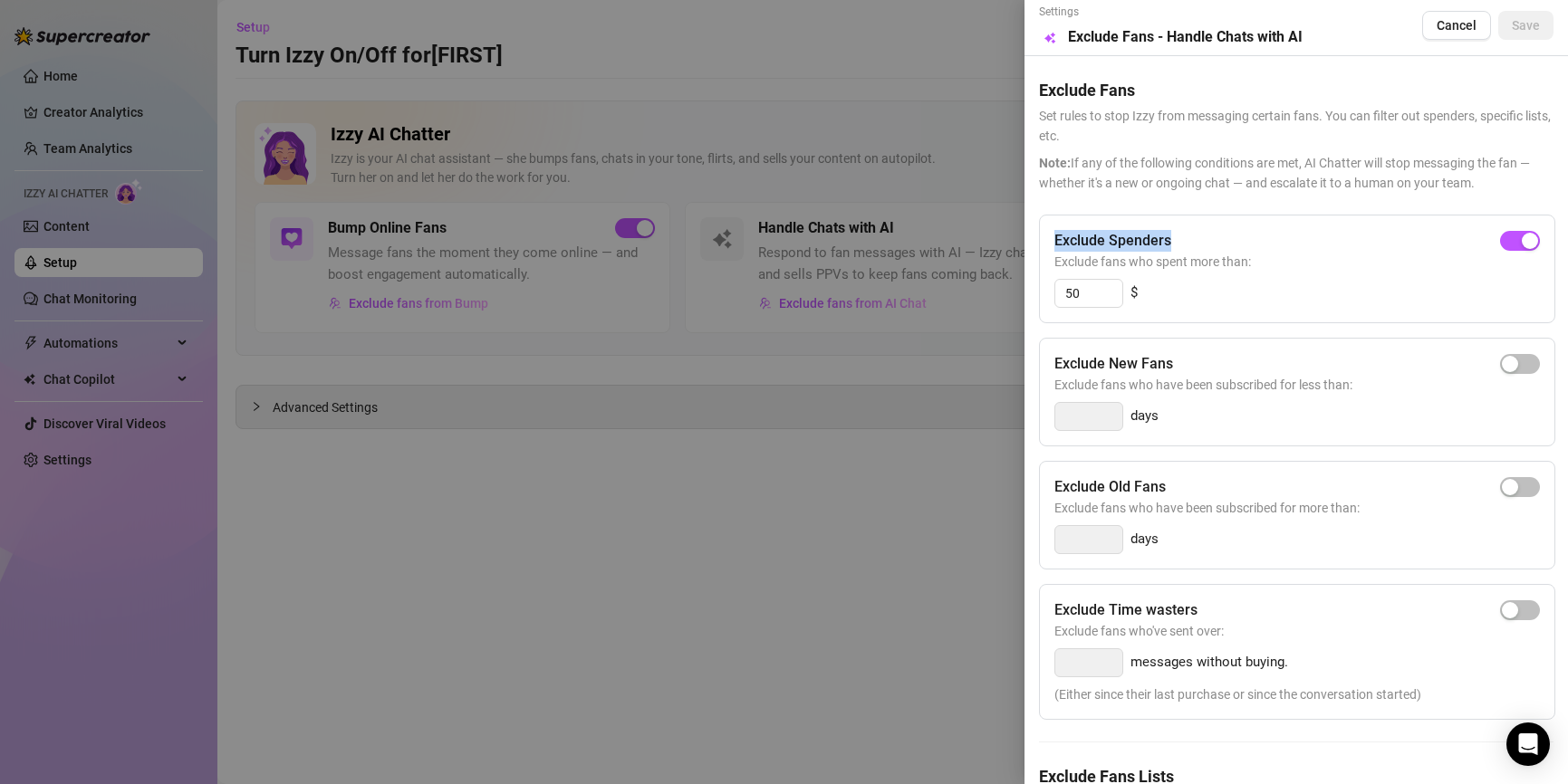 drag, startPoint x: 1053, startPoint y: 241, endPoint x: 1188, endPoint y: 233, distance: 135.23683 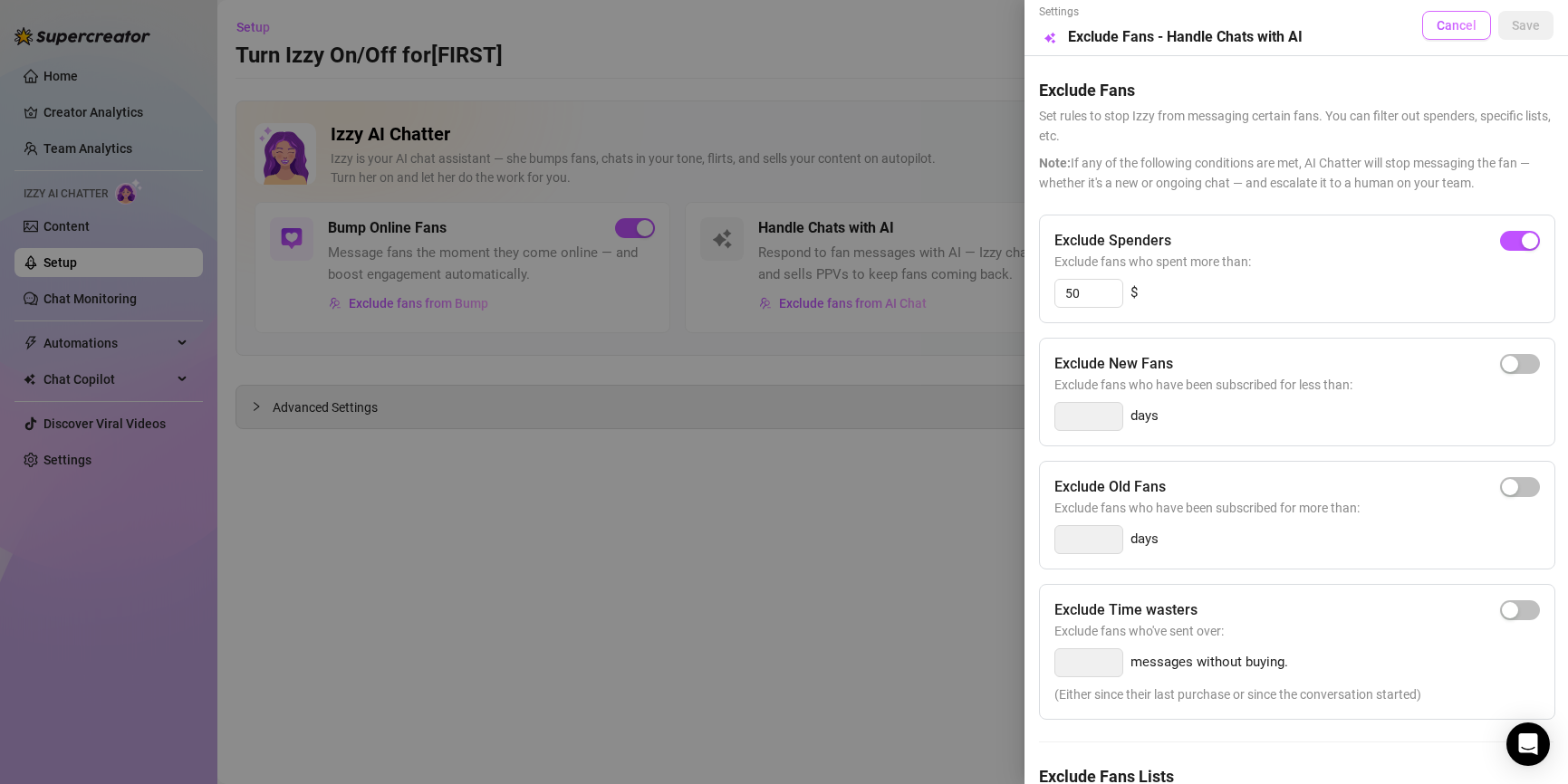 click on "Cancel" at bounding box center (1457, 25) 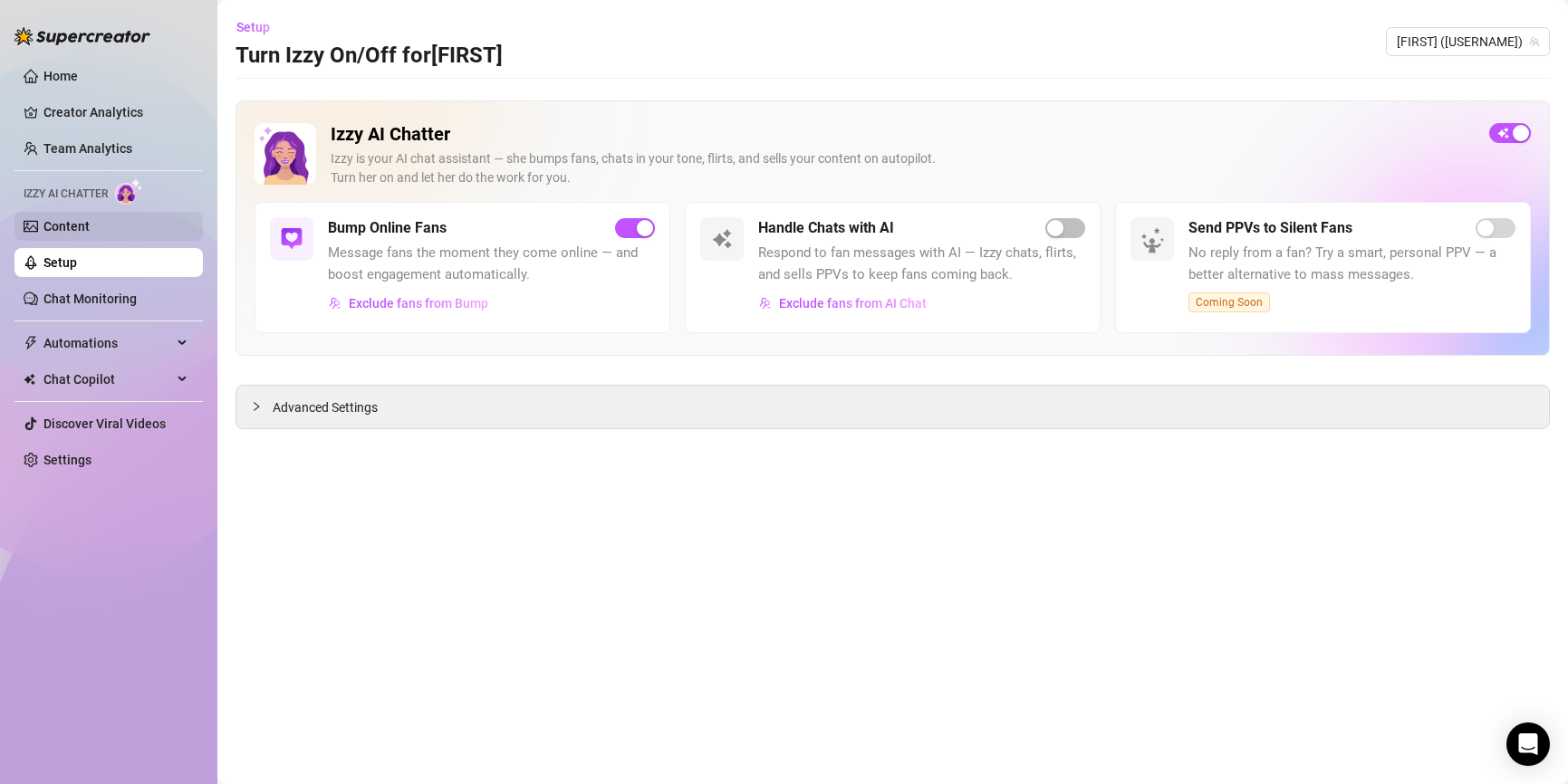 click on "Content" at bounding box center (66, 226) 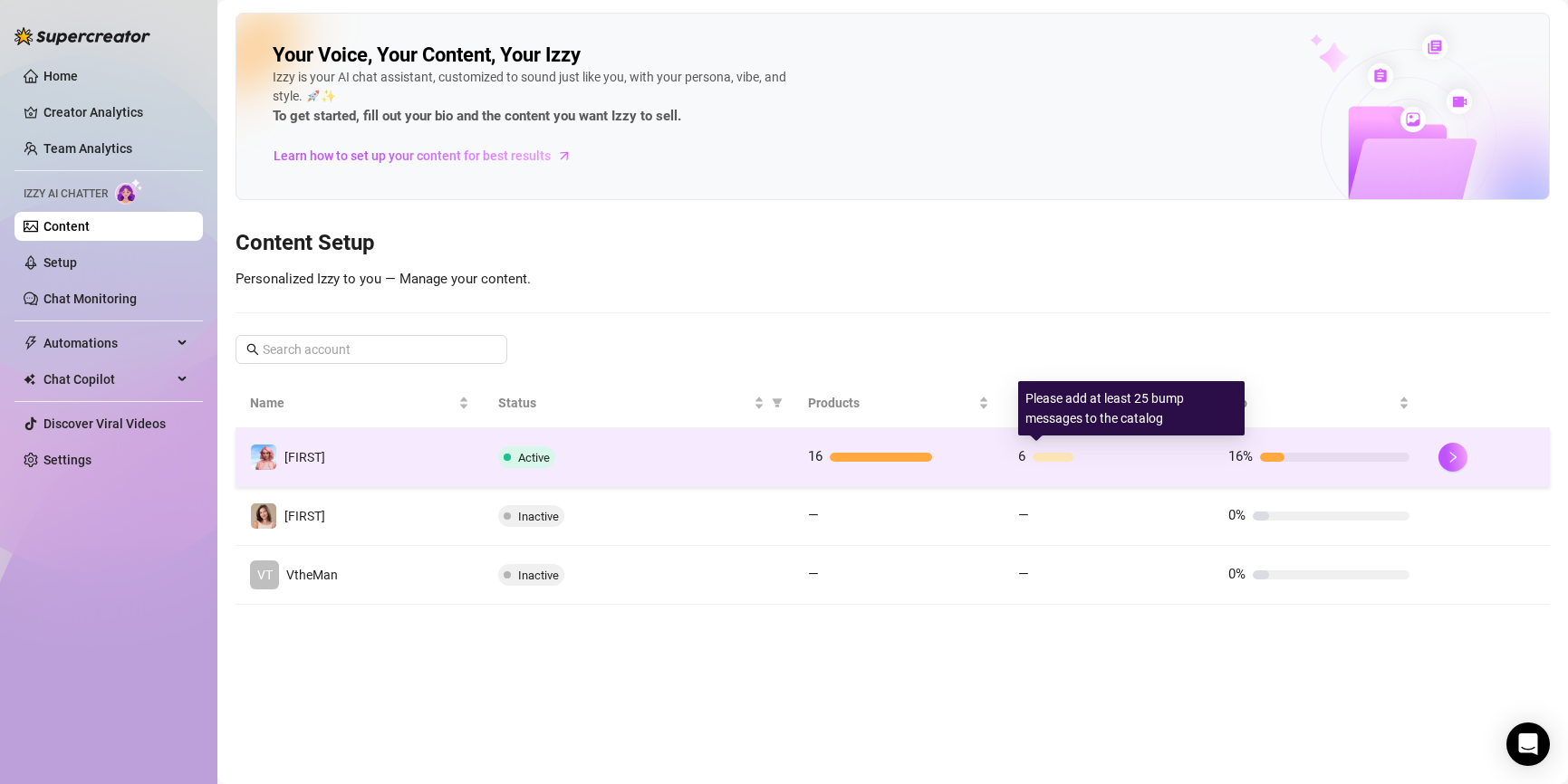 click on "6" at bounding box center [1109, 457] 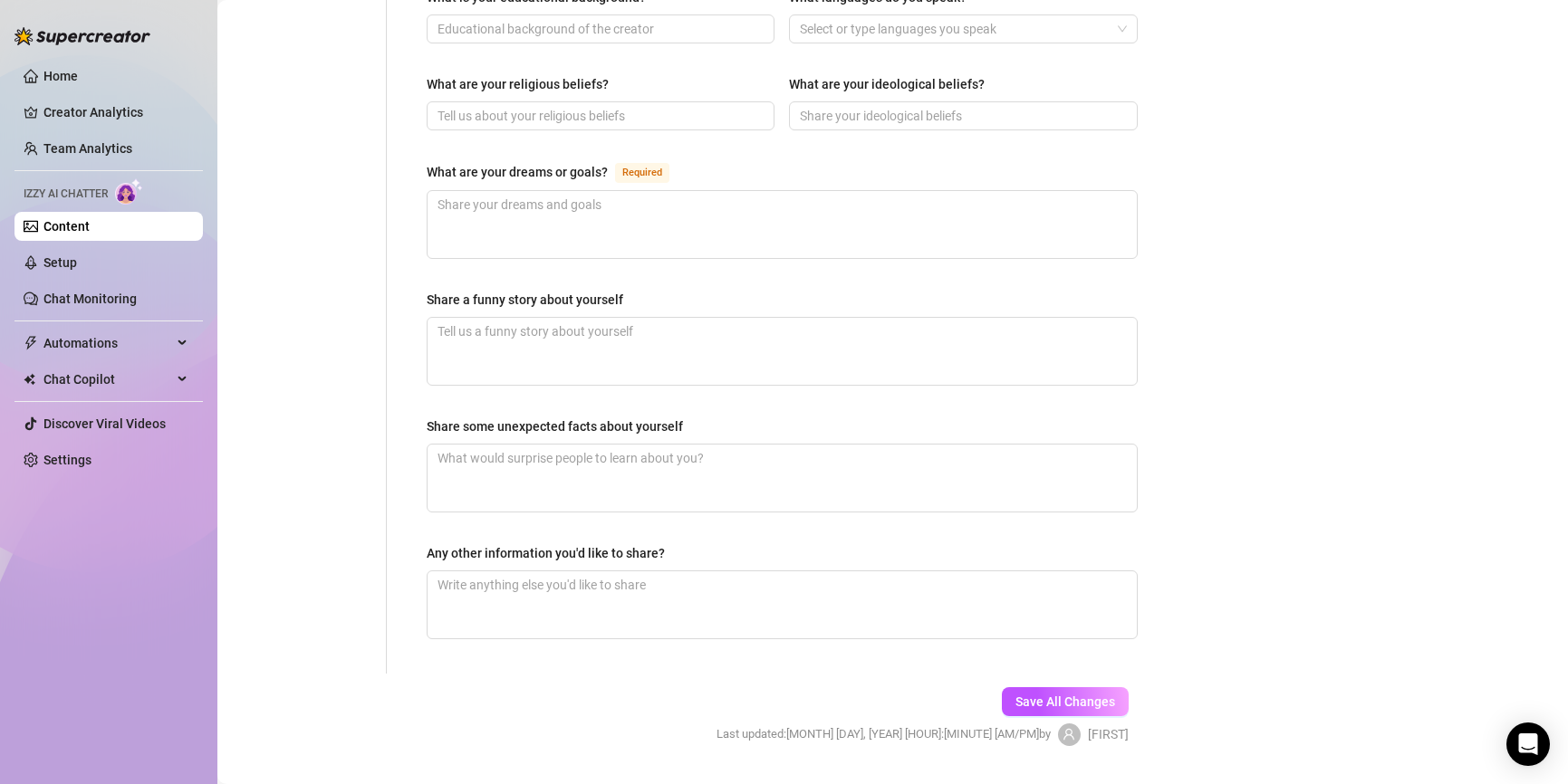 scroll, scrollTop: 1053, scrollLeft: 0, axis: vertical 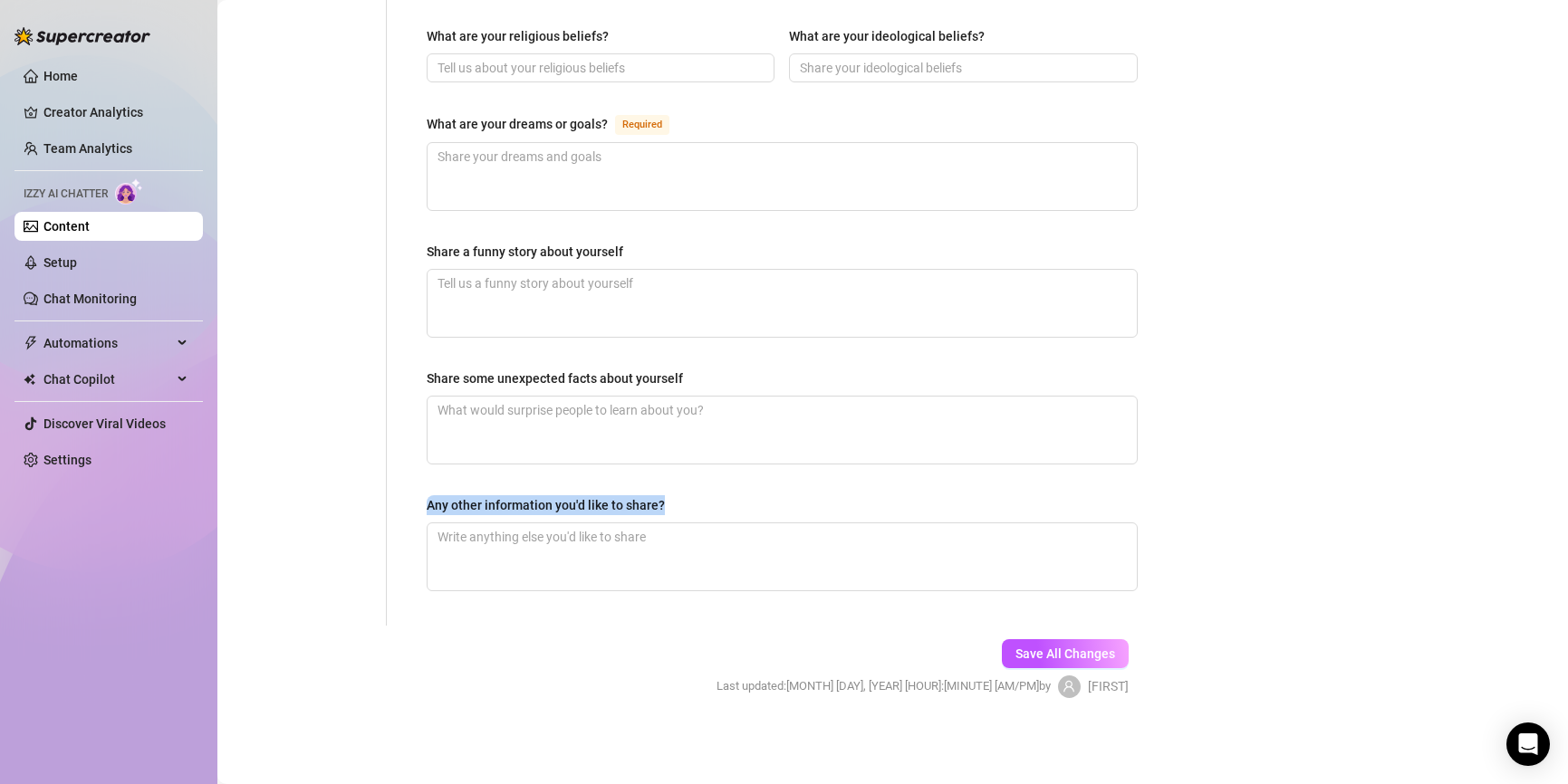 drag, startPoint x: 421, startPoint y: 502, endPoint x: 678, endPoint y: 506, distance: 257.03113 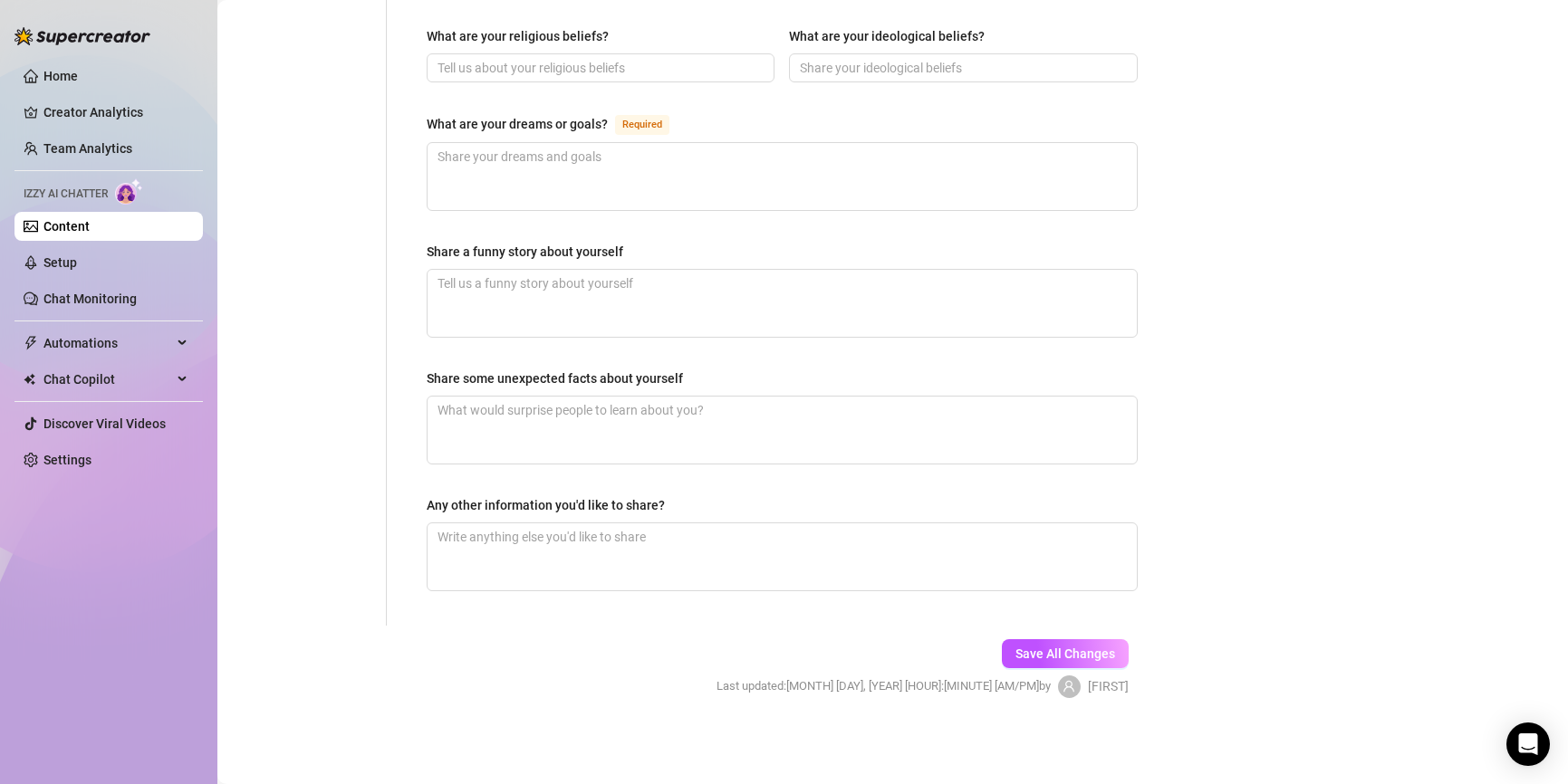 click on "Any other information you'd like to share?" at bounding box center [782, 509] 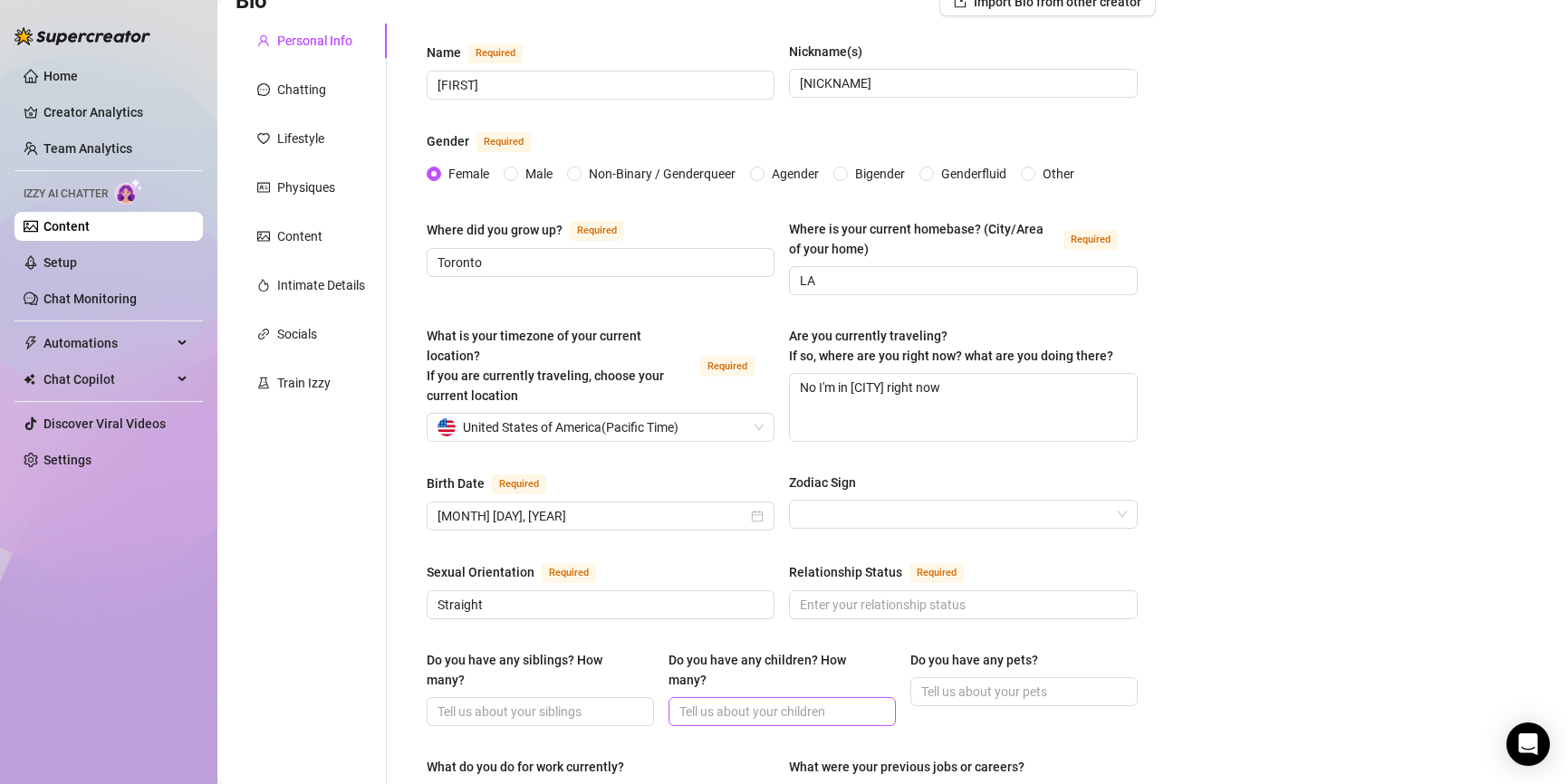 scroll, scrollTop: 136, scrollLeft: 0, axis: vertical 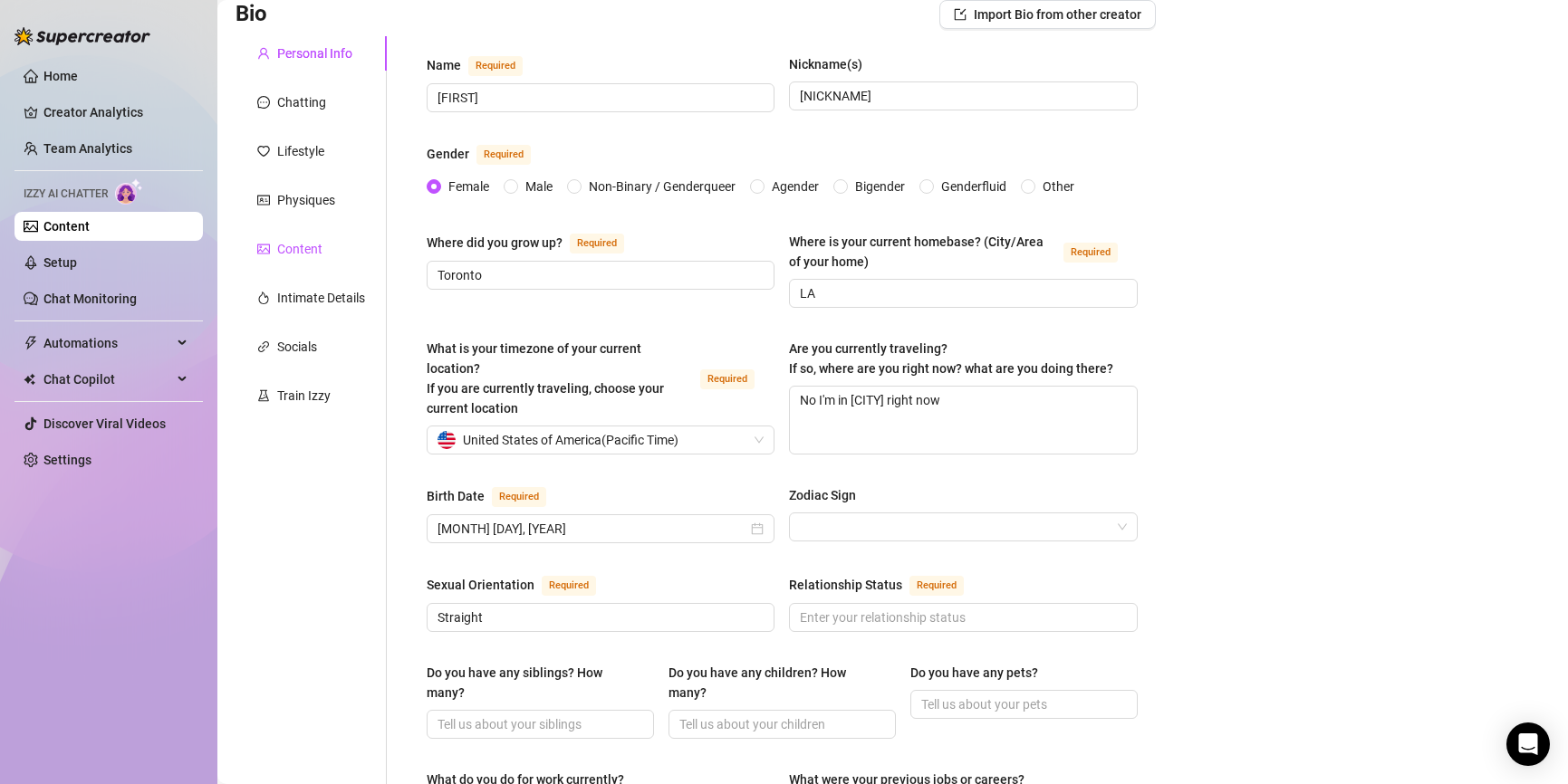 click on "Content" at bounding box center [300, 249] 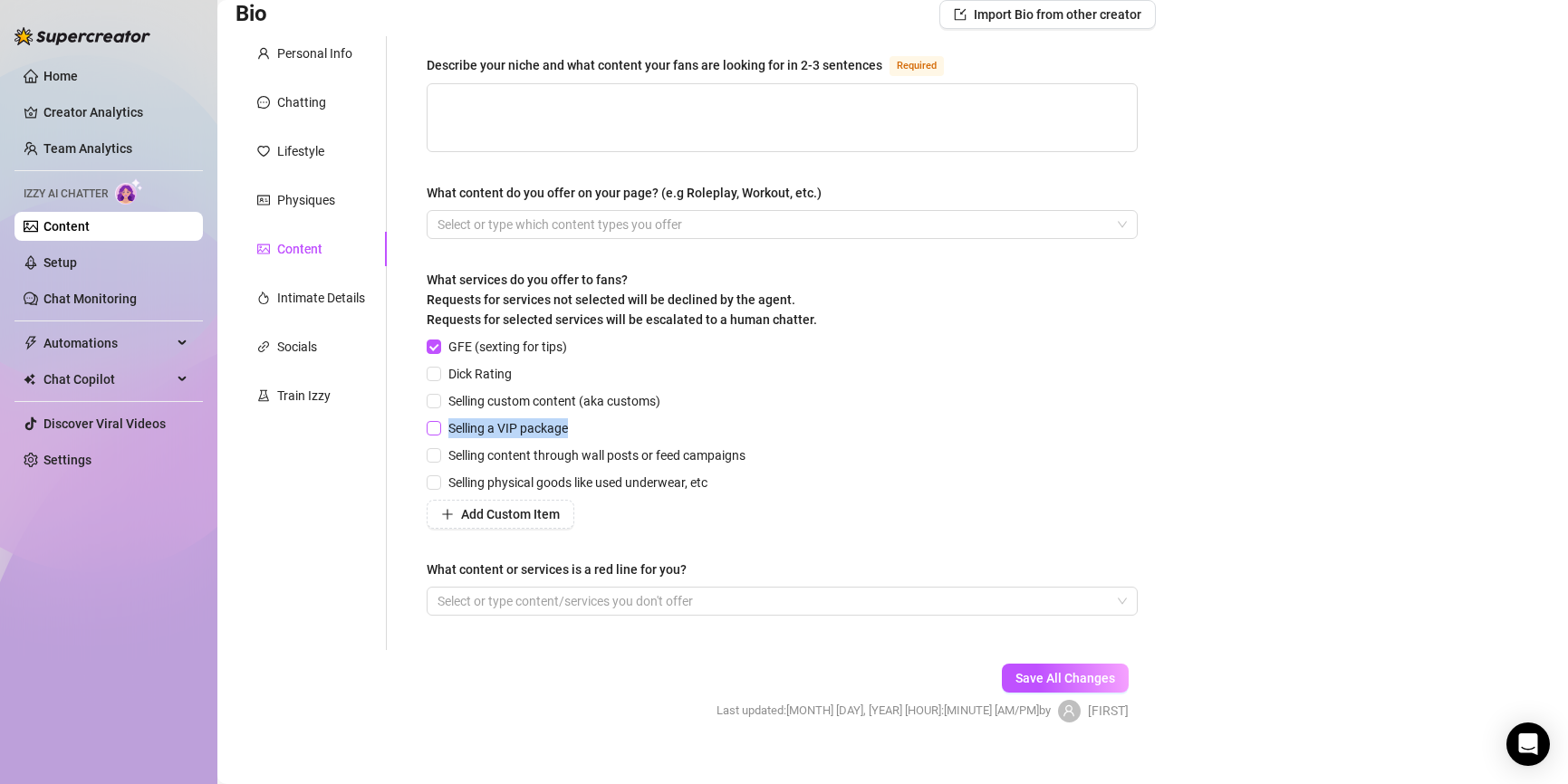 drag, startPoint x: 581, startPoint y: 427, endPoint x: 504, endPoint y: 435, distance: 77.41447 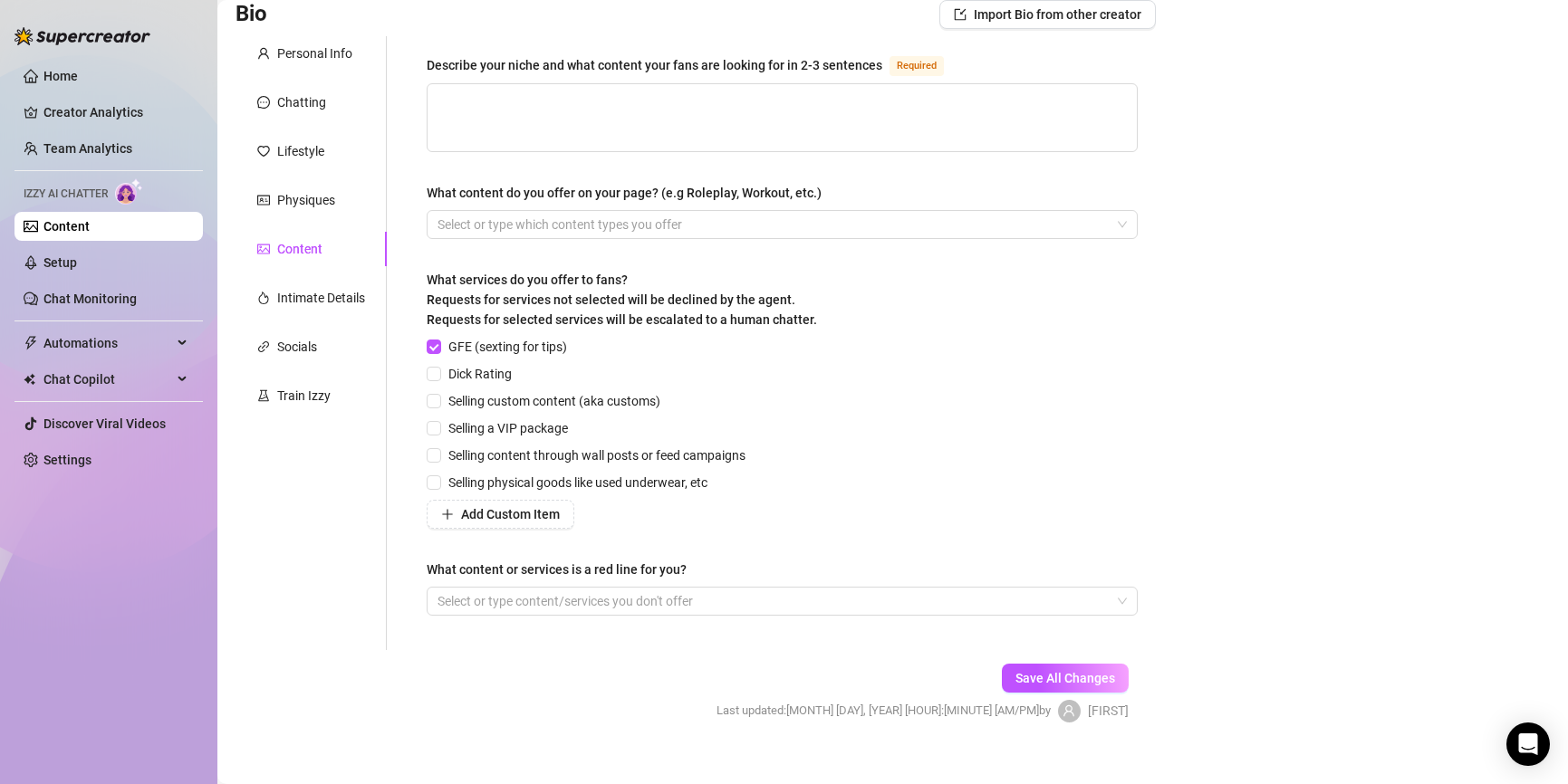 click on "Describe your niche and what content your fans are looking for in 2-3 sentences Required What content do you offer on your page? (e.g Roleplay, Workout, etc.)   Select or type which content types you offer What services do you offer to fans? Requests for services not selected will be declined by the agent. Requests for selected services will be escalated to a human chatter. GFE (sexting for tips) Dick Rating Selling custom content (aka customs) Selling a VIP package Selling content through wall posts or feed campaigns Selling physical goods like used underwear, etc Add Custom Item What content or services is a red line for you?   Select or type content/services you don't offer" at bounding box center [782, 343] 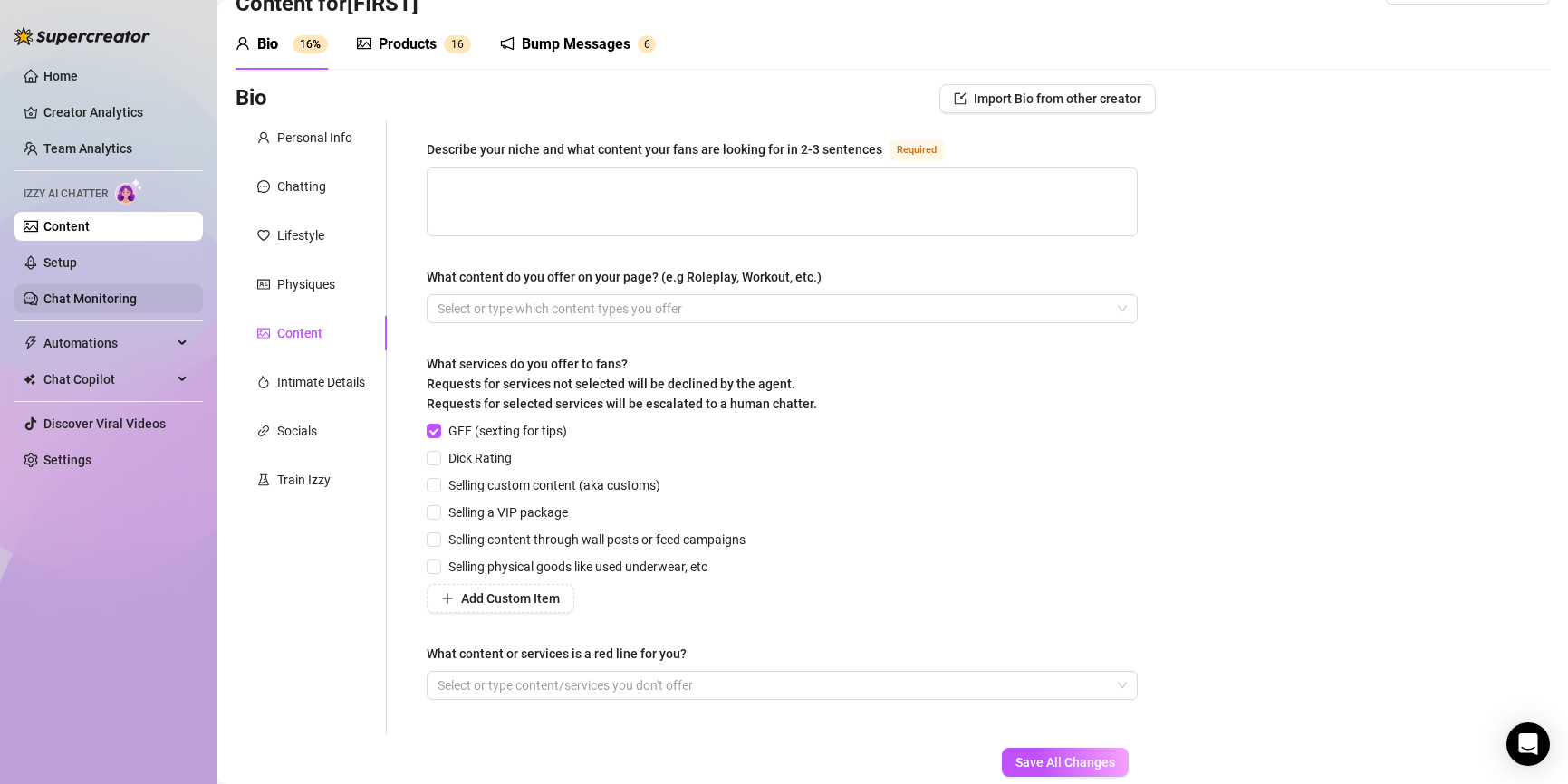 scroll, scrollTop: 48, scrollLeft: 0, axis: vertical 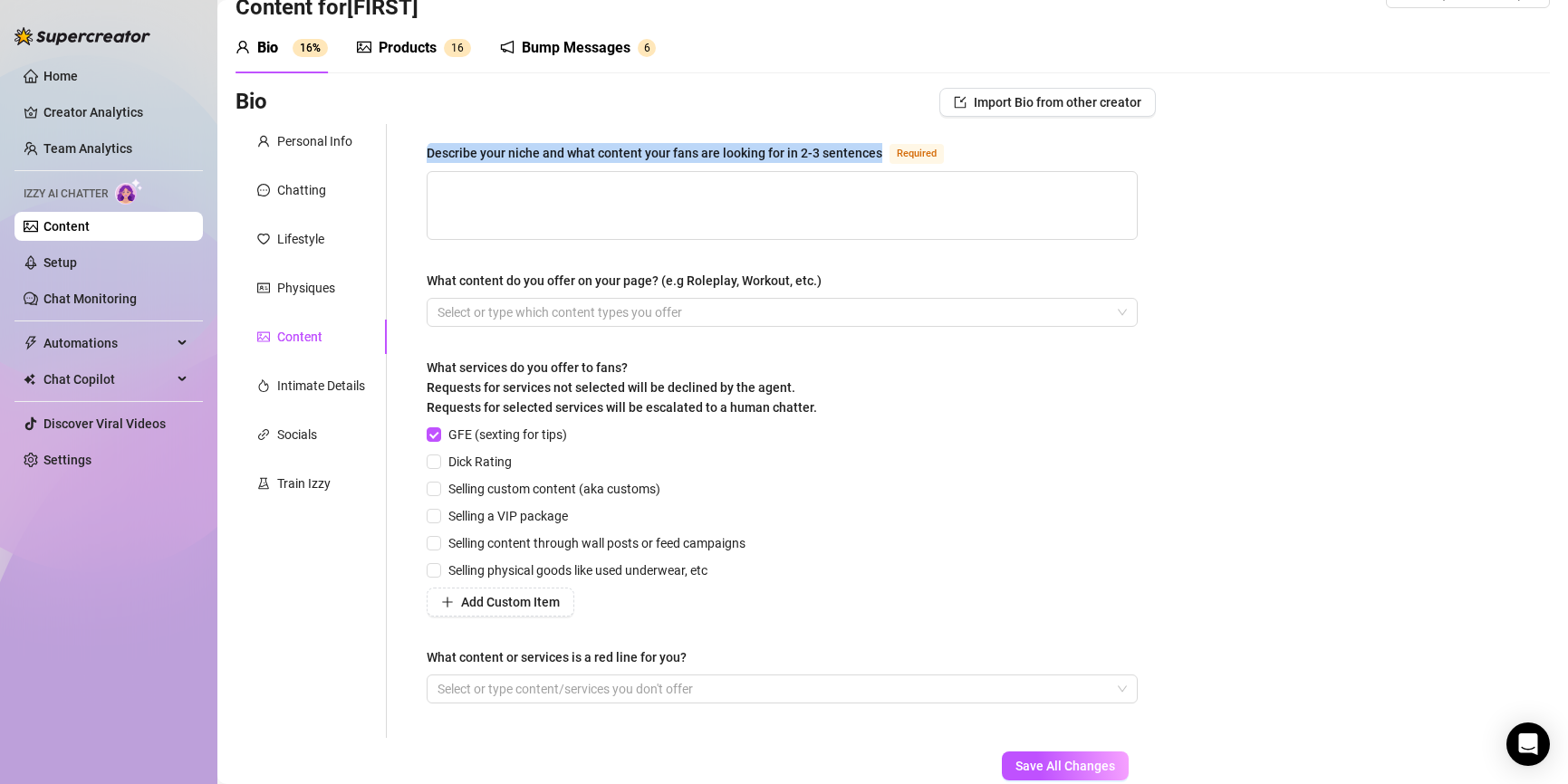 drag, startPoint x: 423, startPoint y: 149, endPoint x: 874, endPoint y: 163, distance: 451.21724 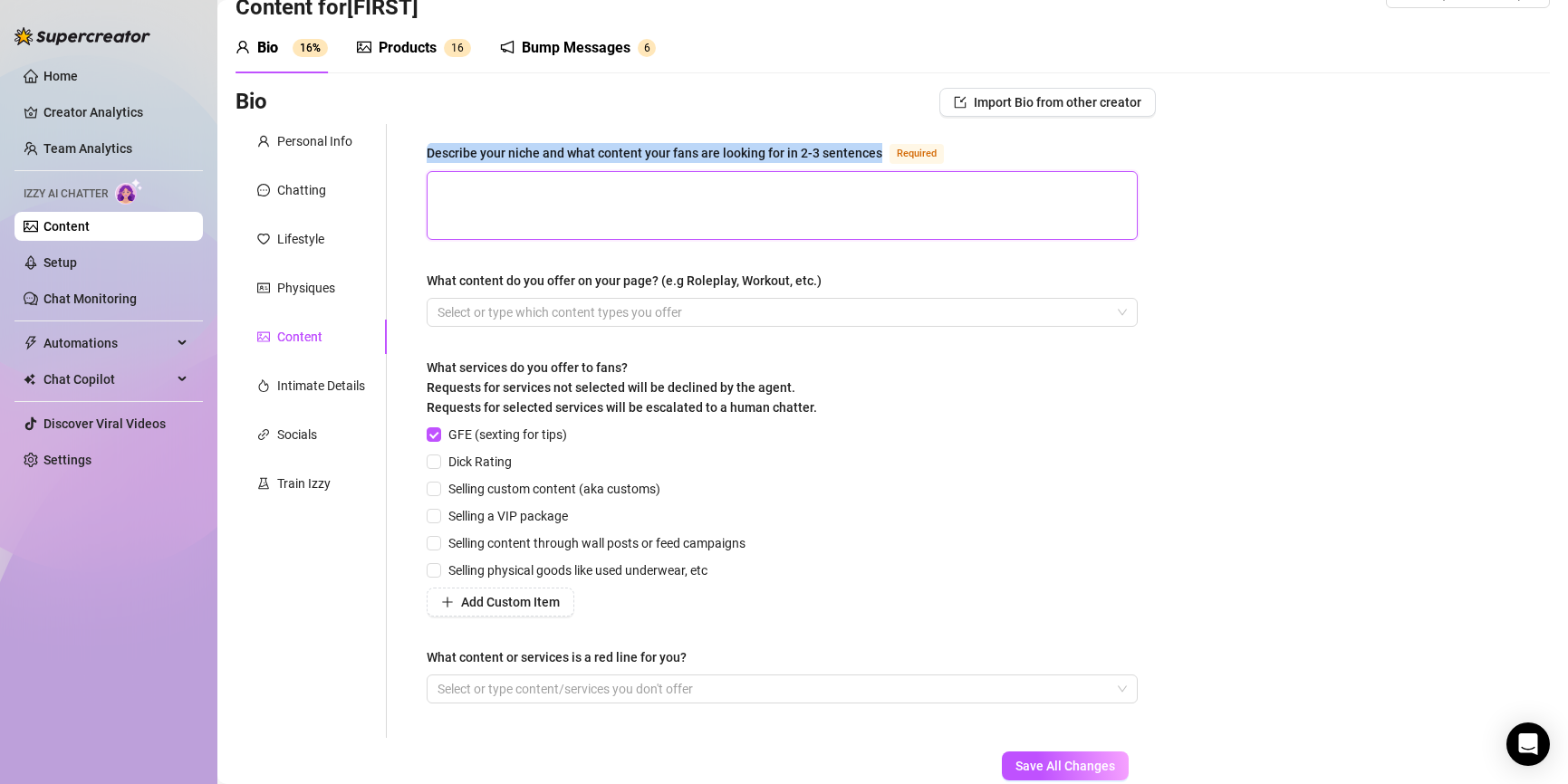 click on "Describe your niche and what content your fans are looking for in 2-3 sentences Required" at bounding box center (782, 206) 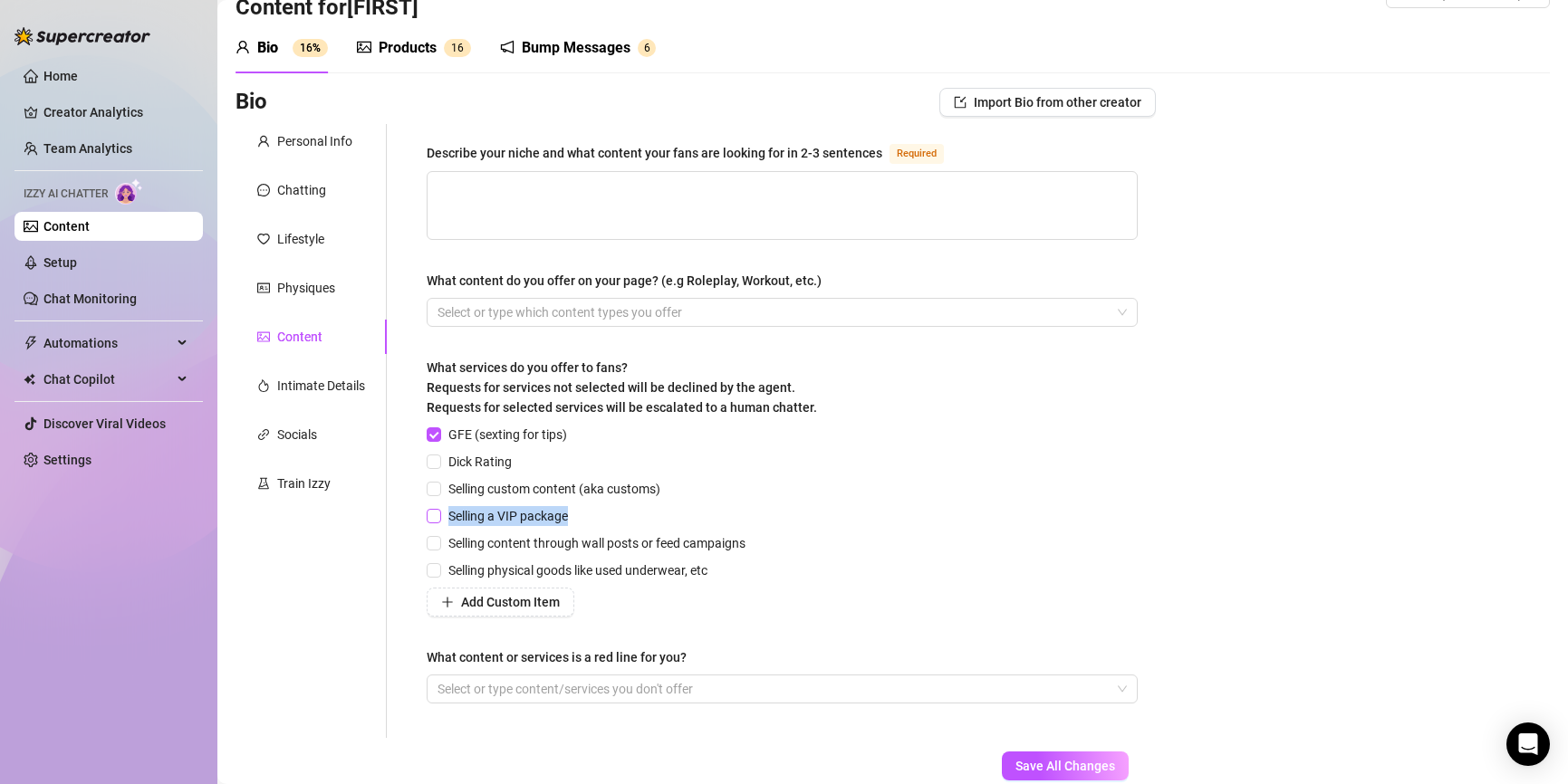 drag, startPoint x: 574, startPoint y: 524, endPoint x: 450, endPoint y: 524, distance: 124 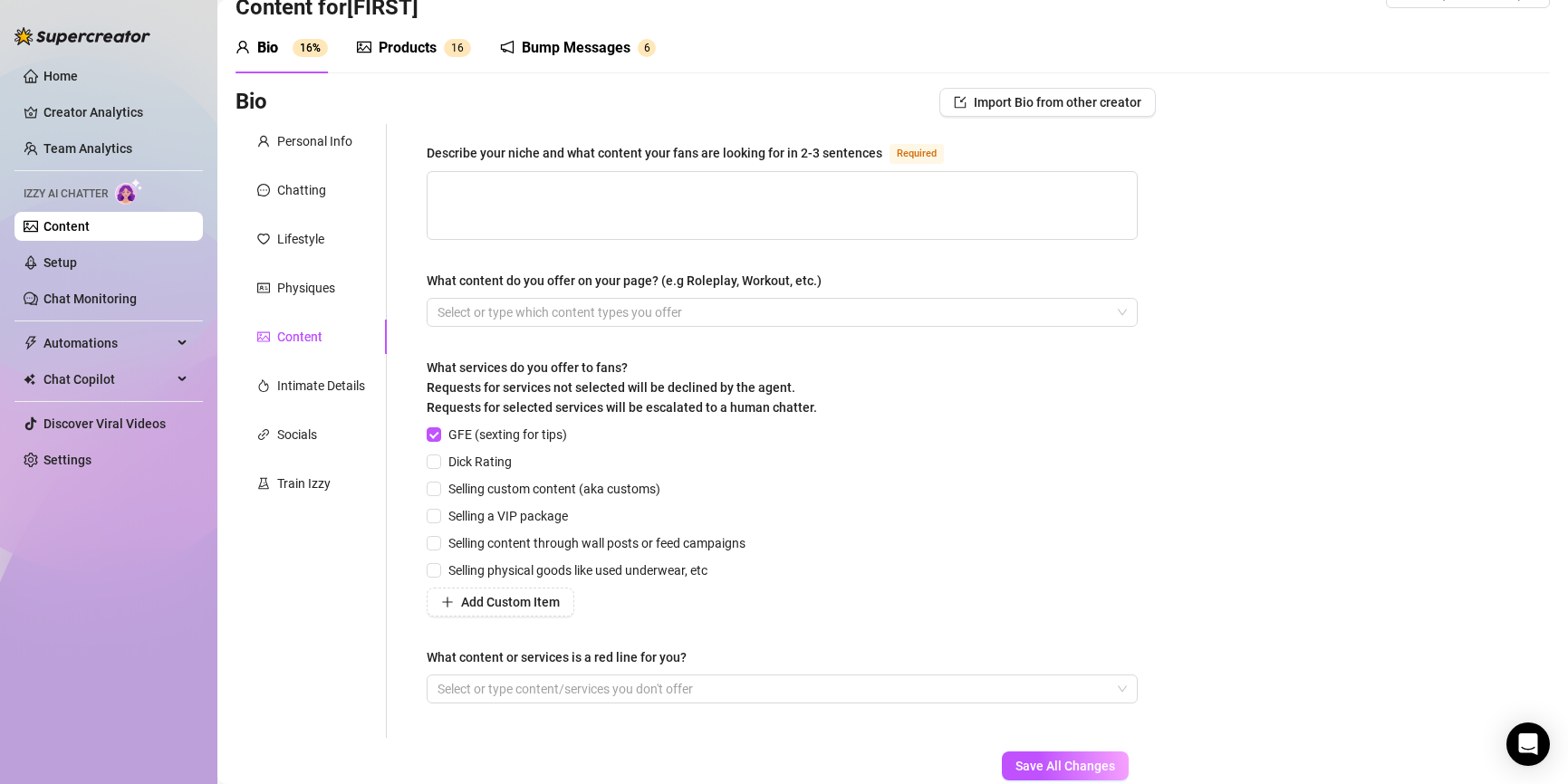 click on "Products" at bounding box center (408, 48) 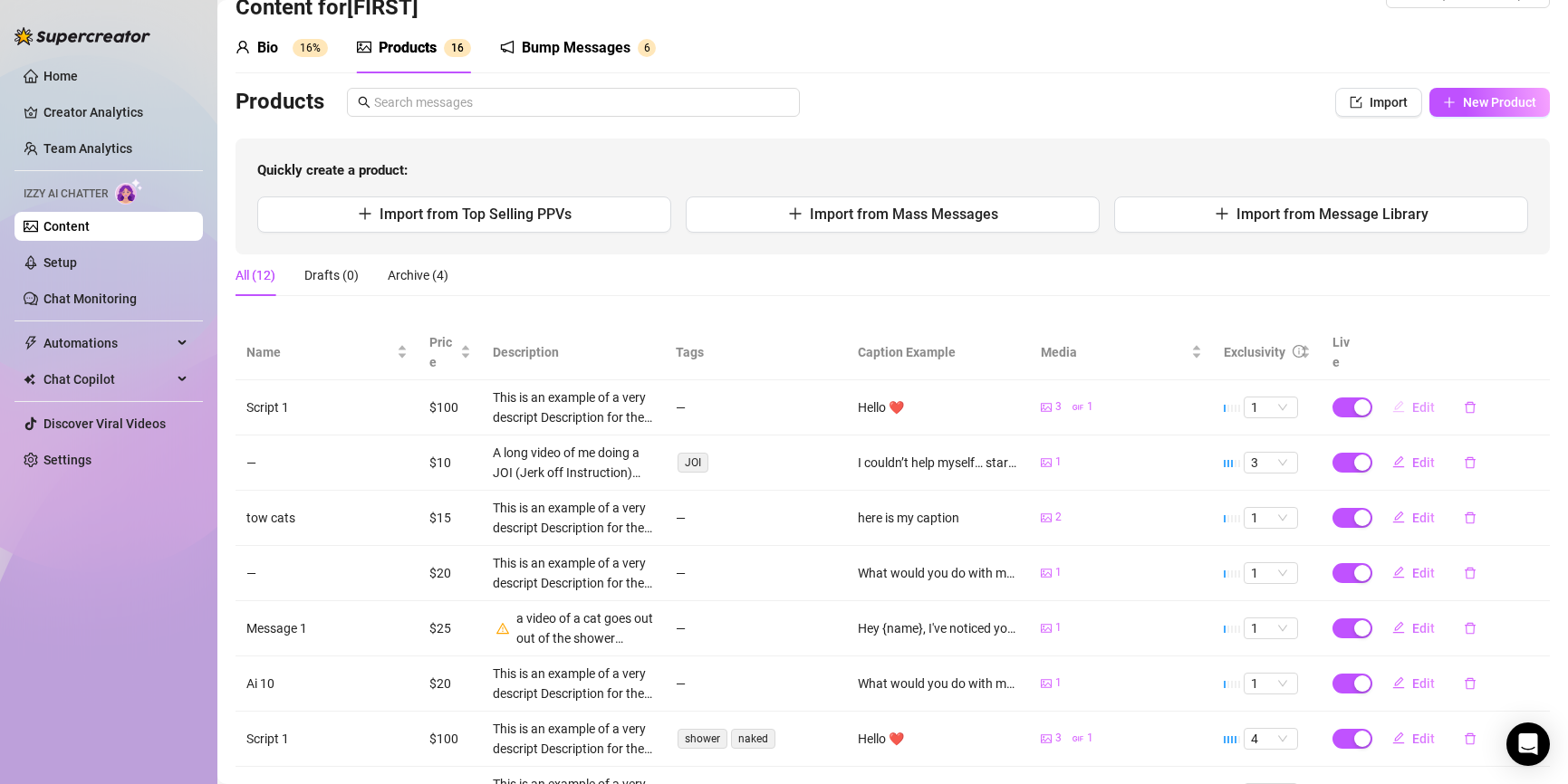 click on "Edit" at bounding box center [1423, 407] 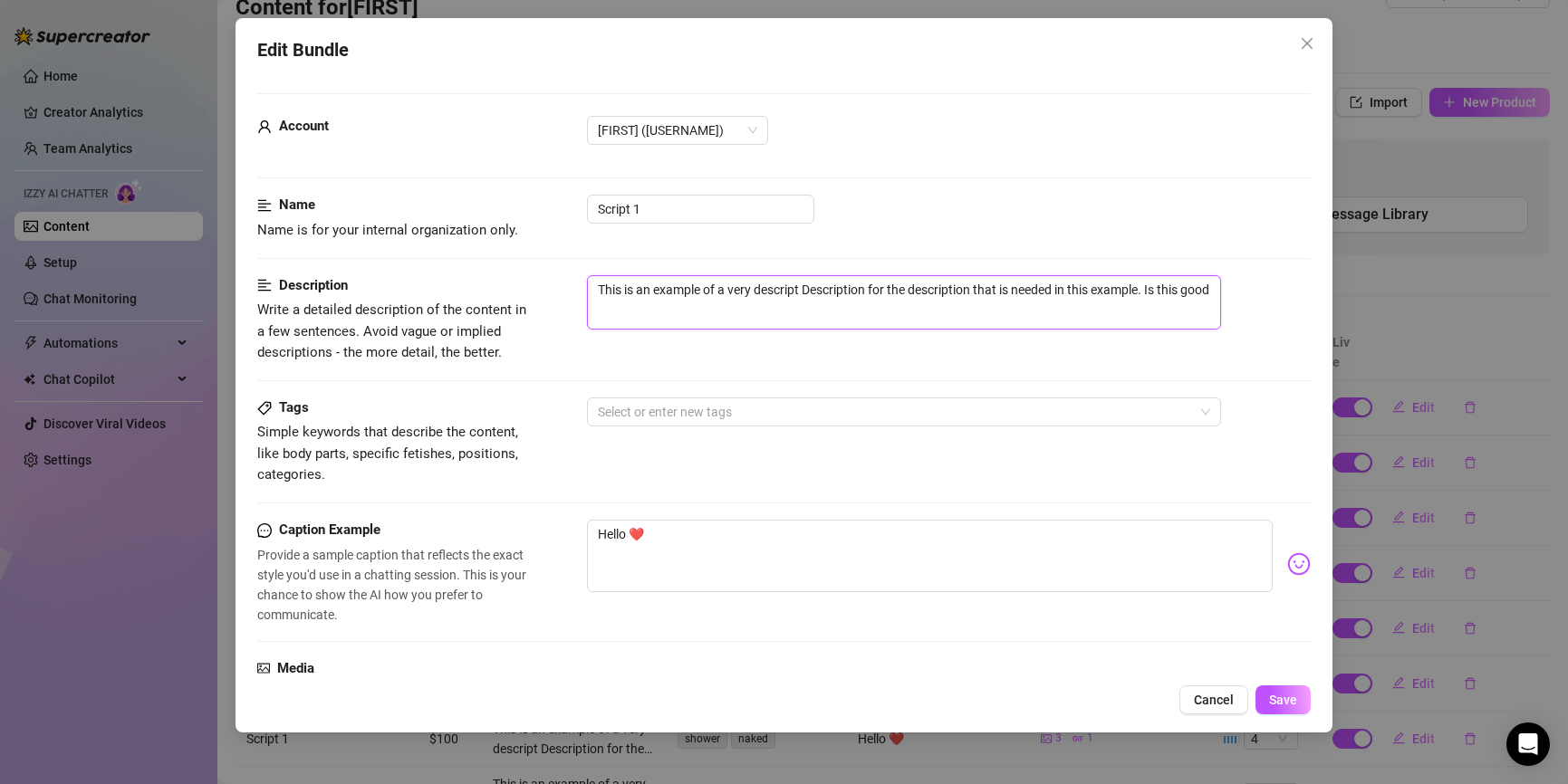 click on "This is an example of a very descript Description for the description that is needed in this example. Is this good" at bounding box center (904, 302) 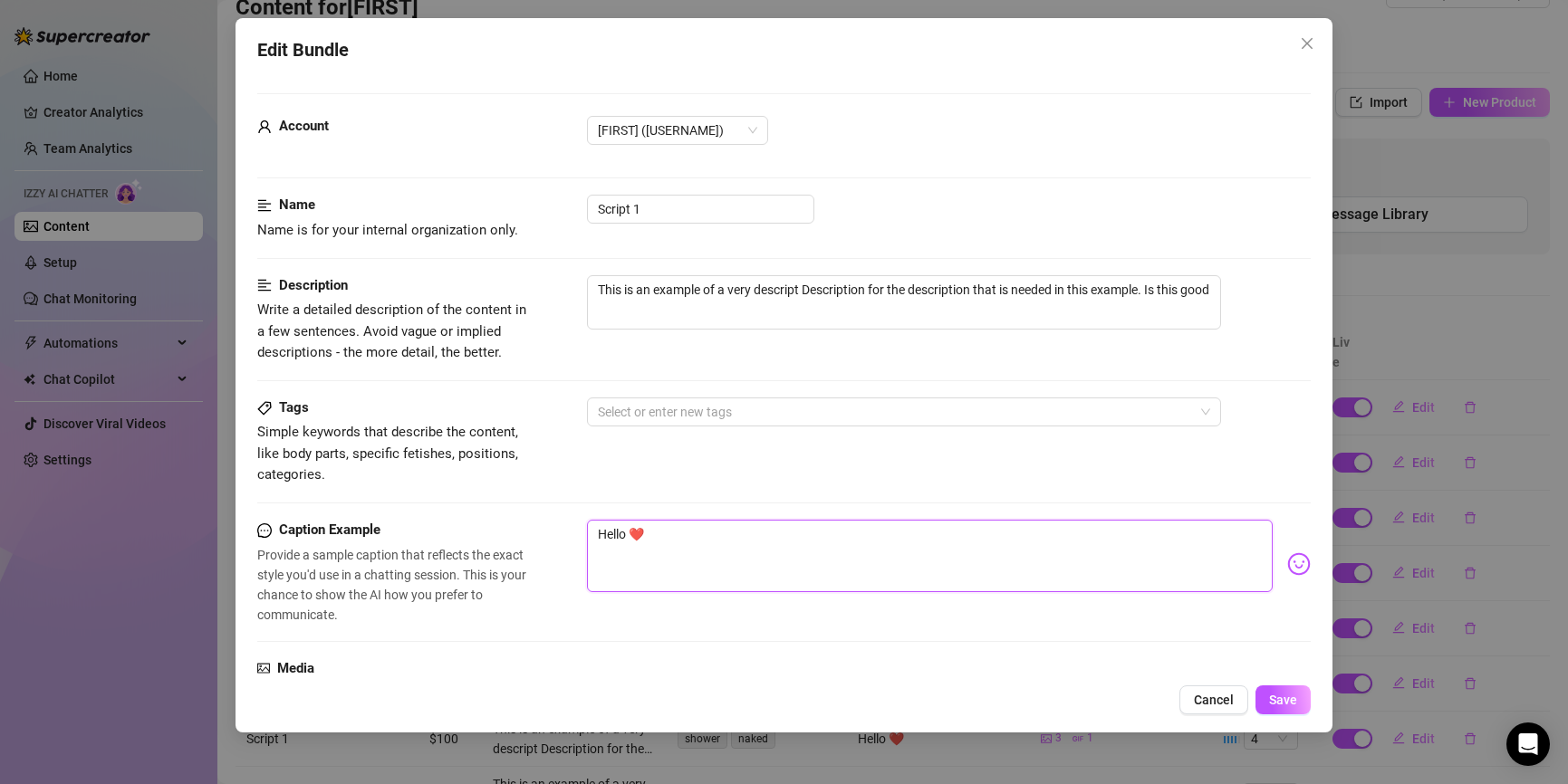 click on "Hello ❤️" at bounding box center (930, 556) 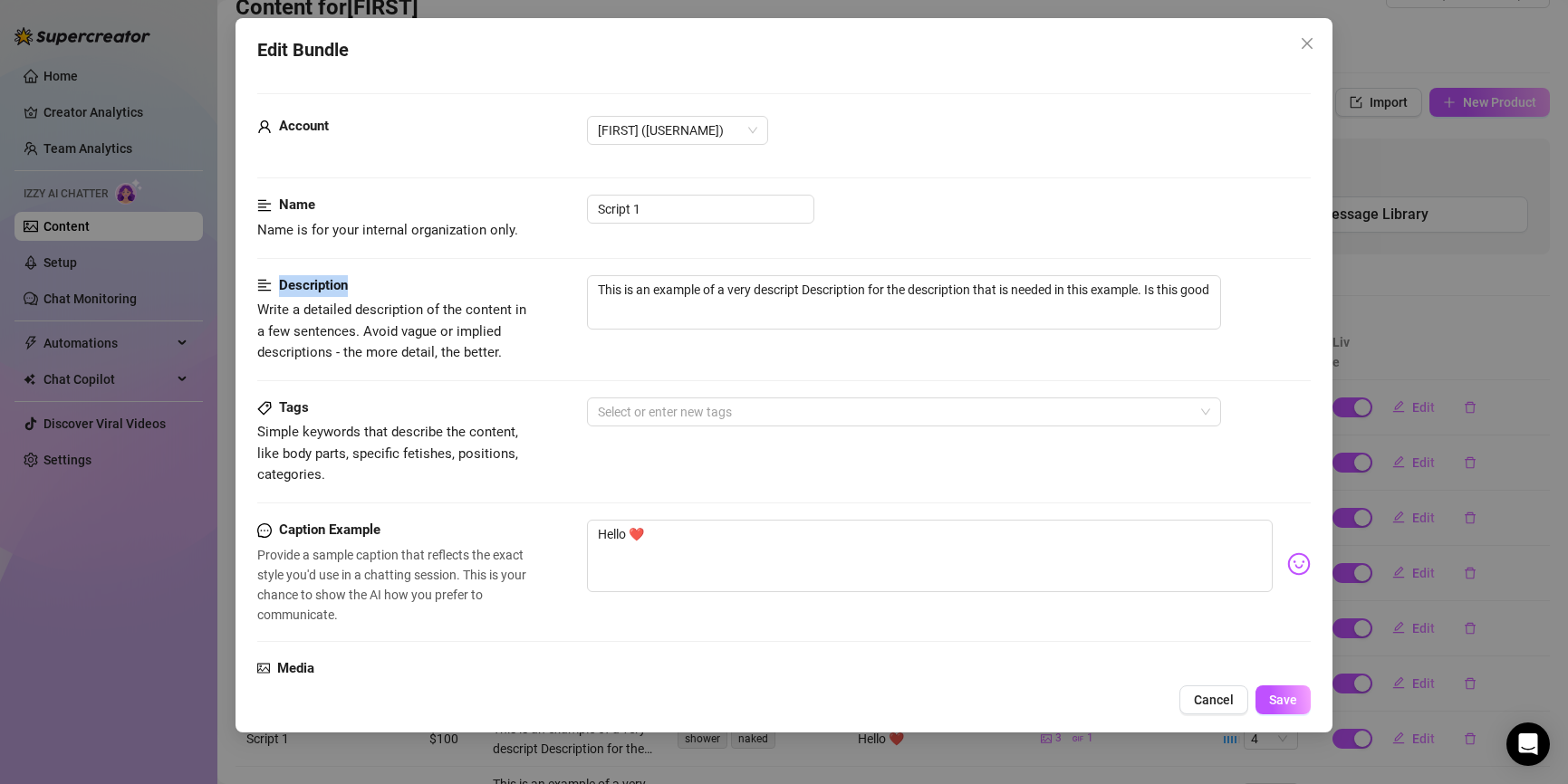 drag, startPoint x: 358, startPoint y: 282, endPoint x: 268, endPoint y: 282, distance: 90 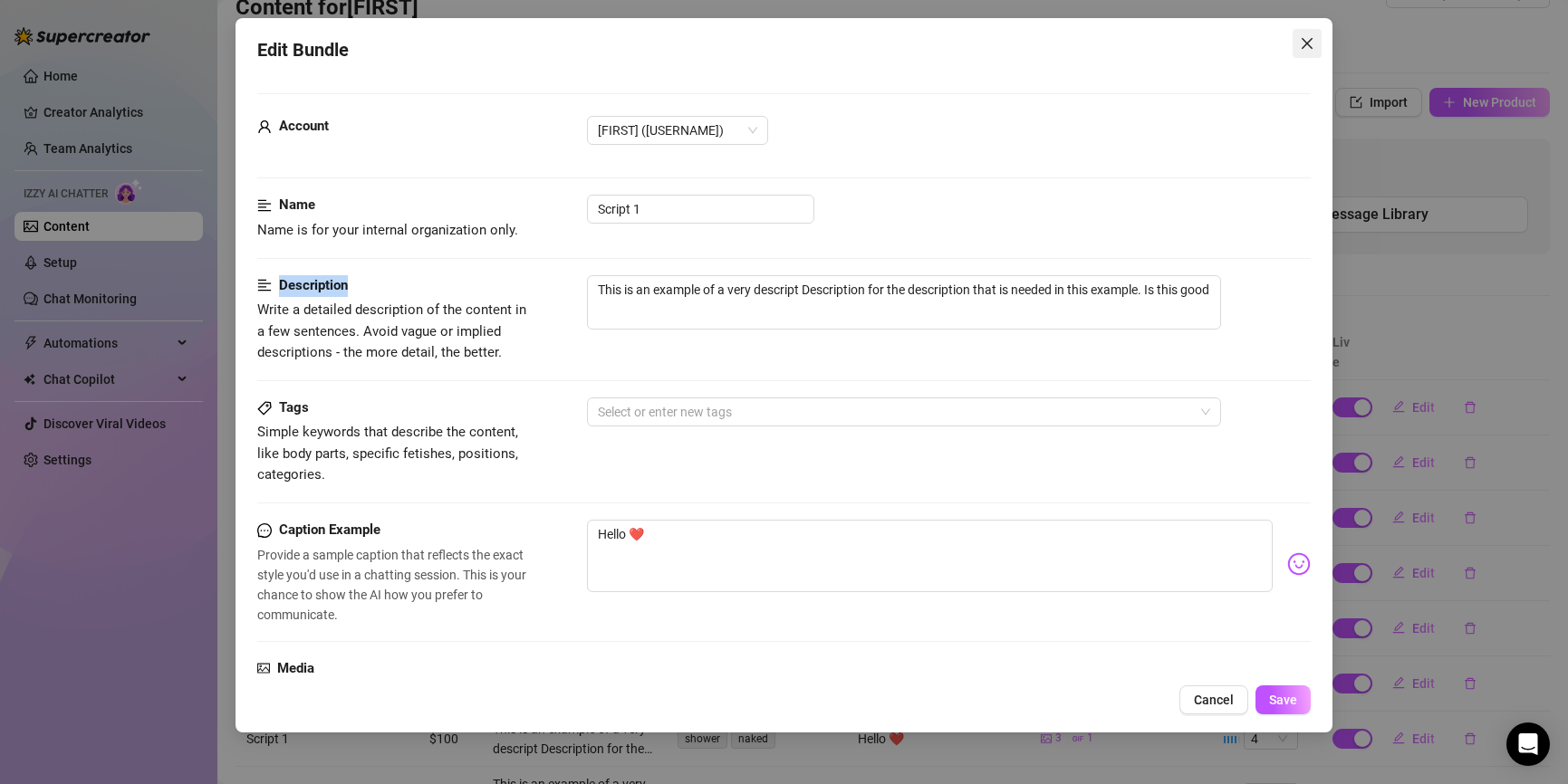 click at bounding box center [1307, 43] 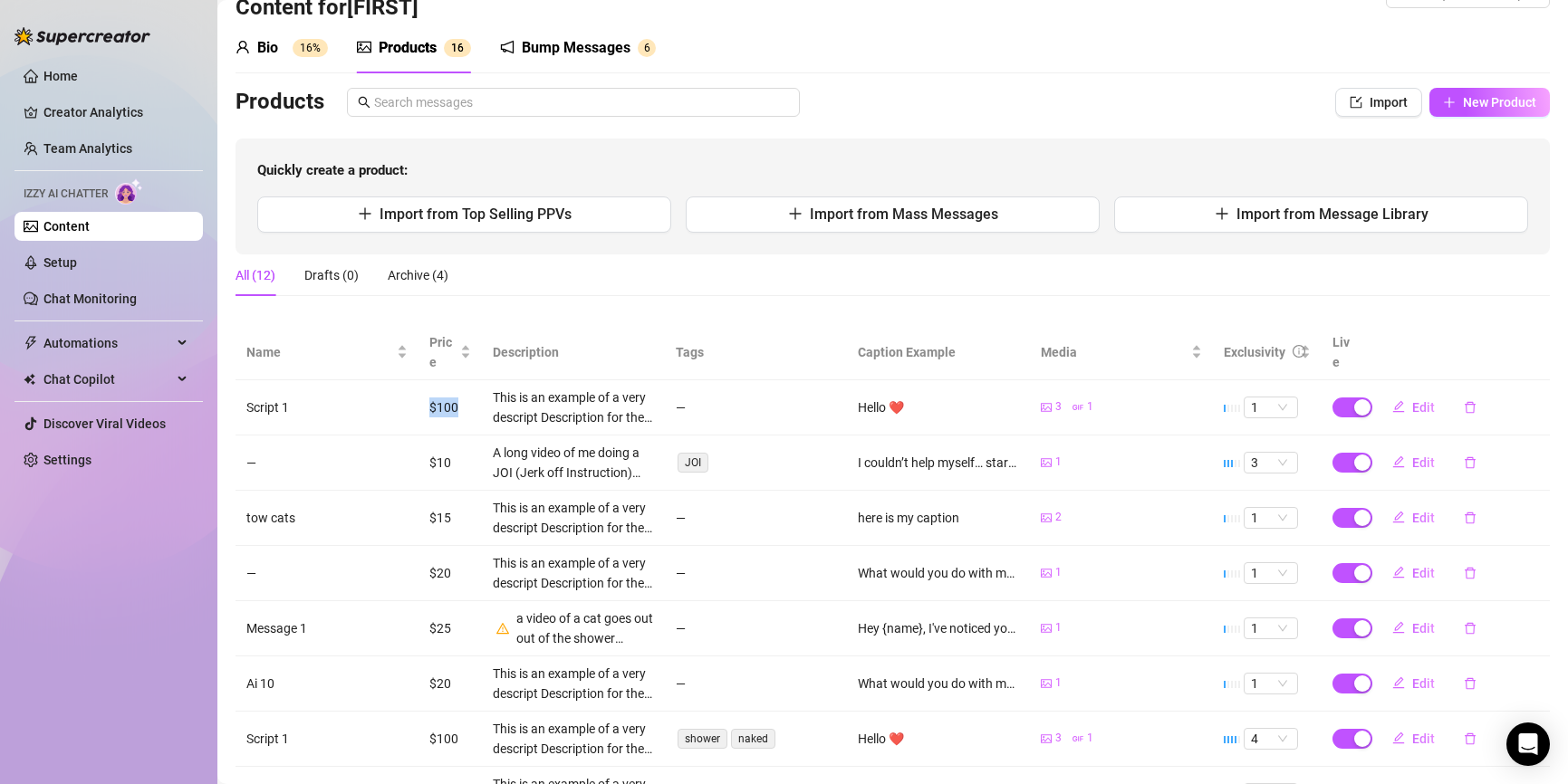 drag, startPoint x: 460, startPoint y: 407, endPoint x: 428, endPoint y: 407, distance: 32 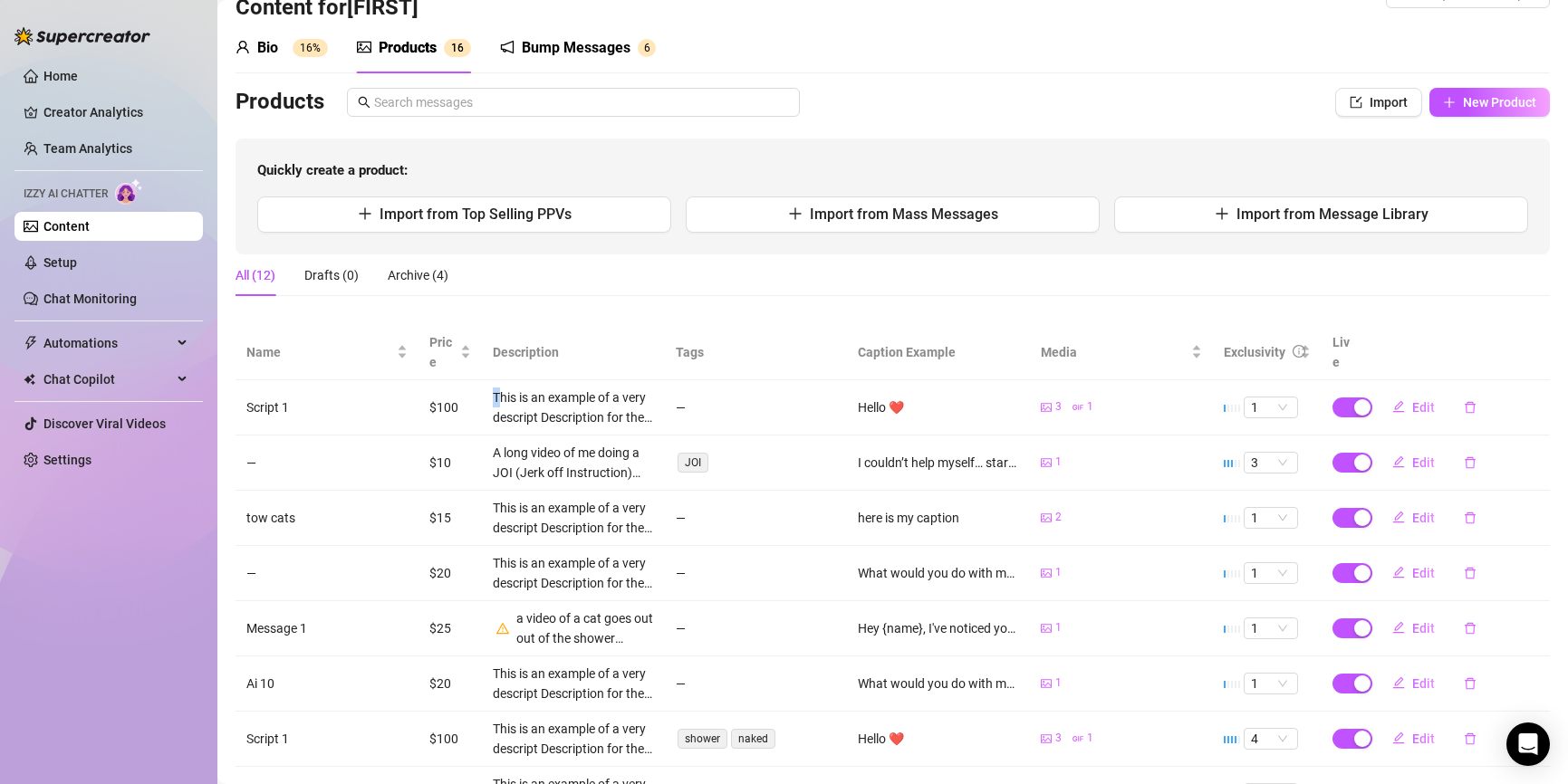 drag, startPoint x: 497, startPoint y: 396, endPoint x: 472, endPoint y: 403, distance: 25.96151 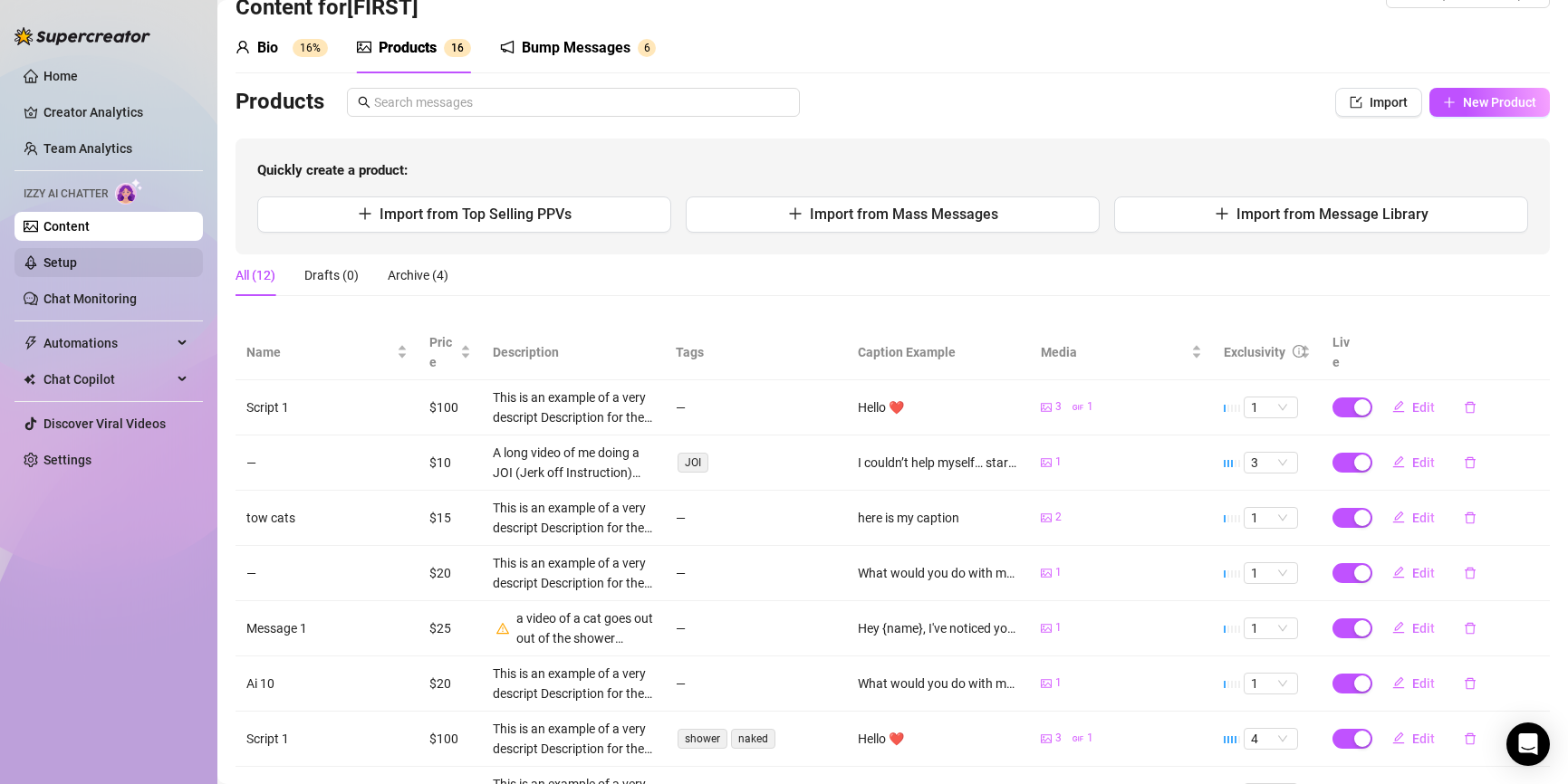 click on "Setup" at bounding box center (60, 263) 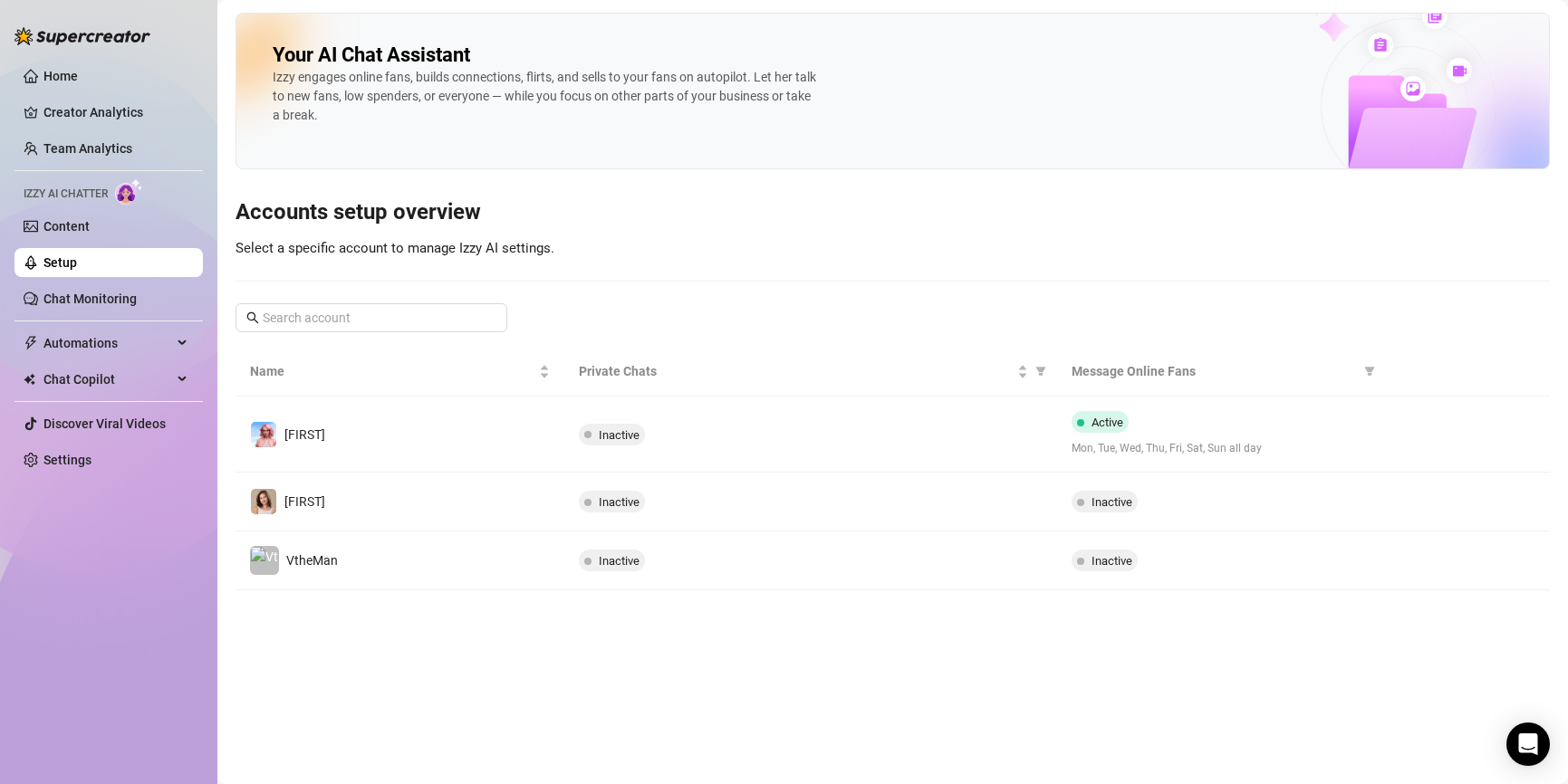 scroll, scrollTop: 0, scrollLeft: 0, axis: both 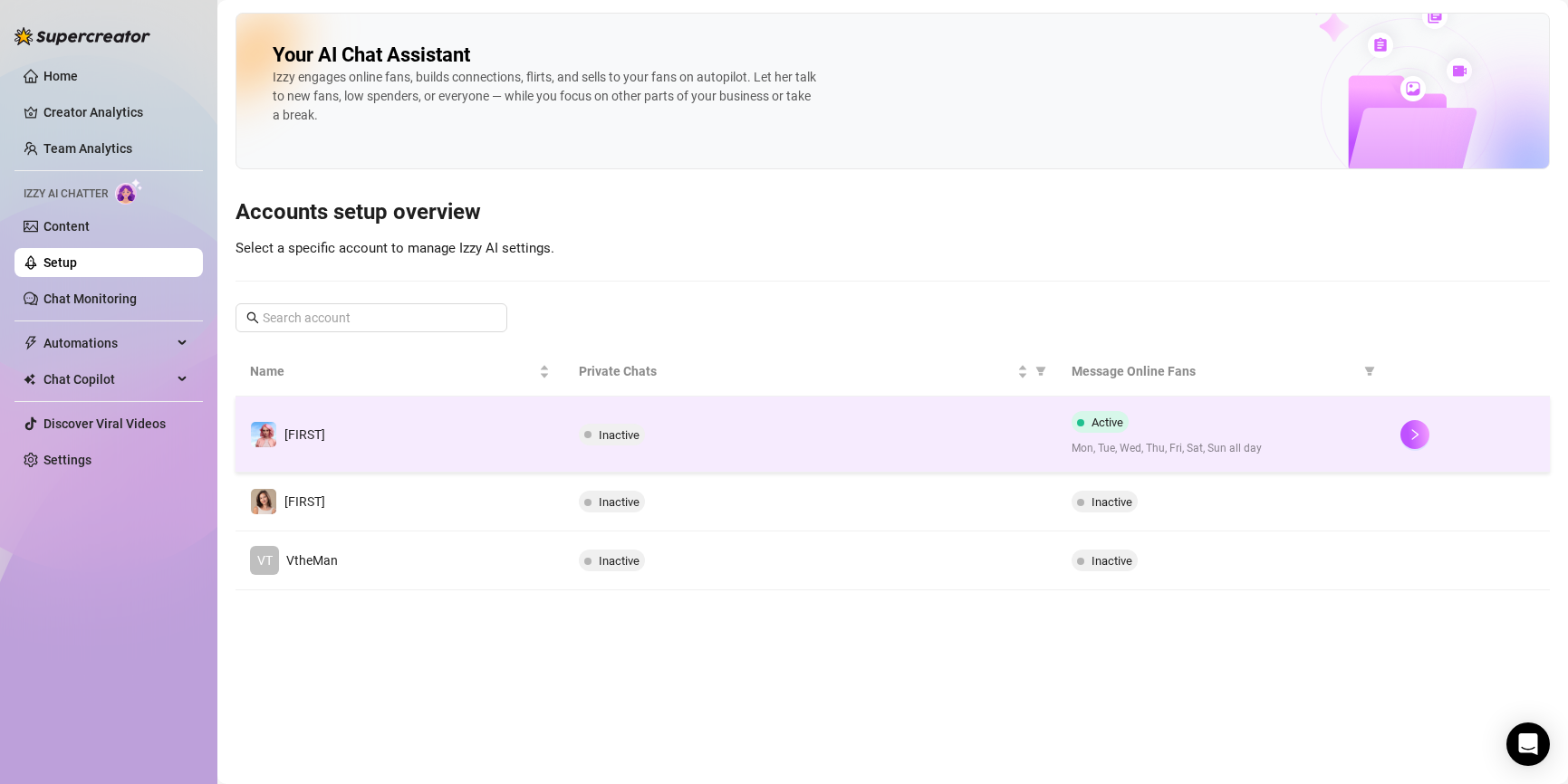click on "Inactive" at bounding box center (811, 435) 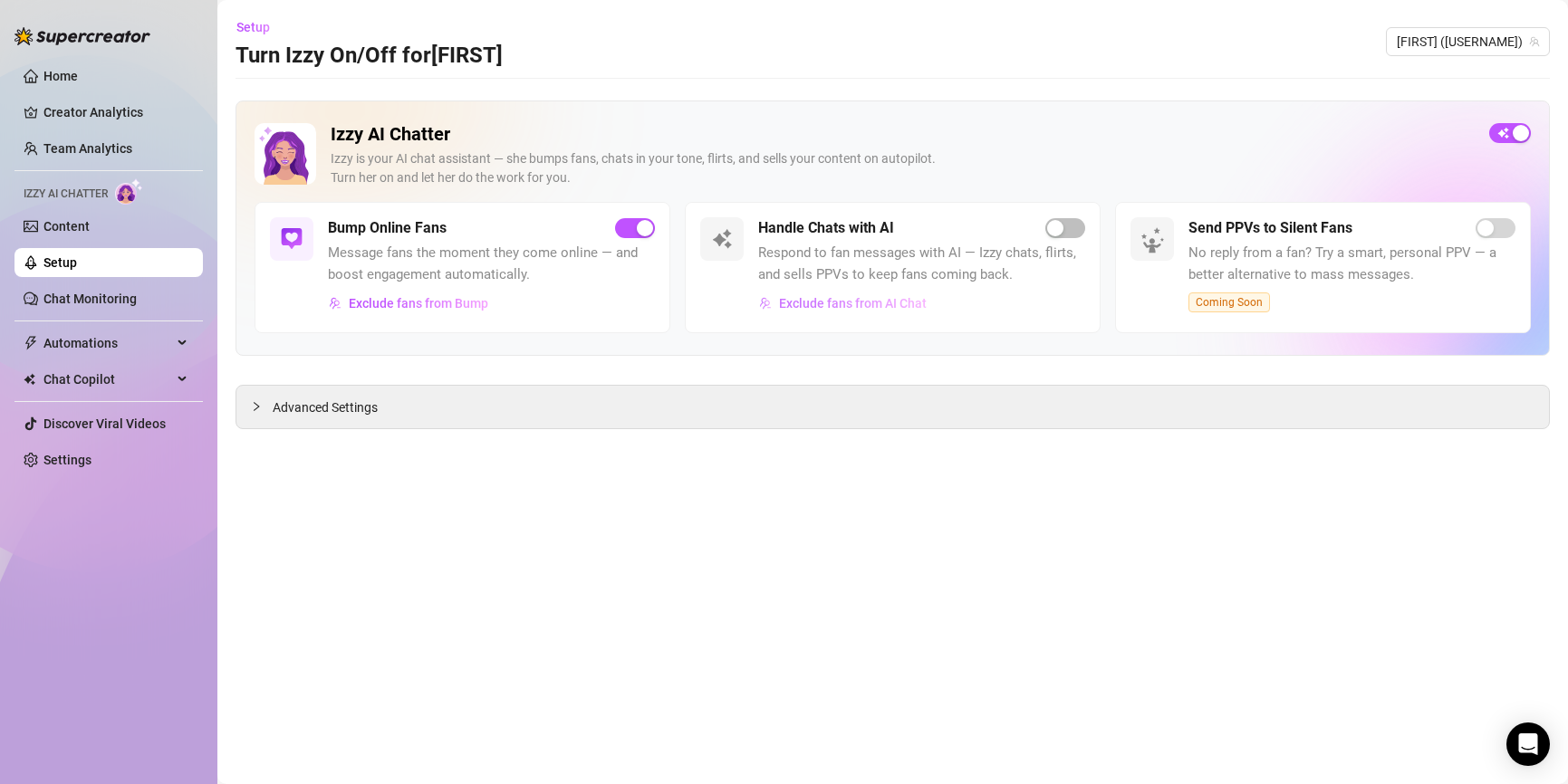 click on "Exclude fans from AI Chat" at bounding box center [852, 303] 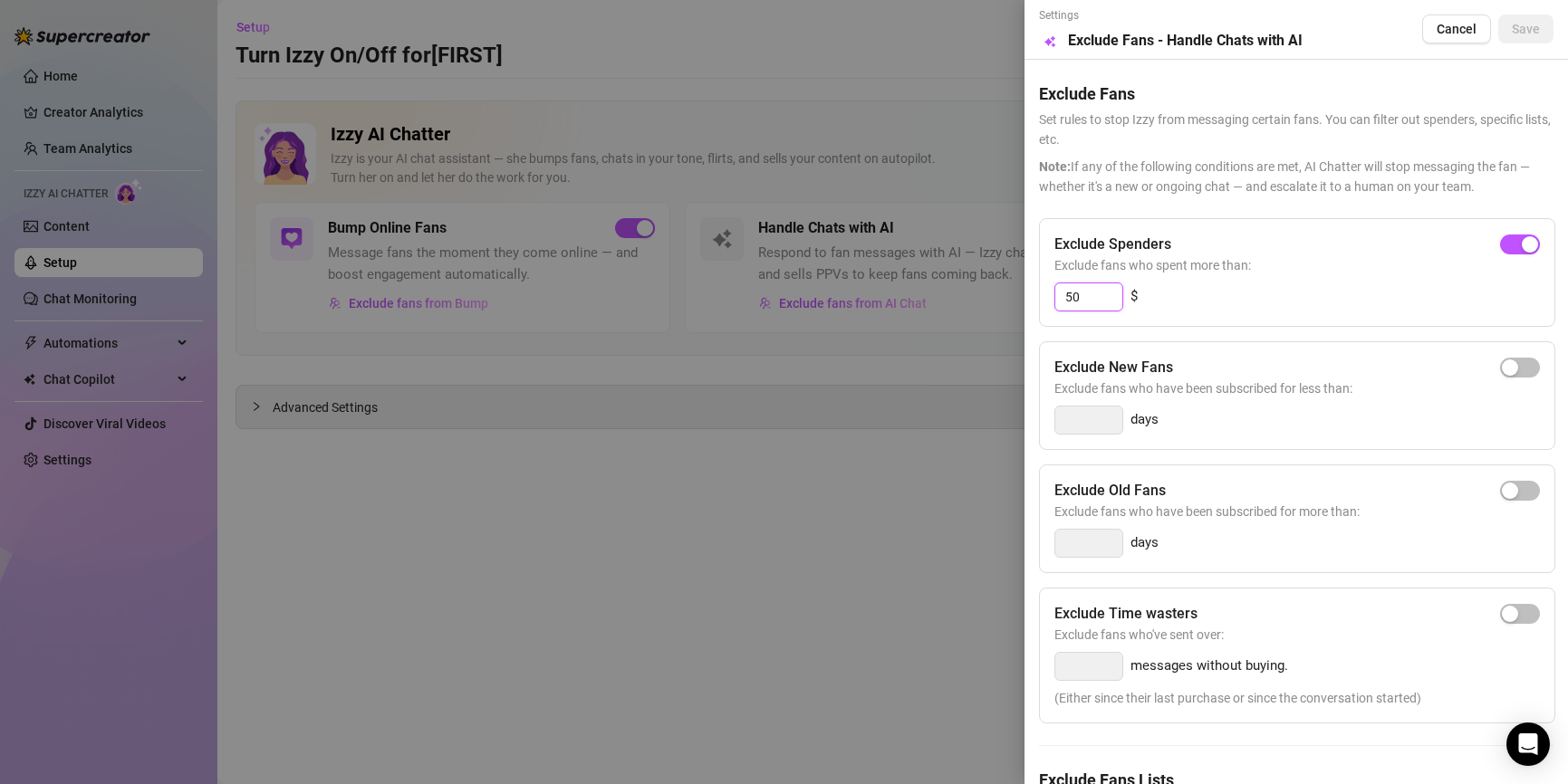 drag, startPoint x: 1116, startPoint y: 301, endPoint x: 1049, endPoint y: 294, distance: 67.364679 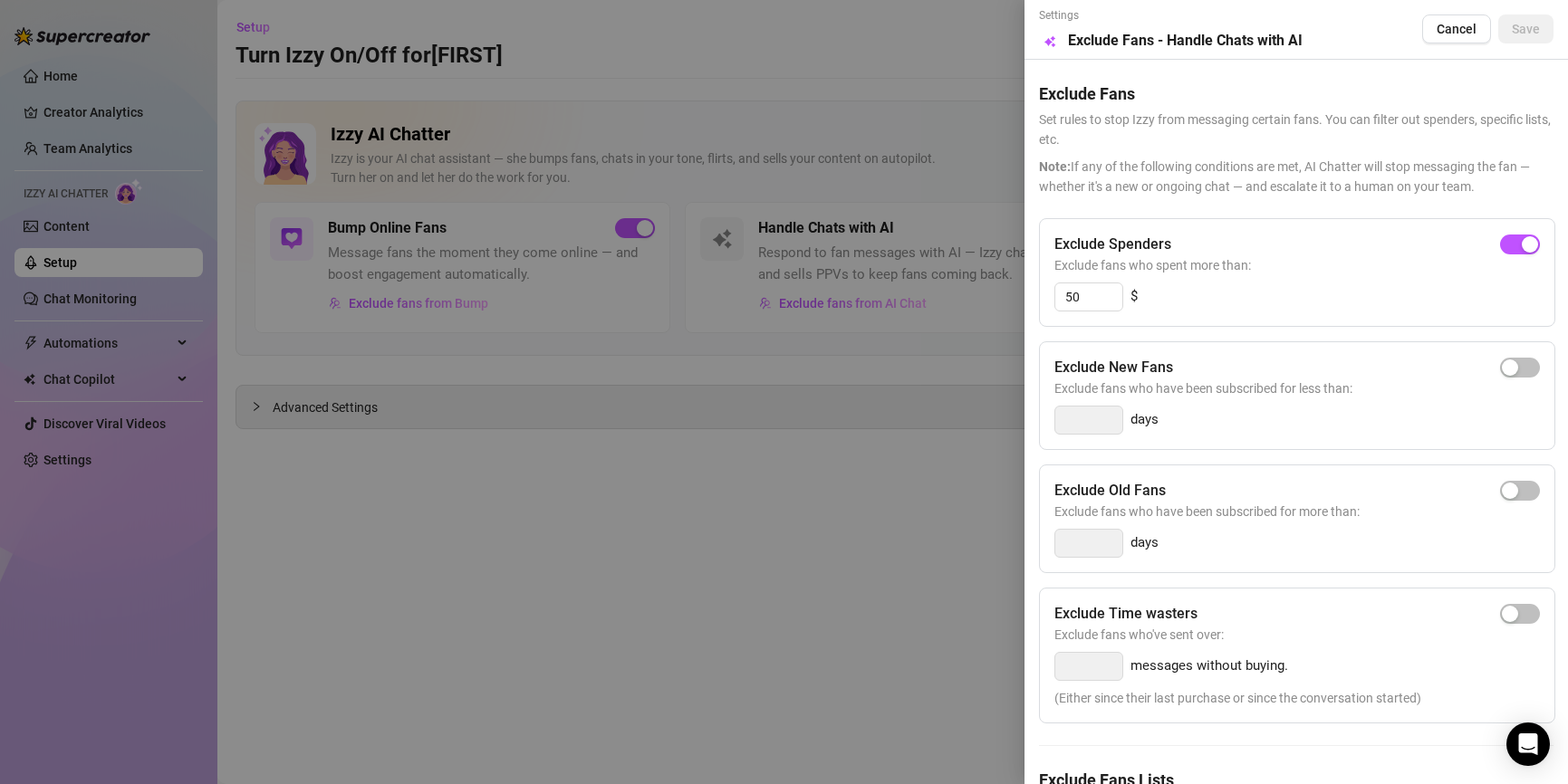 click at bounding box center [784, 392] 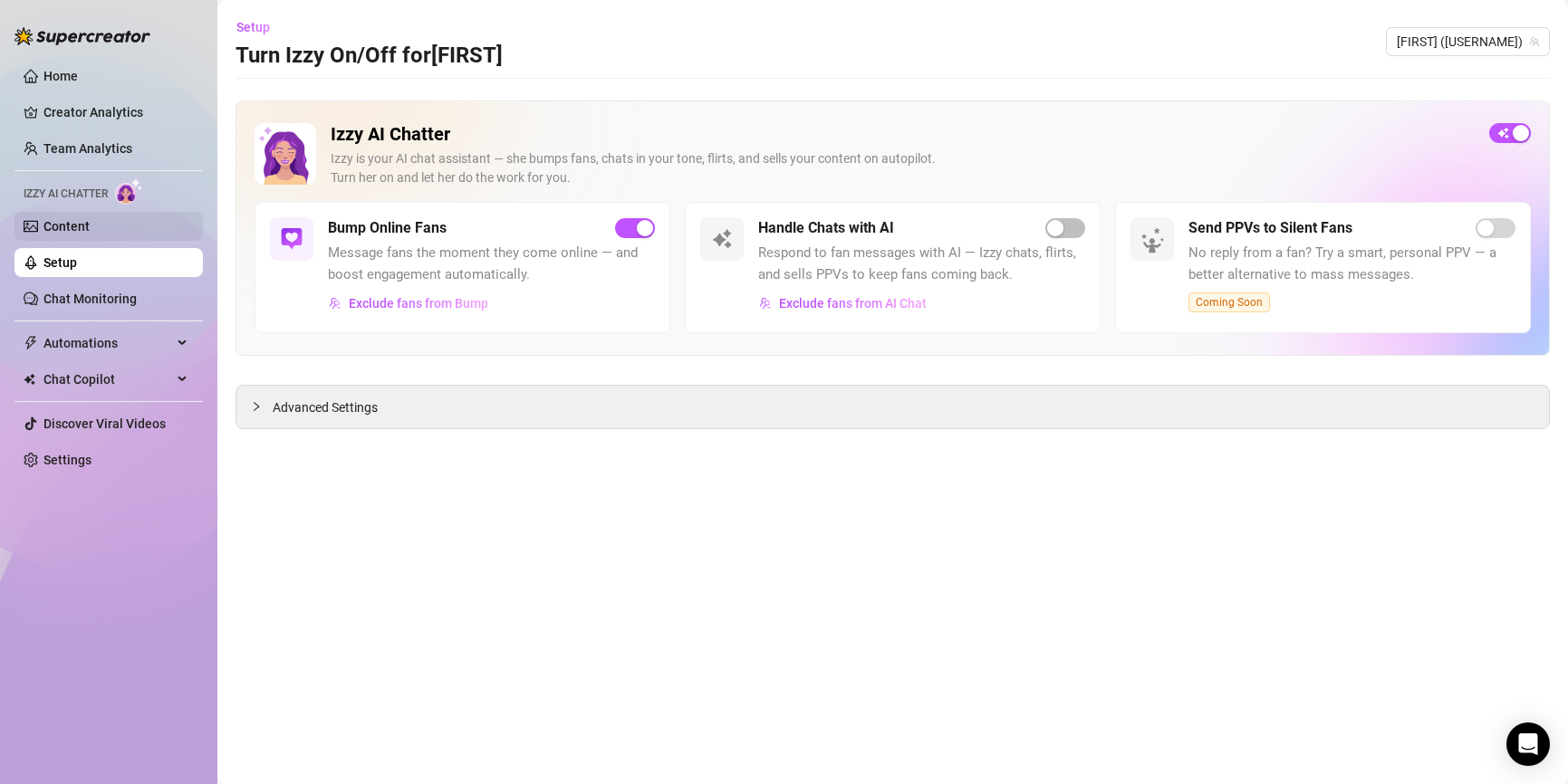 click on "Content" at bounding box center [66, 226] 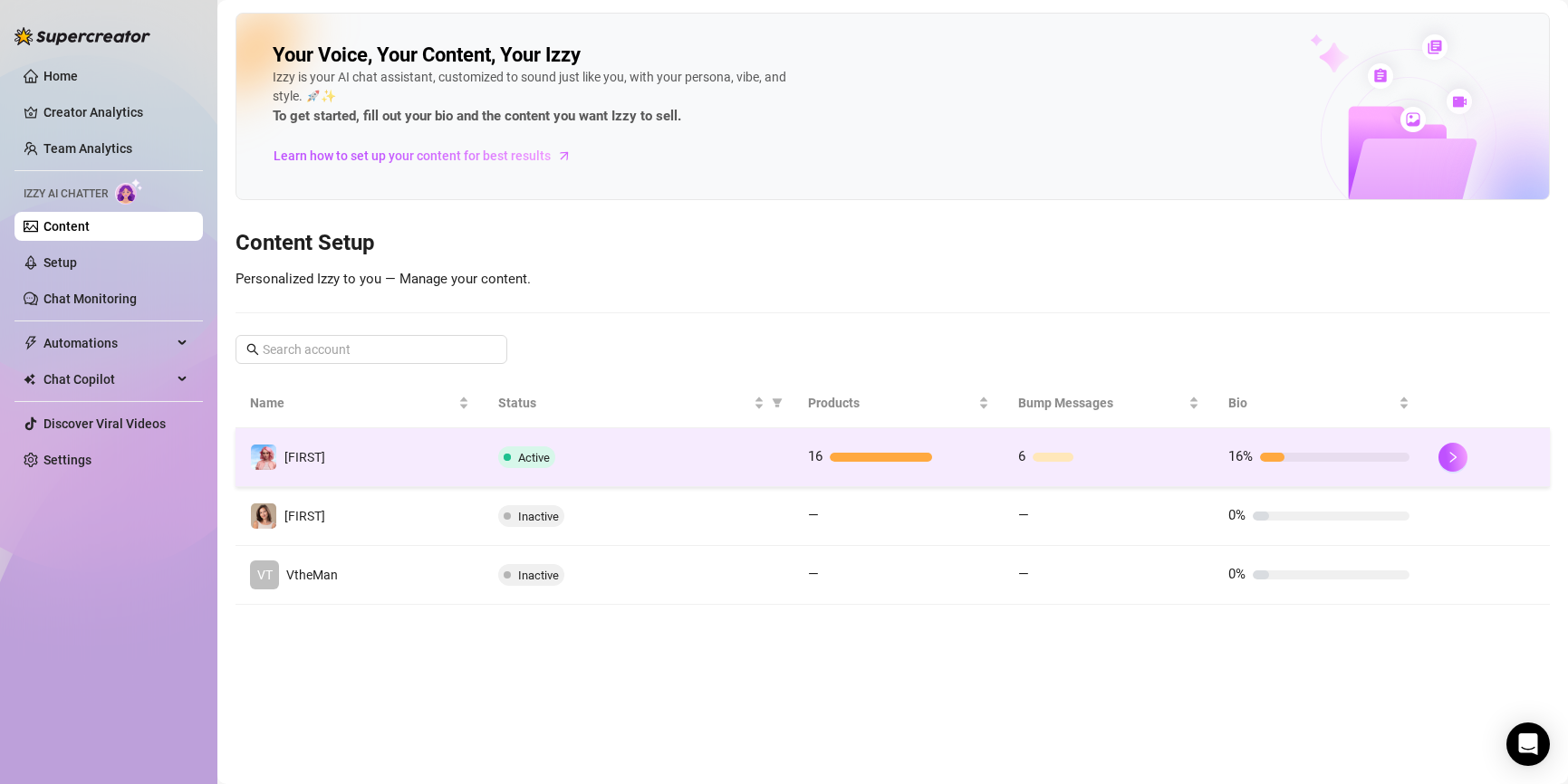 click on "Active" at bounding box center (639, 457) 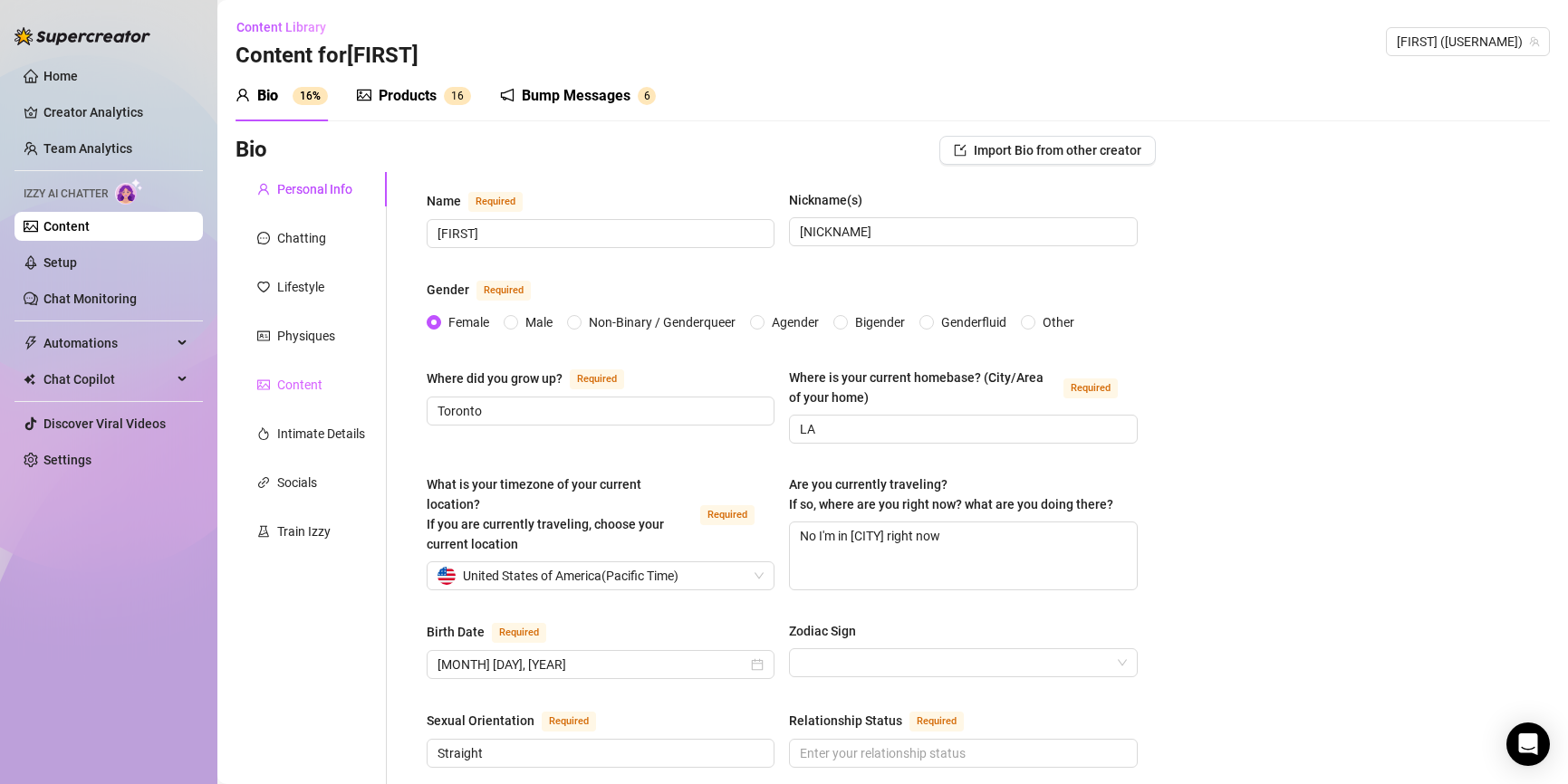 click on "Content" at bounding box center [311, 385] 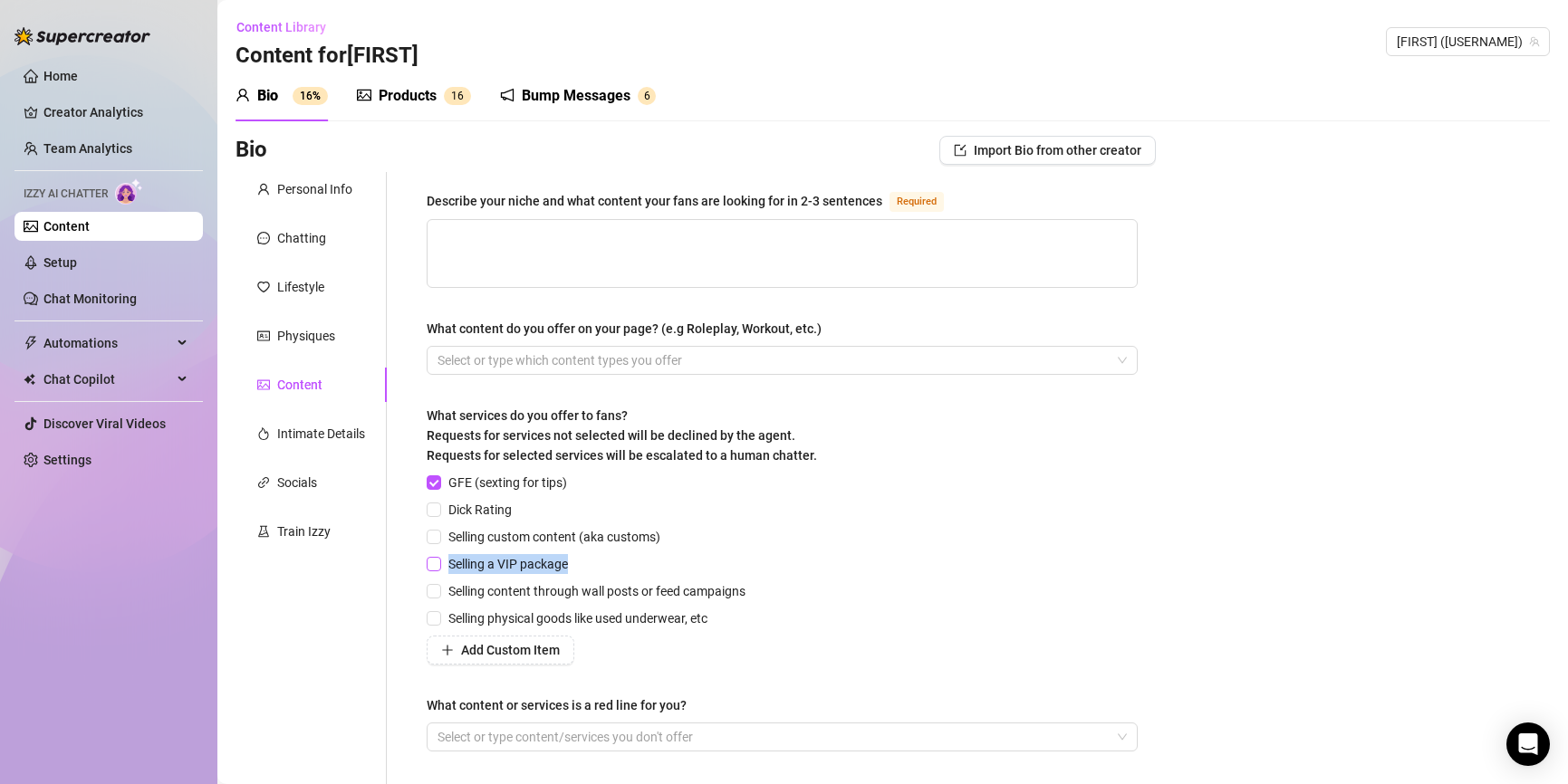 drag, startPoint x: 607, startPoint y: 561, endPoint x: 450, endPoint y: 569, distance: 157.20369 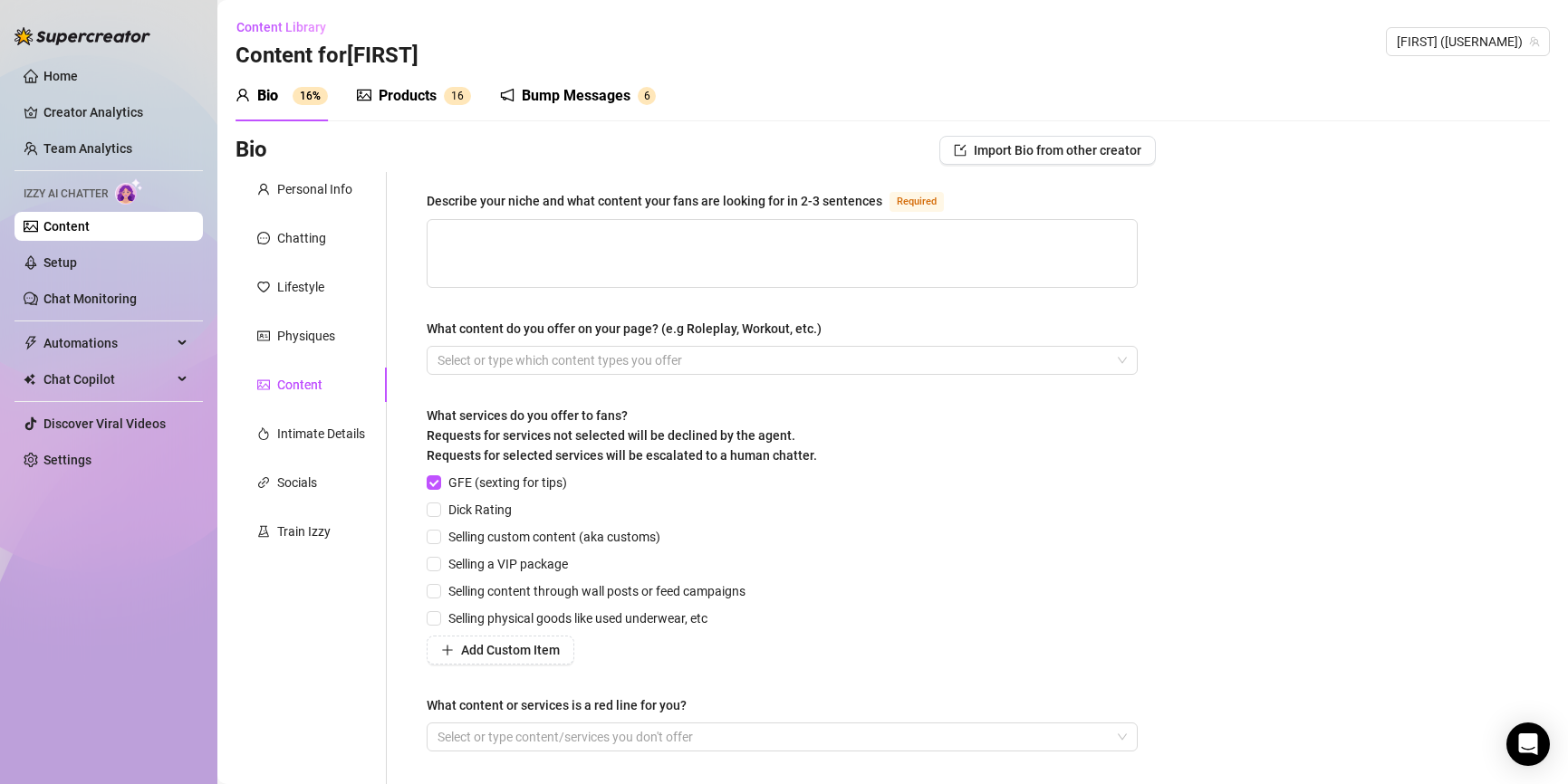 click on "Bio   16% Products 1 6 Bump Messages 6" at bounding box center (892, 96) 